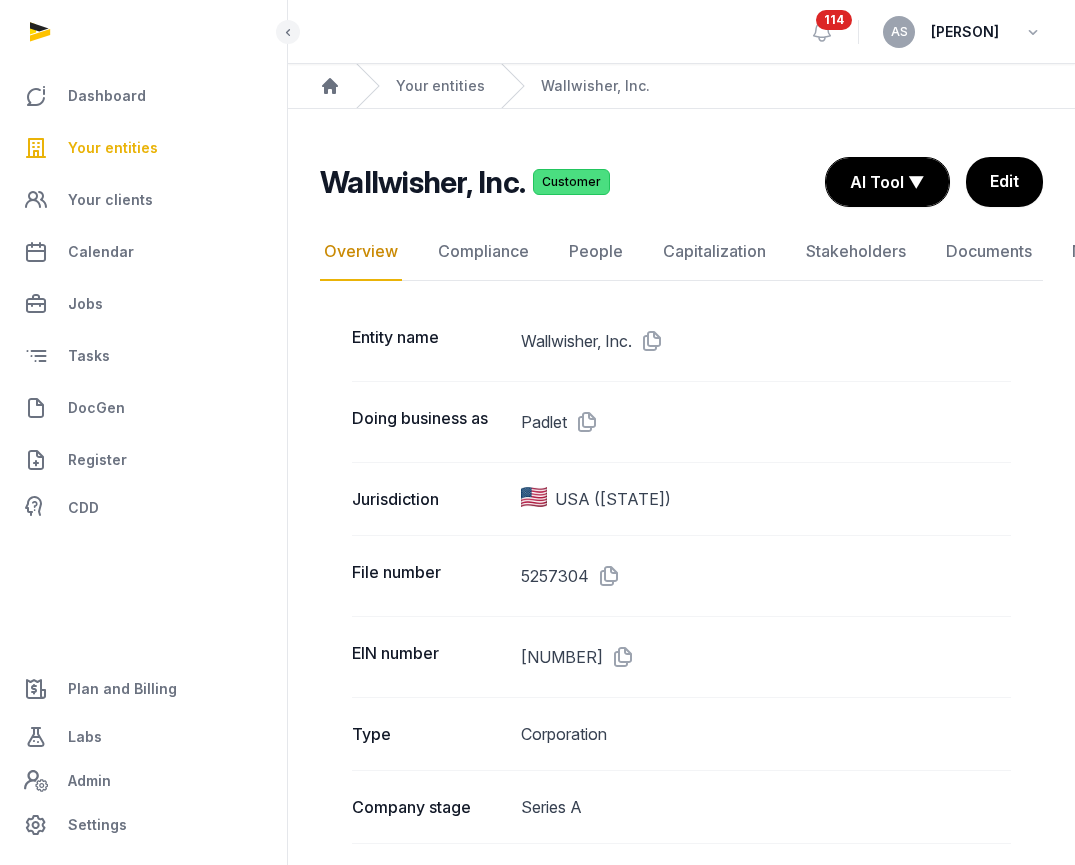 scroll, scrollTop: 0, scrollLeft: 0, axis: both 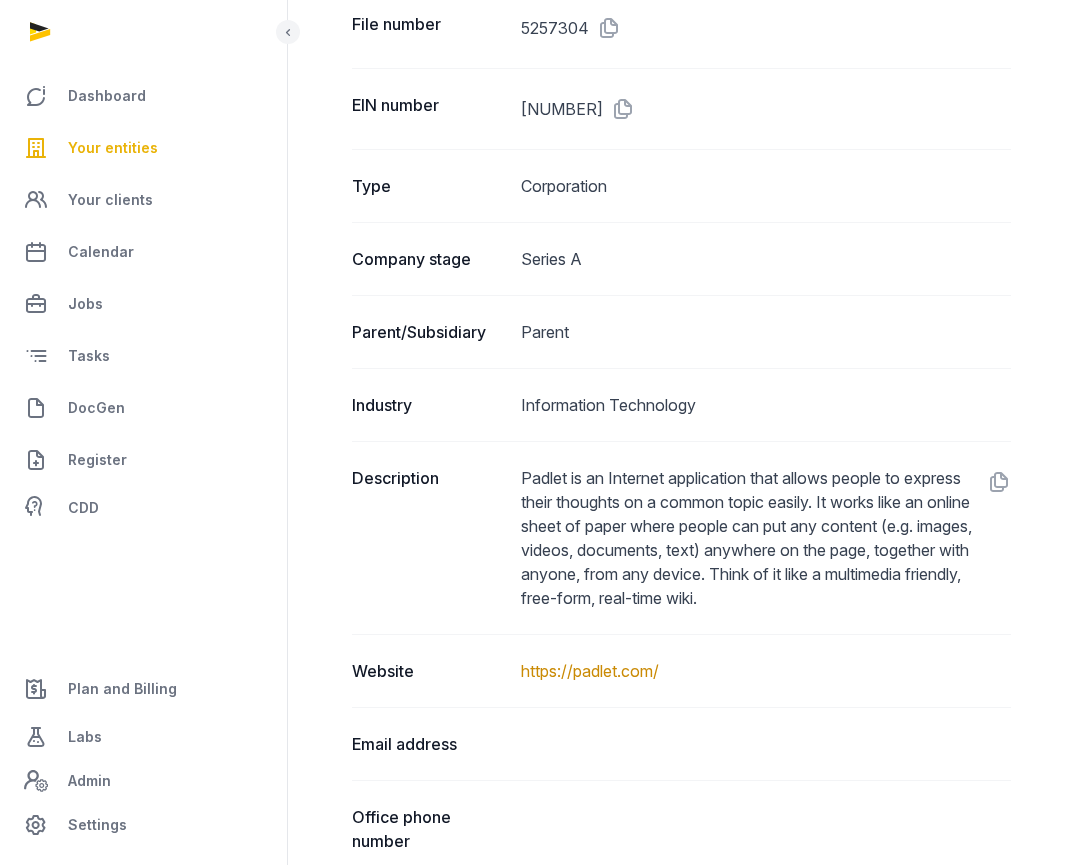 click on "Your entities" at bounding box center [143, 148] 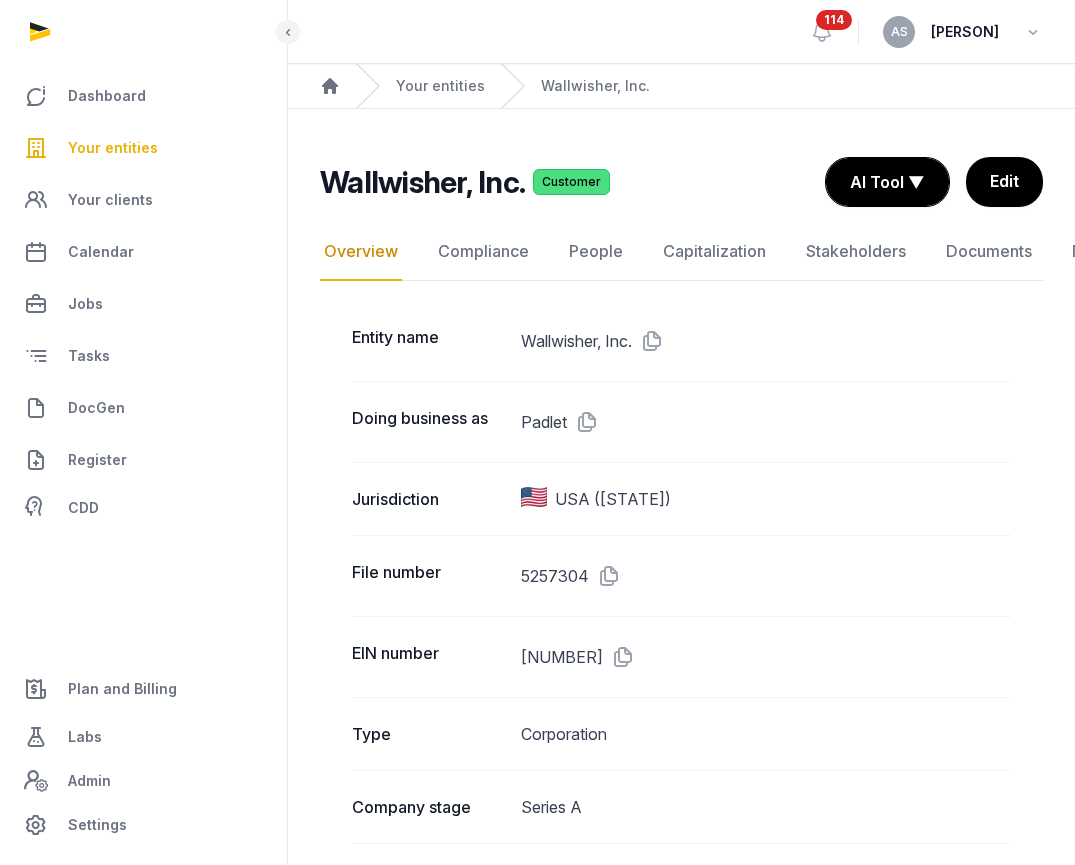 scroll, scrollTop: 0, scrollLeft: 0, axis: both 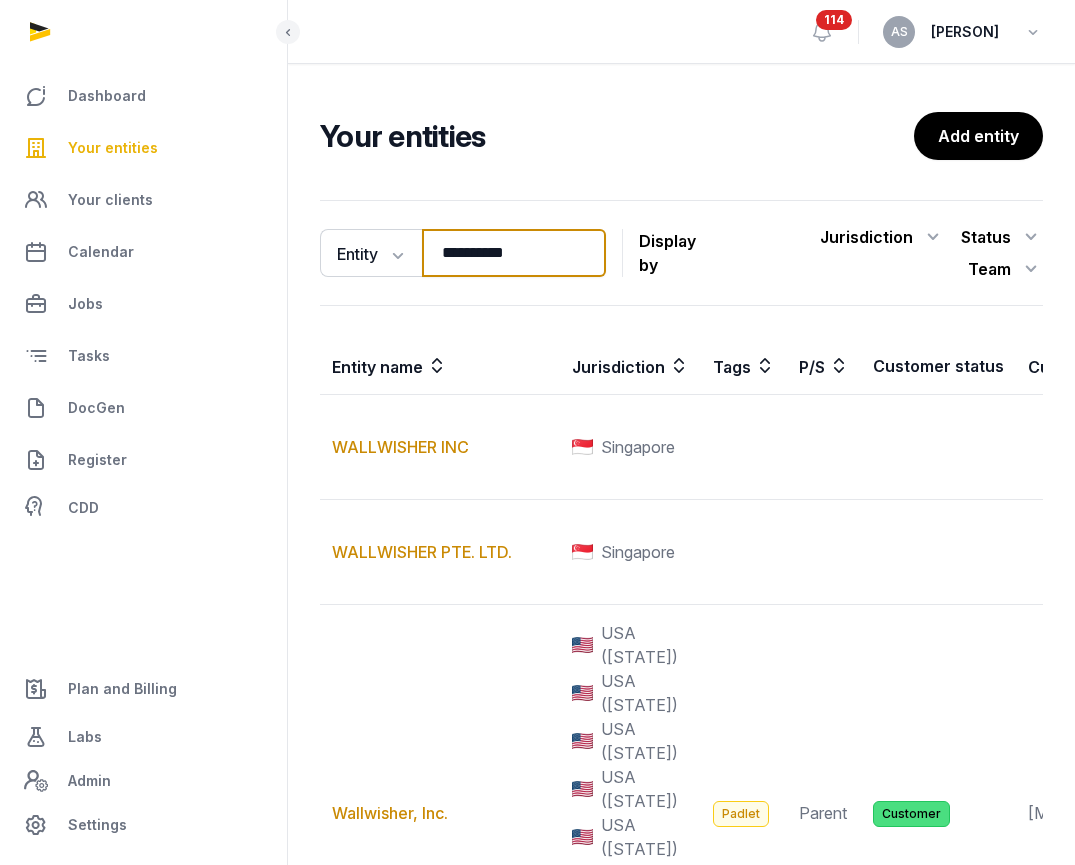 click on "**********" at bounding box center [514, 253] 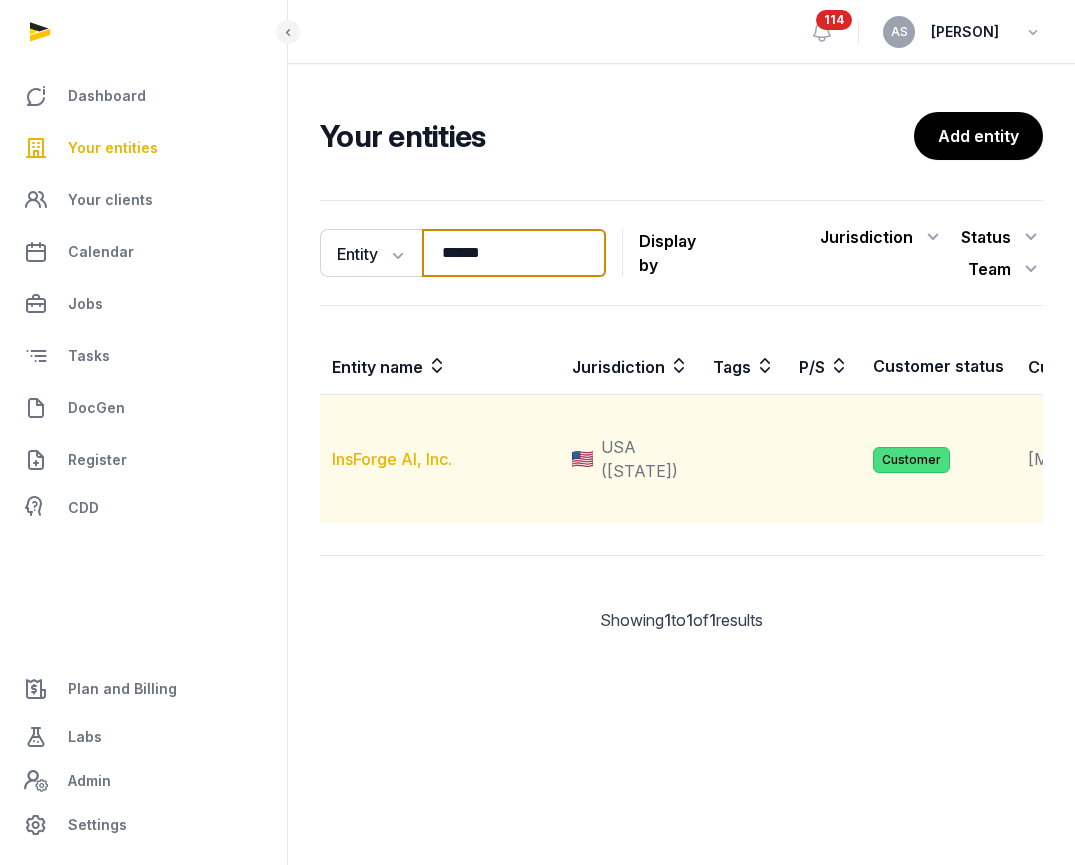 type on "******" 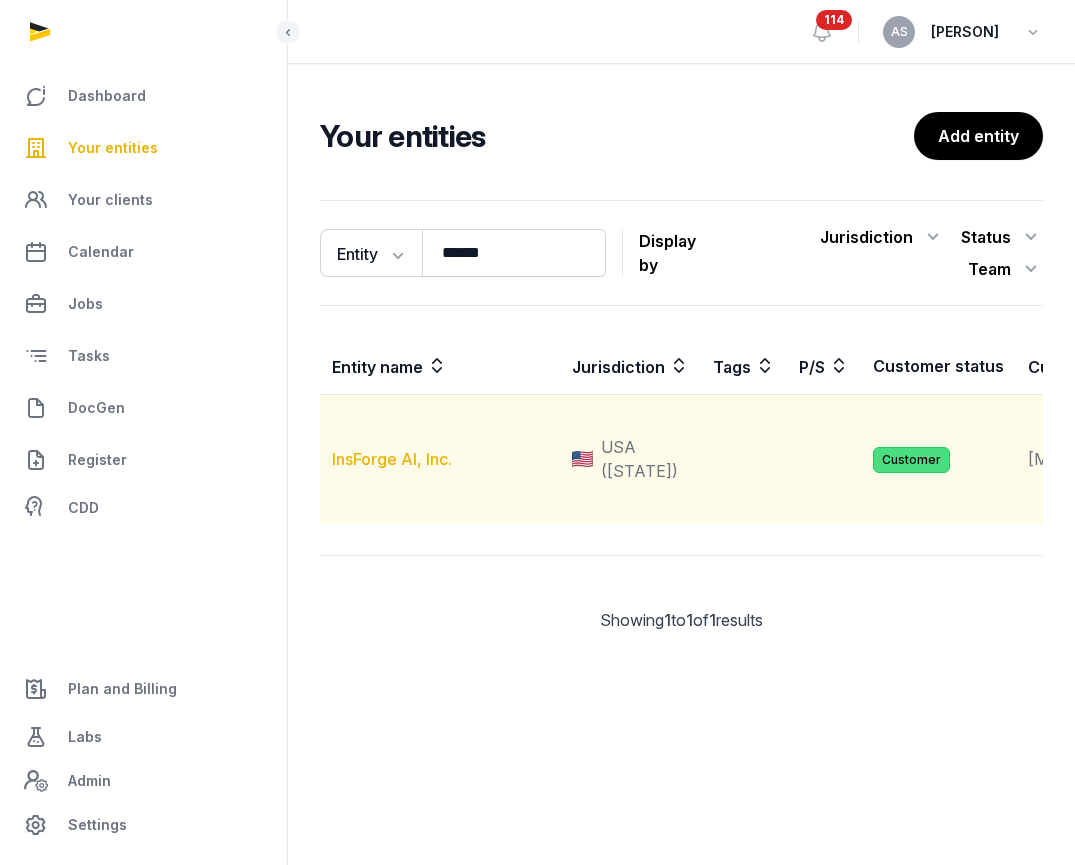 click on "InsForge AI, Inc." at bounding box center [392, 459] 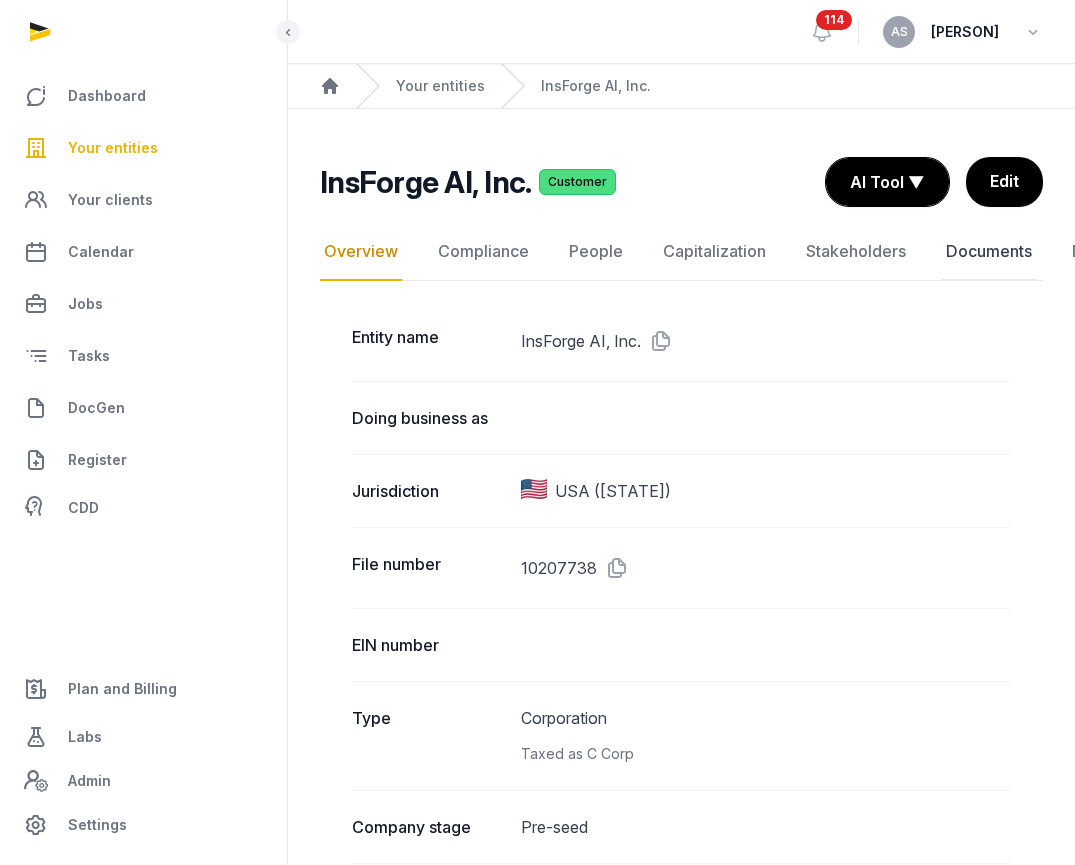 click on "Documents" 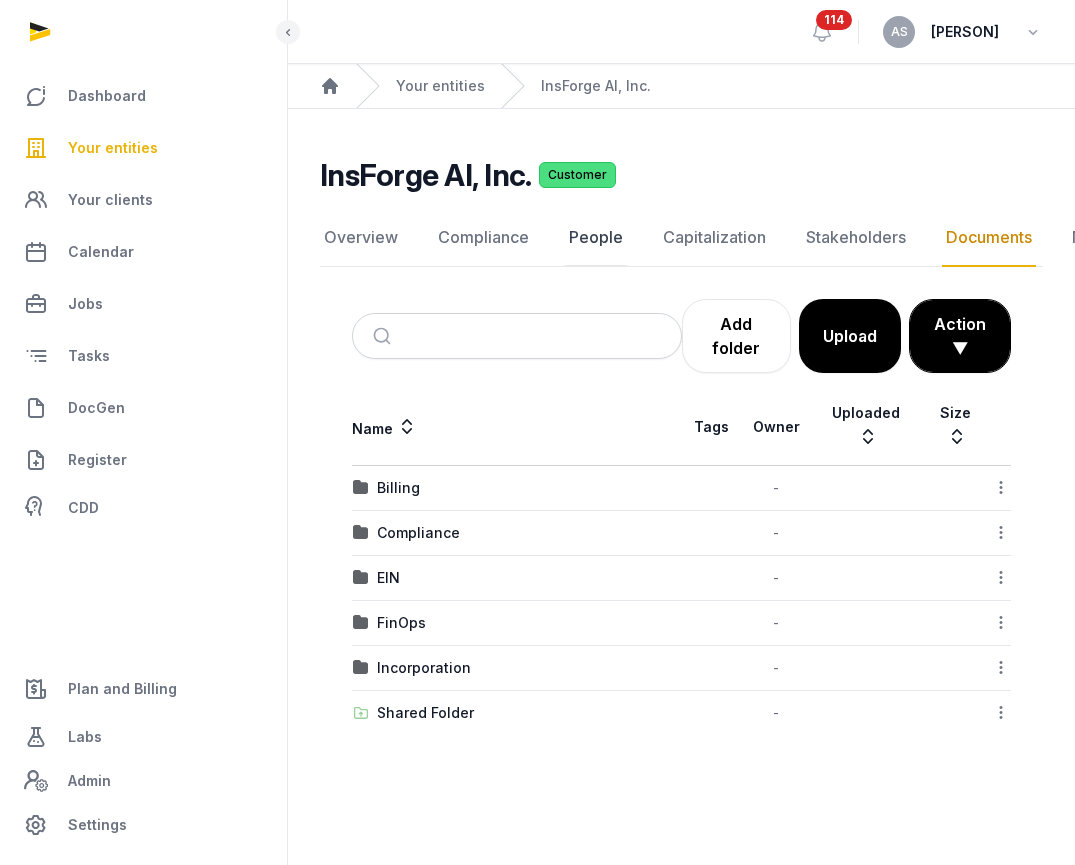 click on "People" 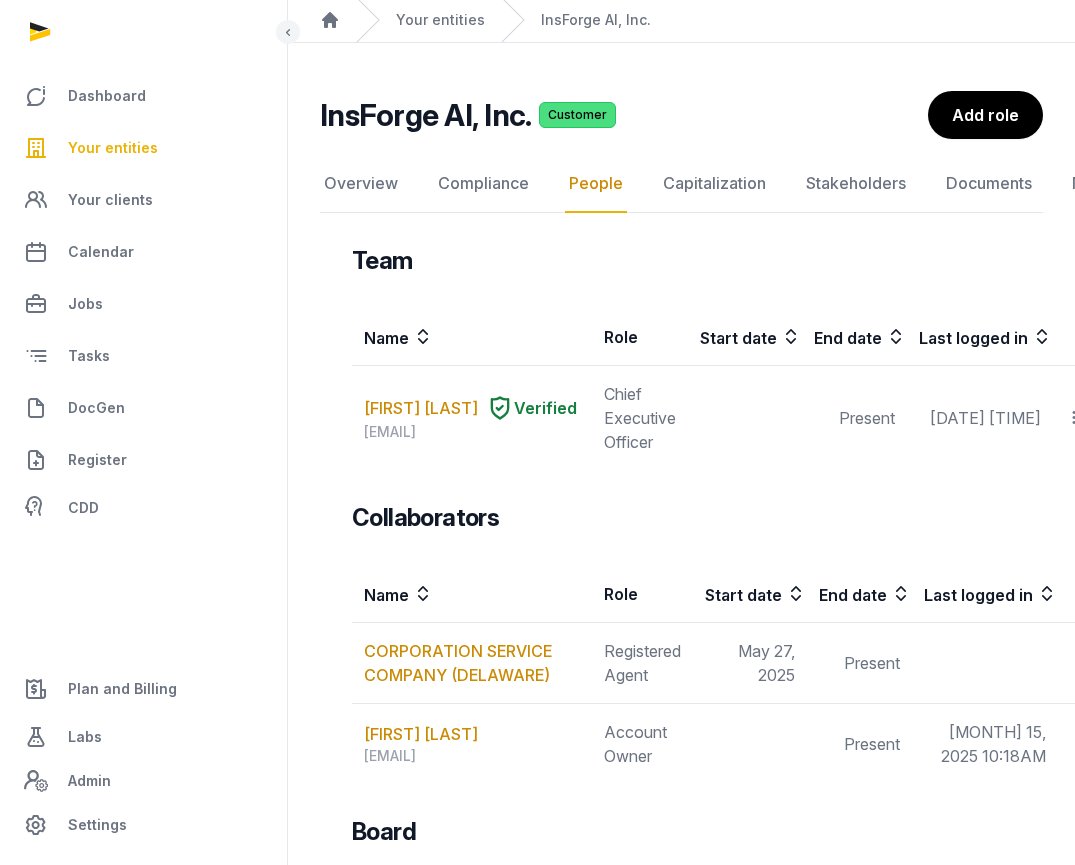 scroll, scrollTop: 52, scrollLeft: 0, axis: vertical 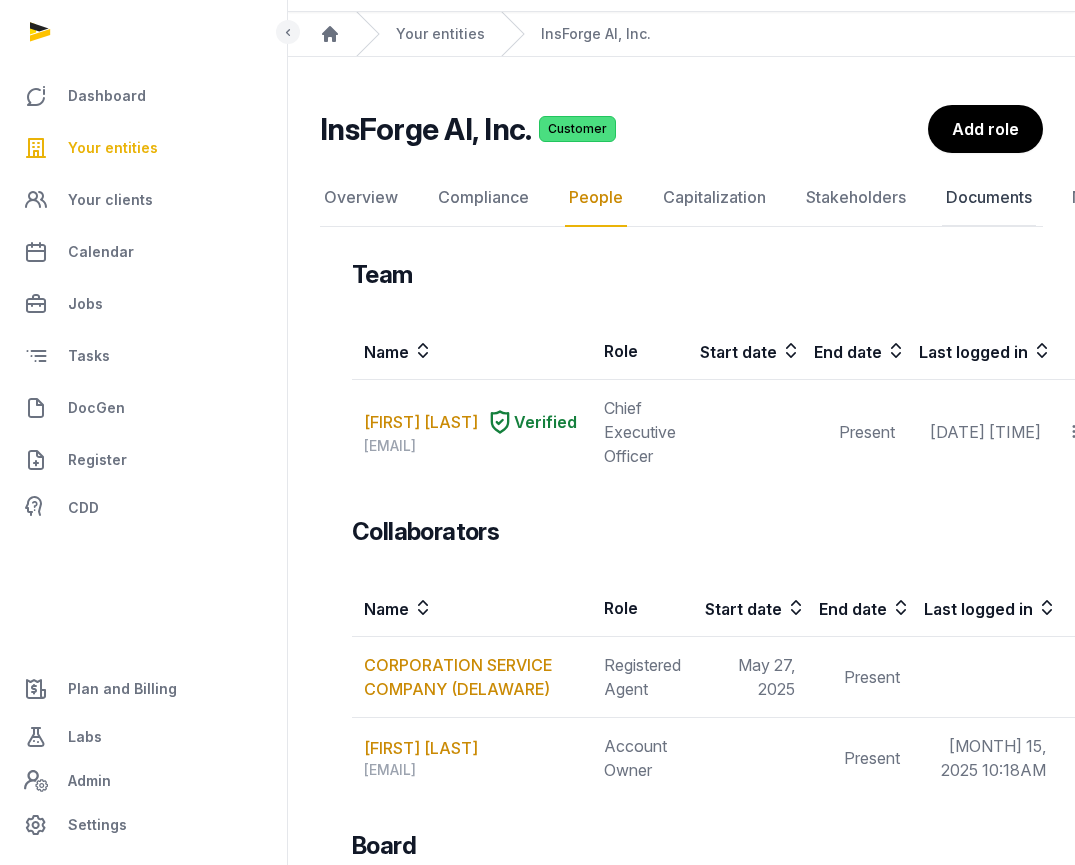 click on "Documents" 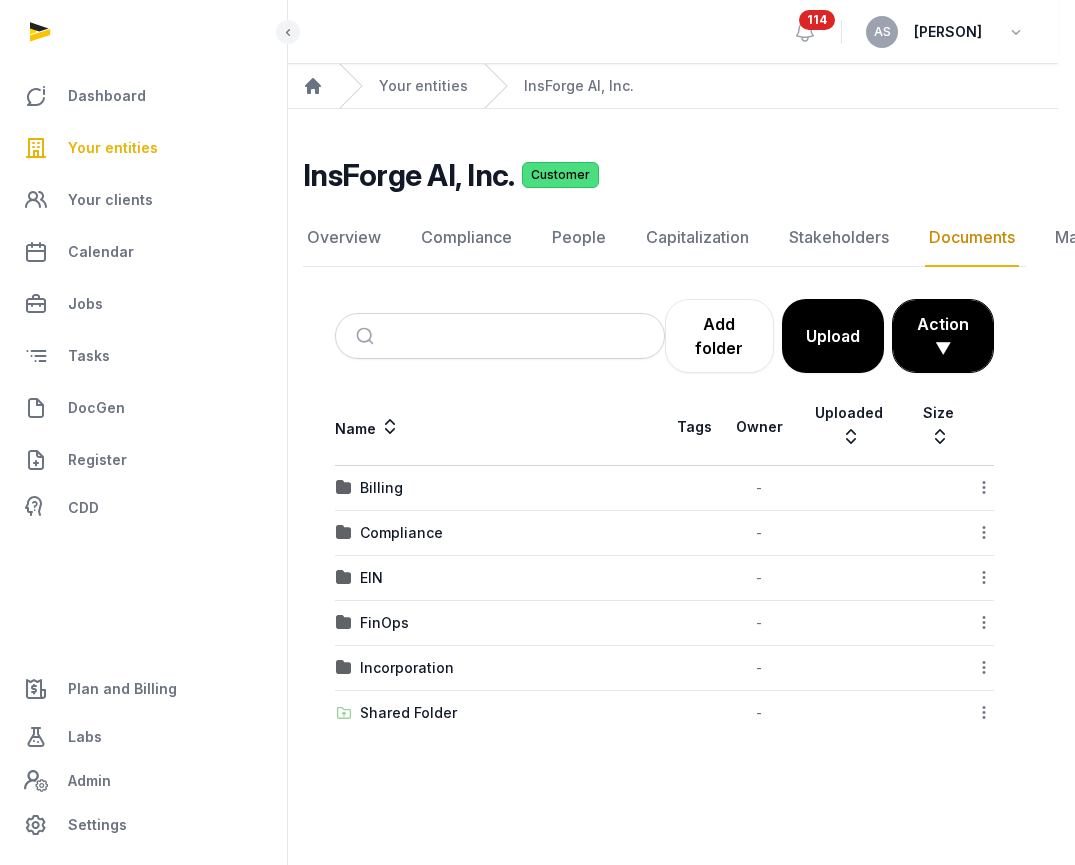 scroll, scrollTop: 0, scrollLeft: 0, axis: both 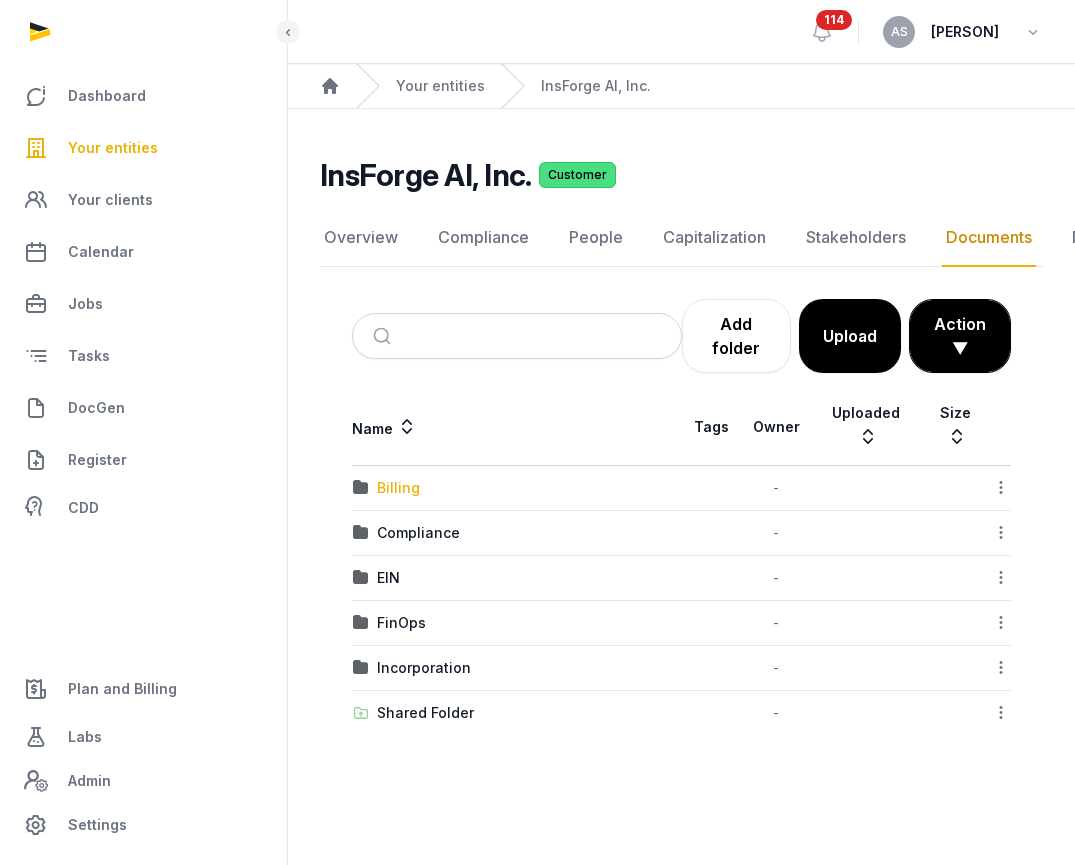 click on "Billing" at bounding box center (398, 488) 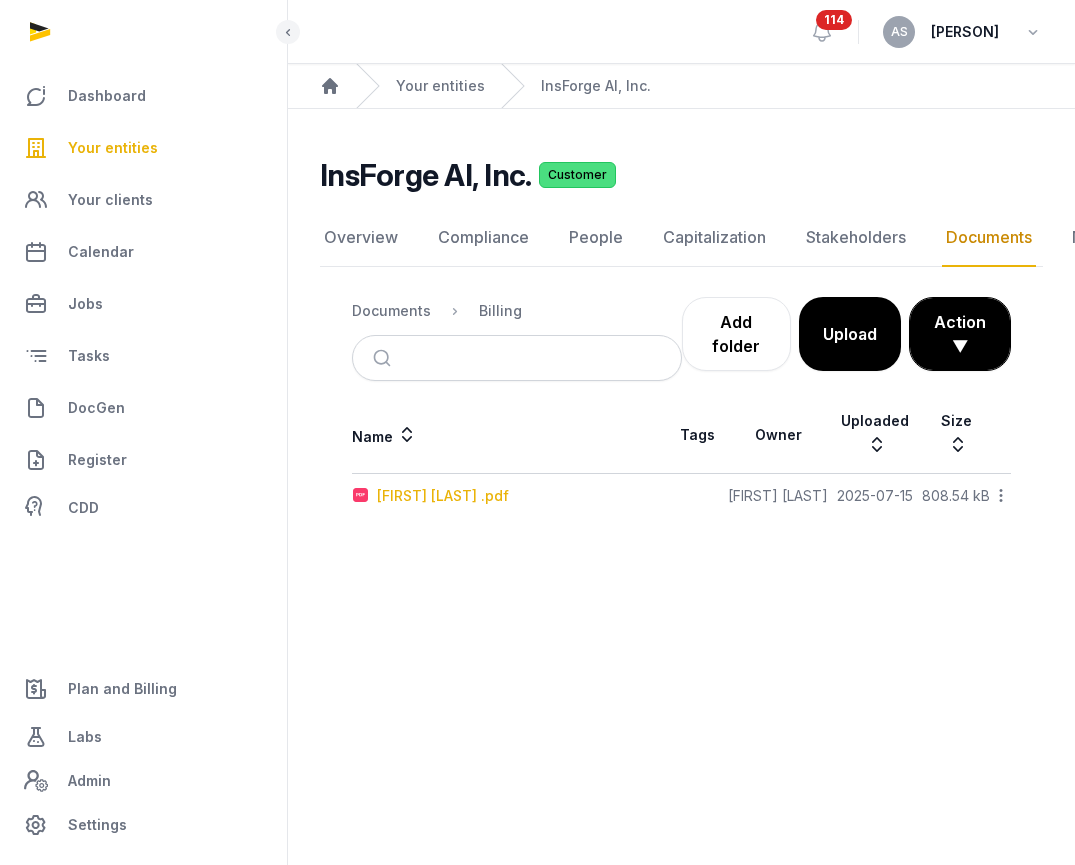 click on "[FIRST] [LAST] .pdf" at bounding box center [443, 496] 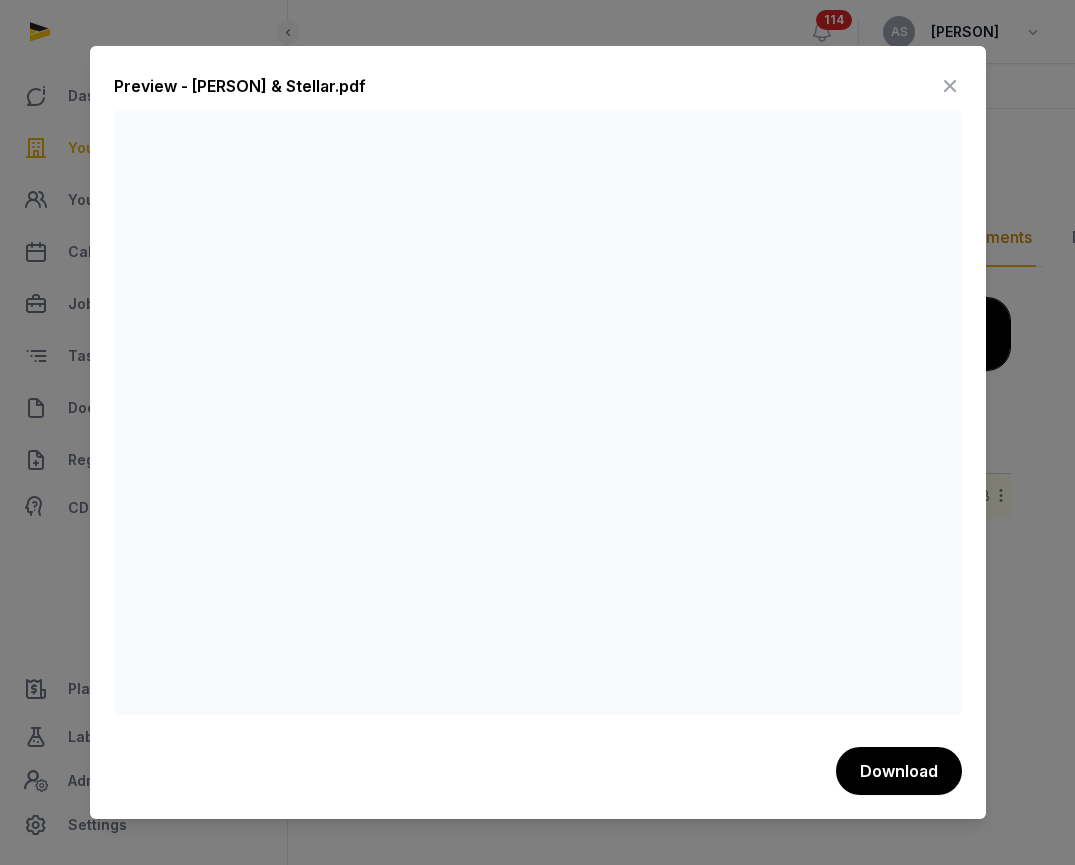 click at bounding box center (950, 86) 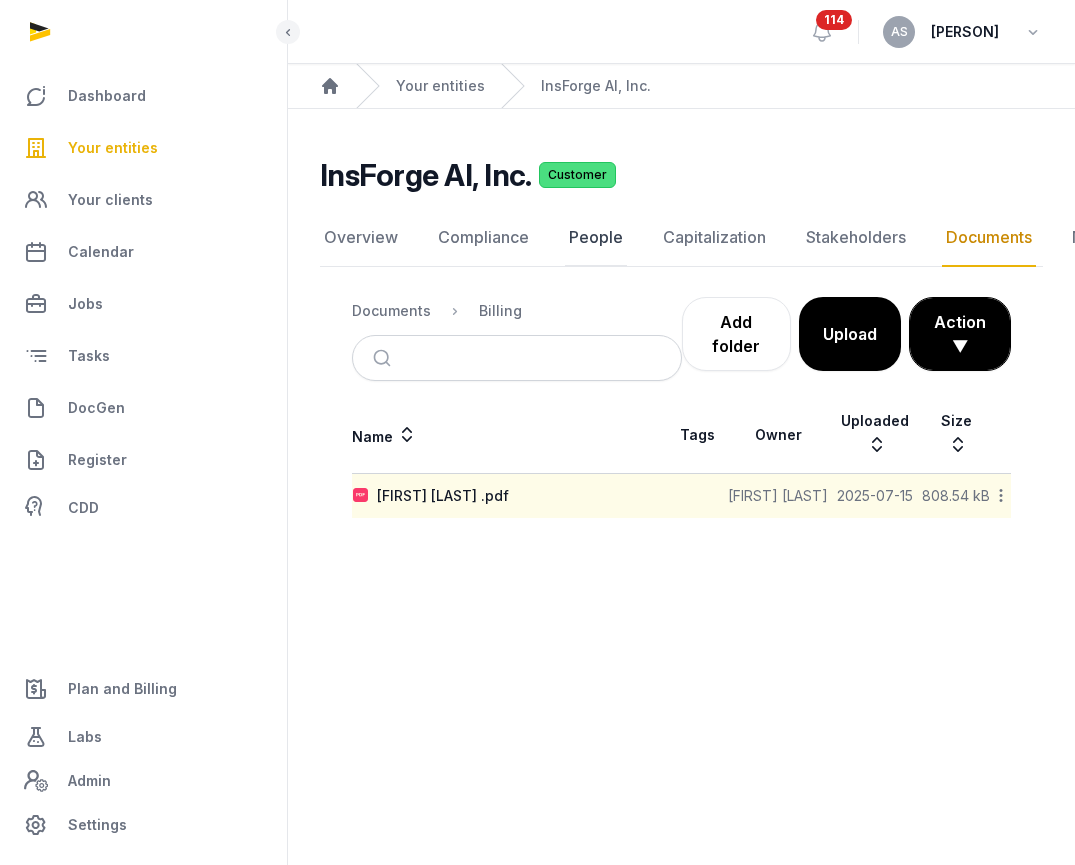 click on "People" 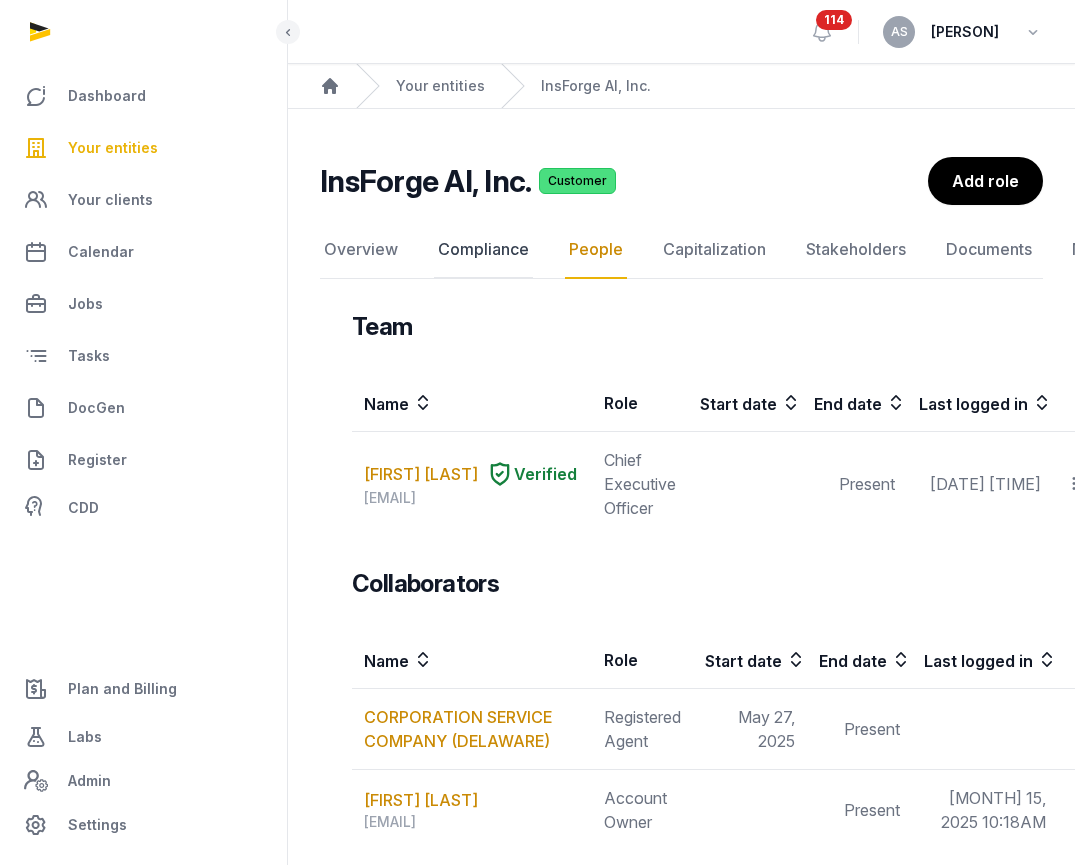 click on "Compliance" 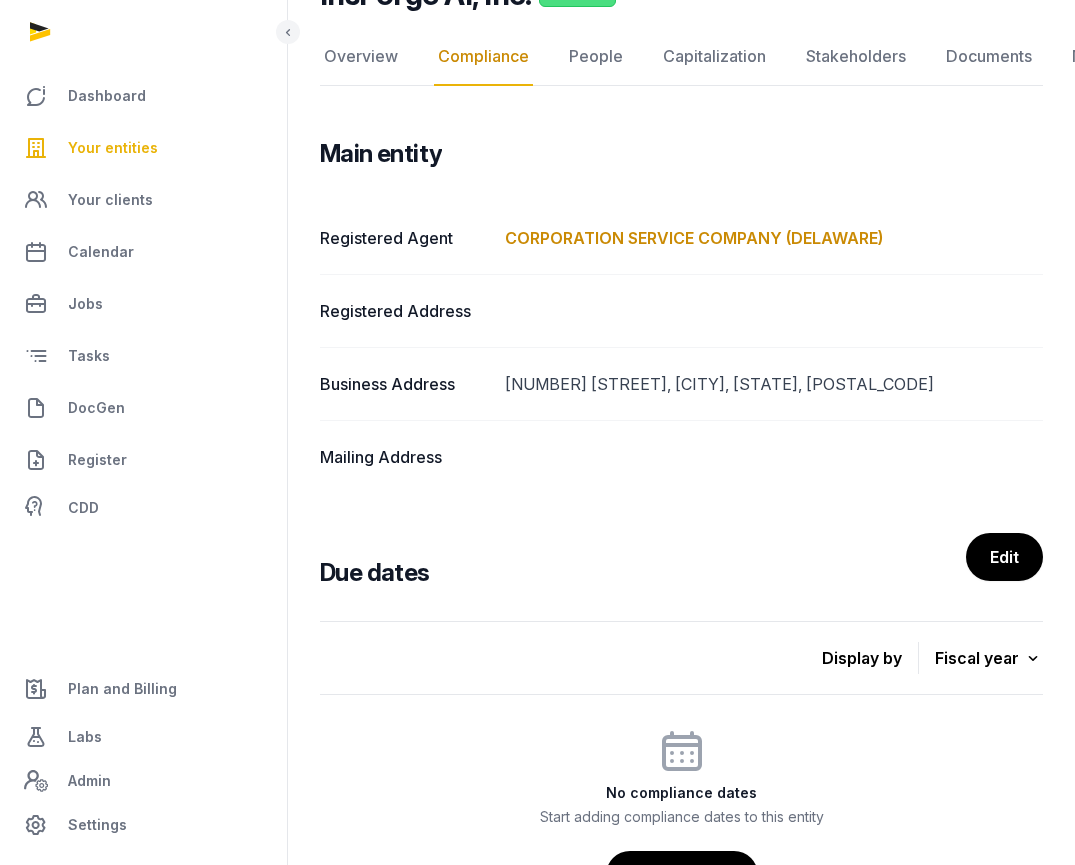 scroll, scrollTop: 0, scrollLeft: 0, axis: both 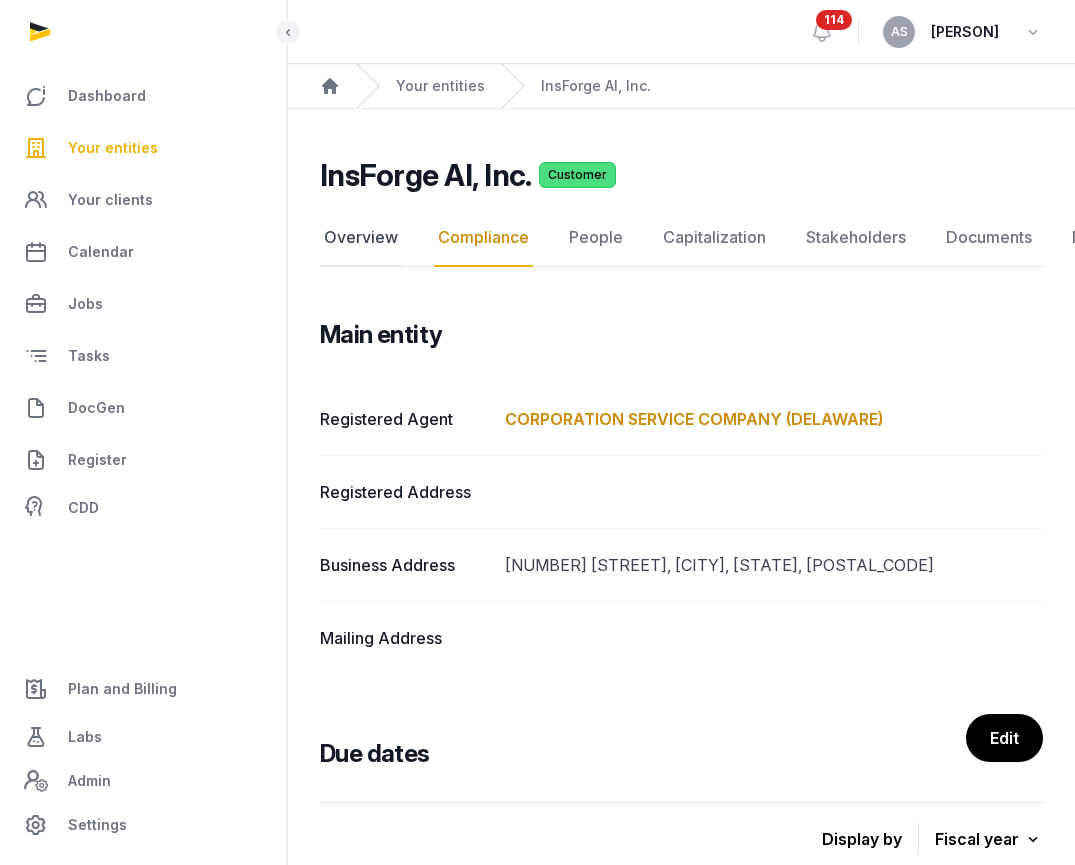 click on "Overview" 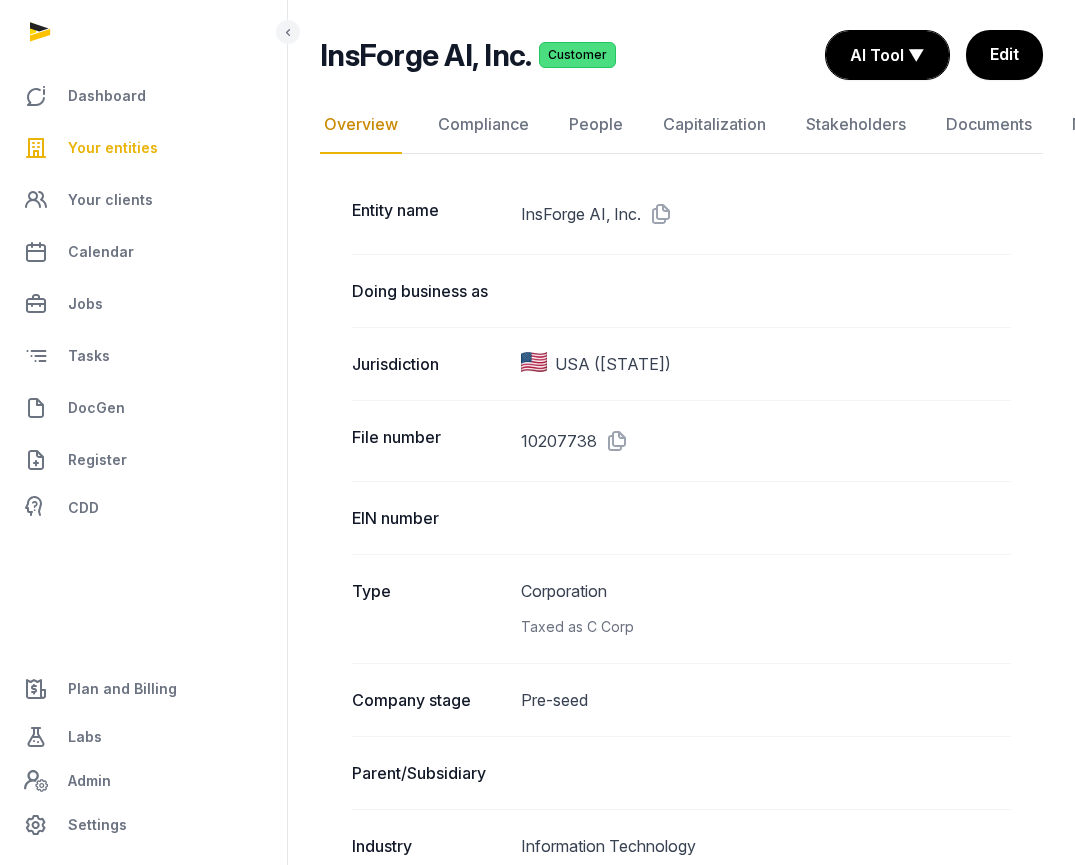 scroll, scrollTop: 124, scrollLeft: 0, axis: vertical 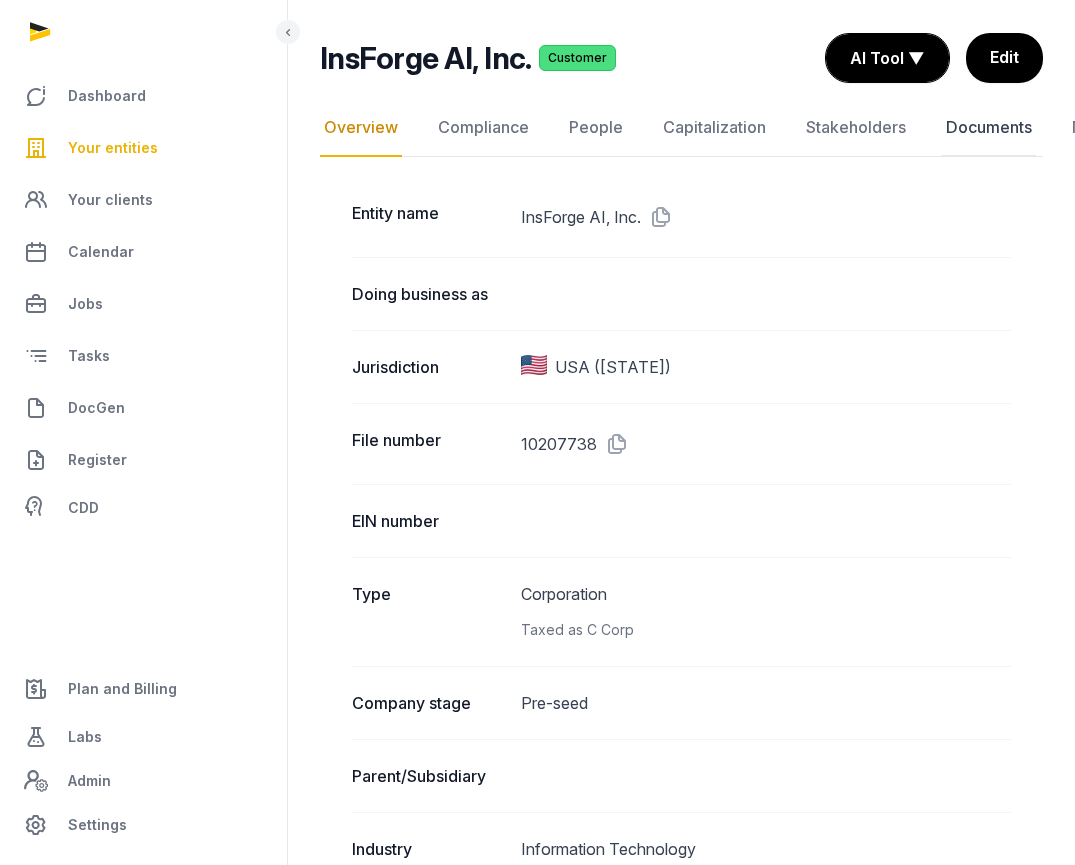 click on "Documents" 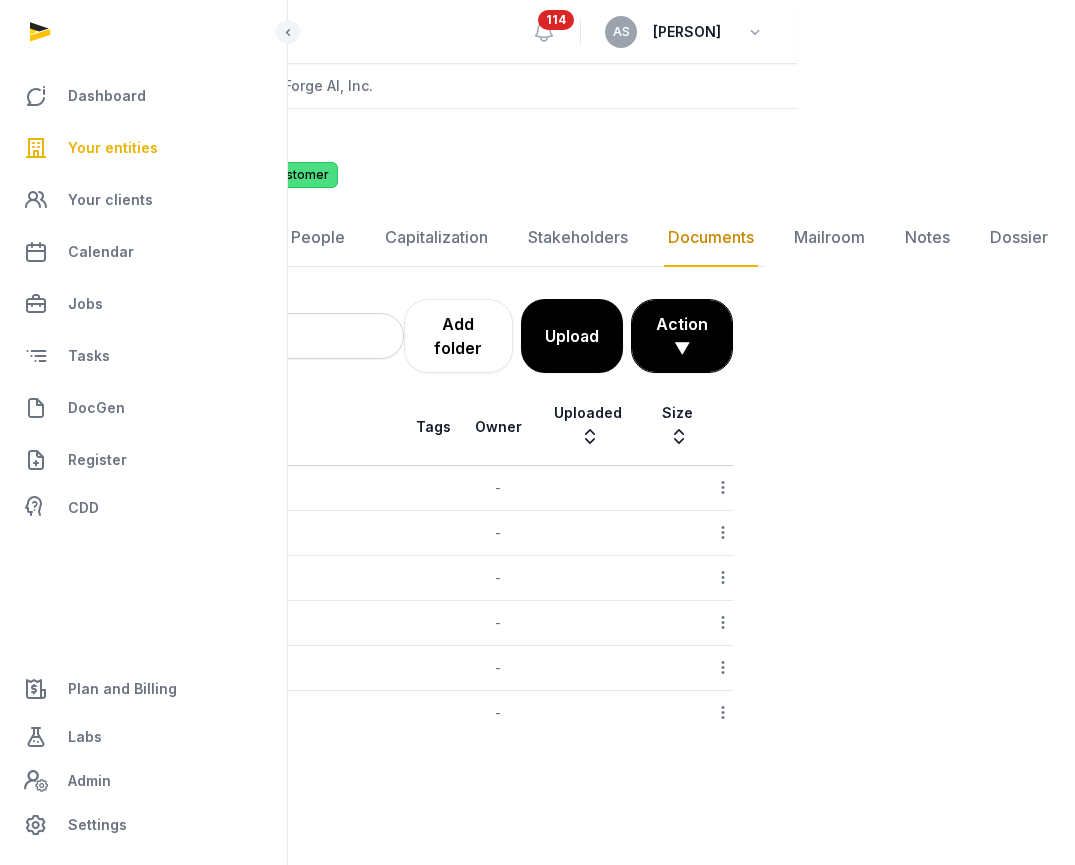 scroll, scrollTop: 0, scrollLeft: 321, axis: horizontal 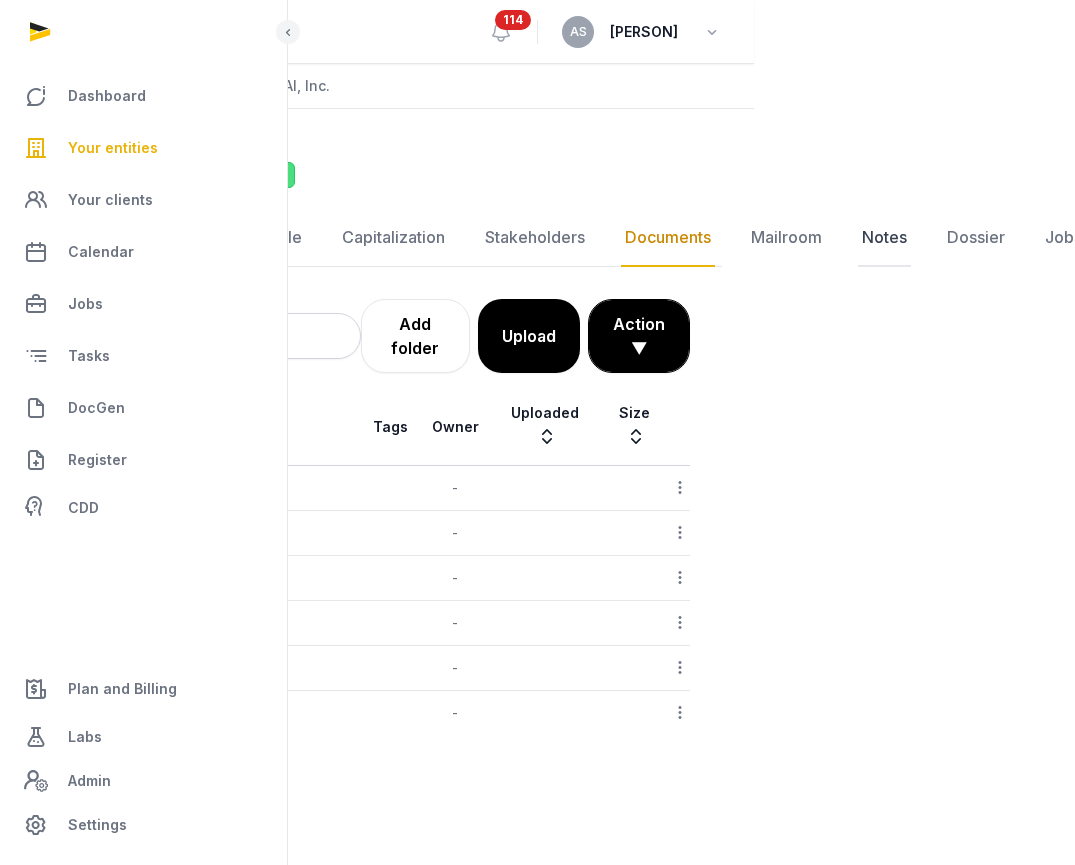 click on "Notes" 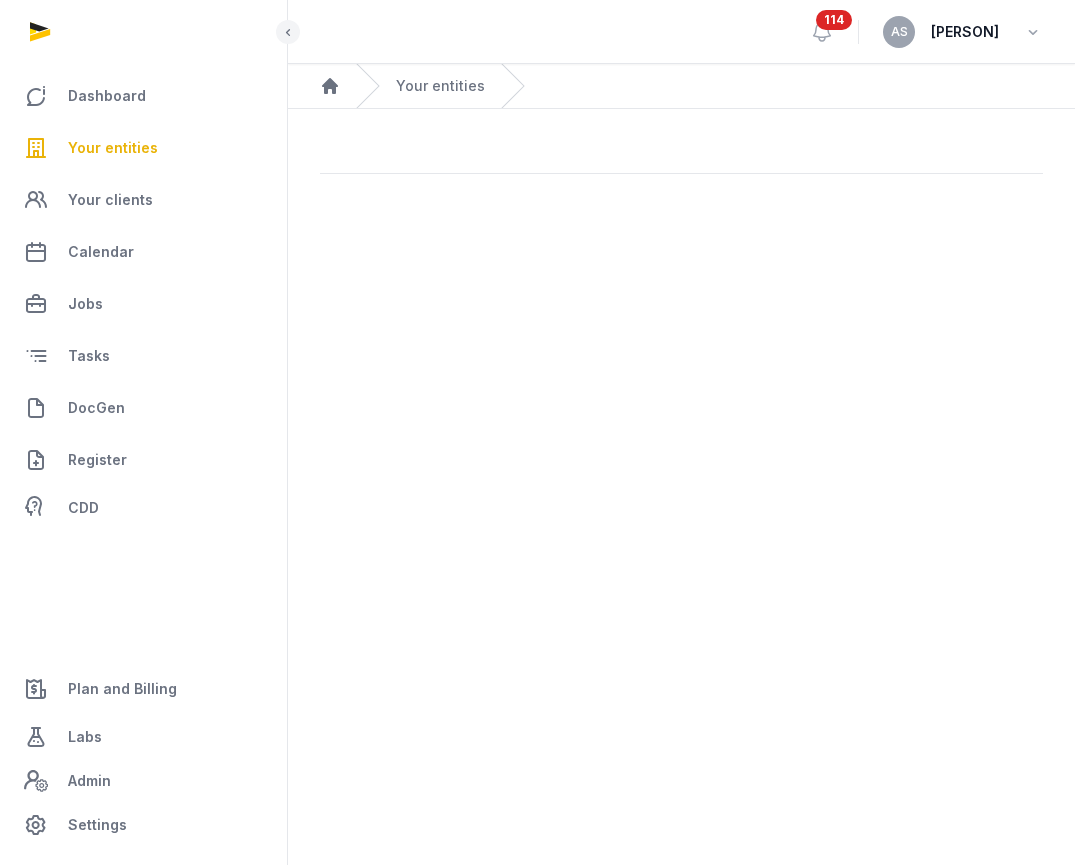 scroll, scrollTop: 0, scrollLeft: 0, axis: both 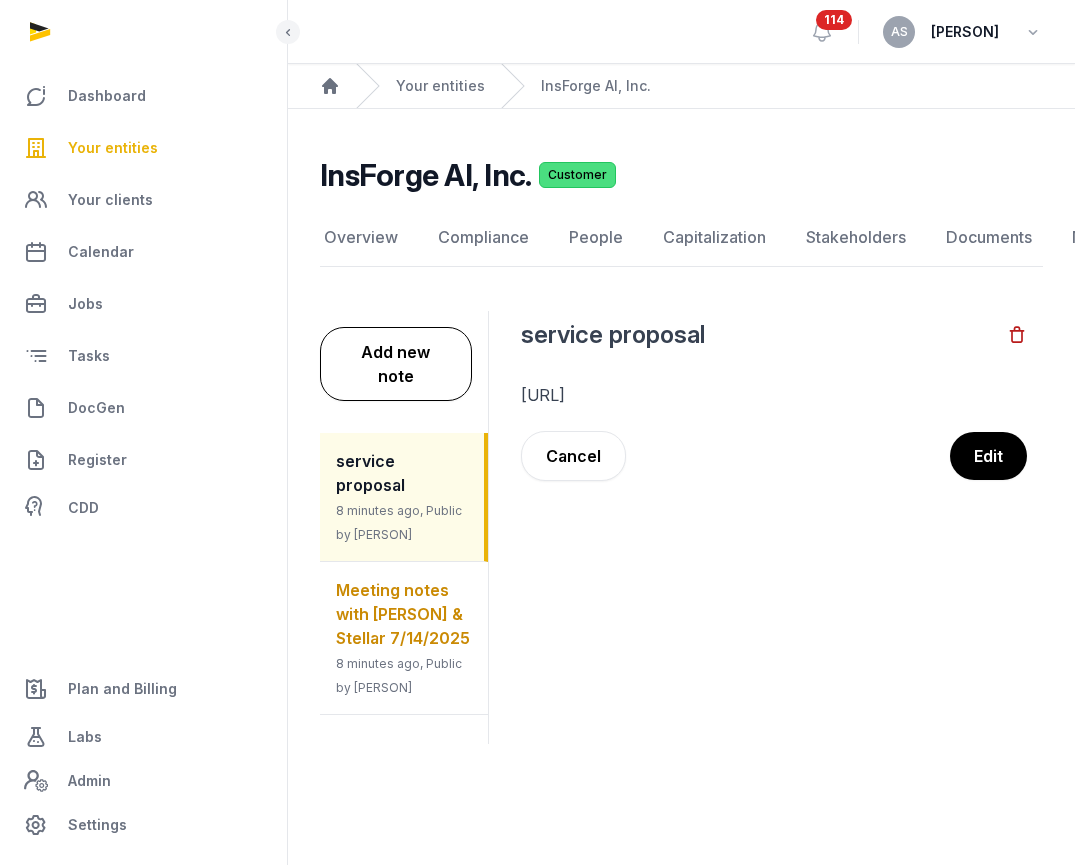 click on "Meeting notes with [FIRST] 7/14/2025 8 minutes ago, Public by [FIRST] [LAST]" at bounding box center [404, 638] 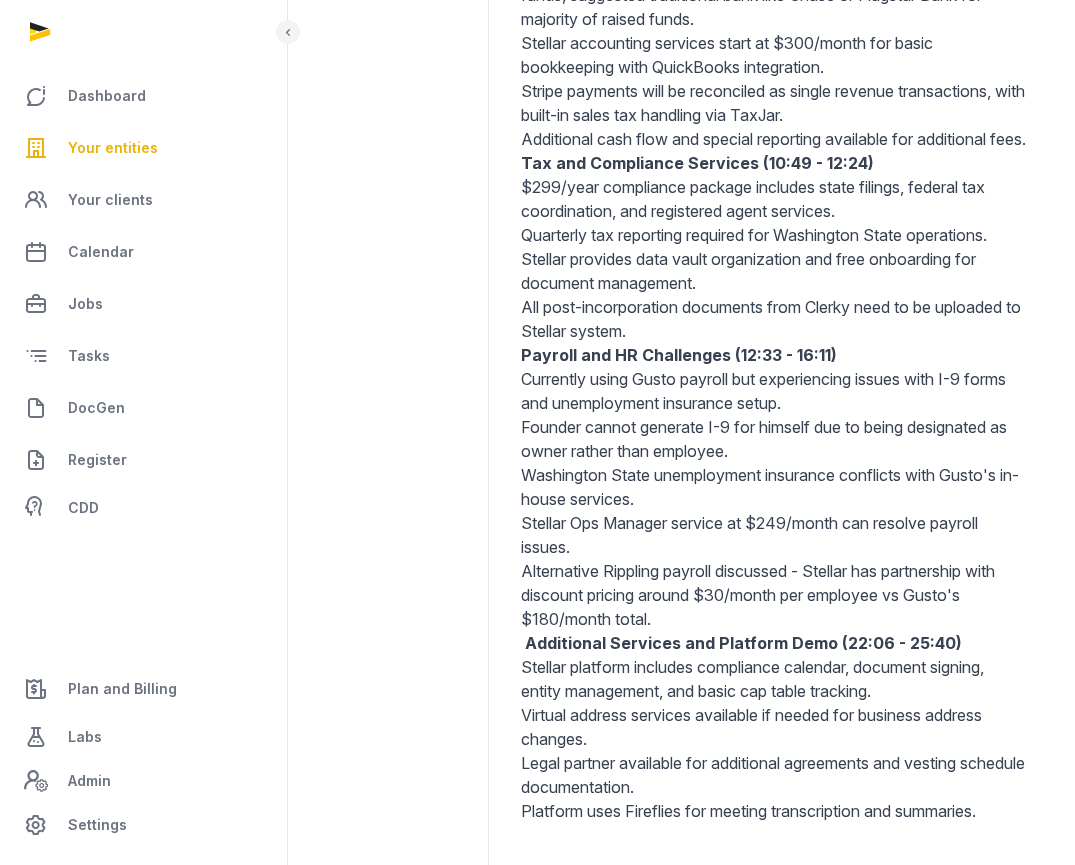scroll, scrollTop: 1431, scrollLeft: 0, axis: vertical 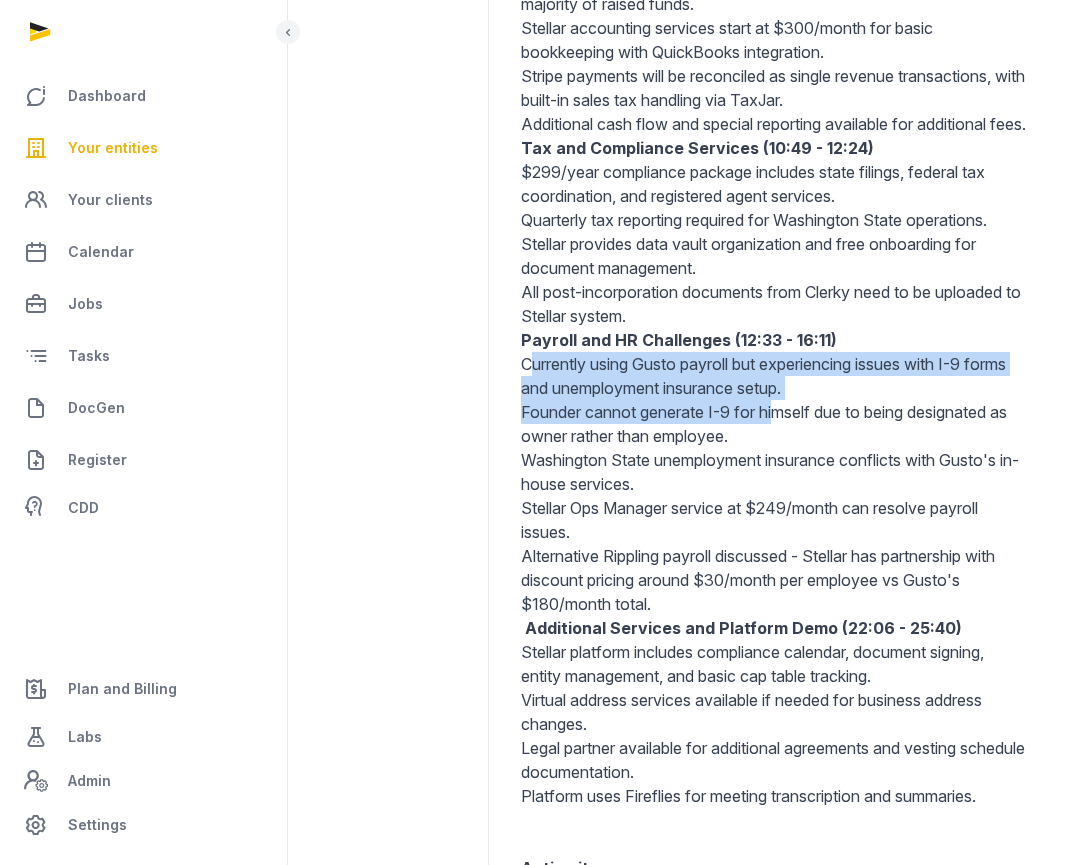 drag, startPoint x: 535, startPoint y: 399, endPoint x: 780, endPoint y: 434, distance: 247.48738 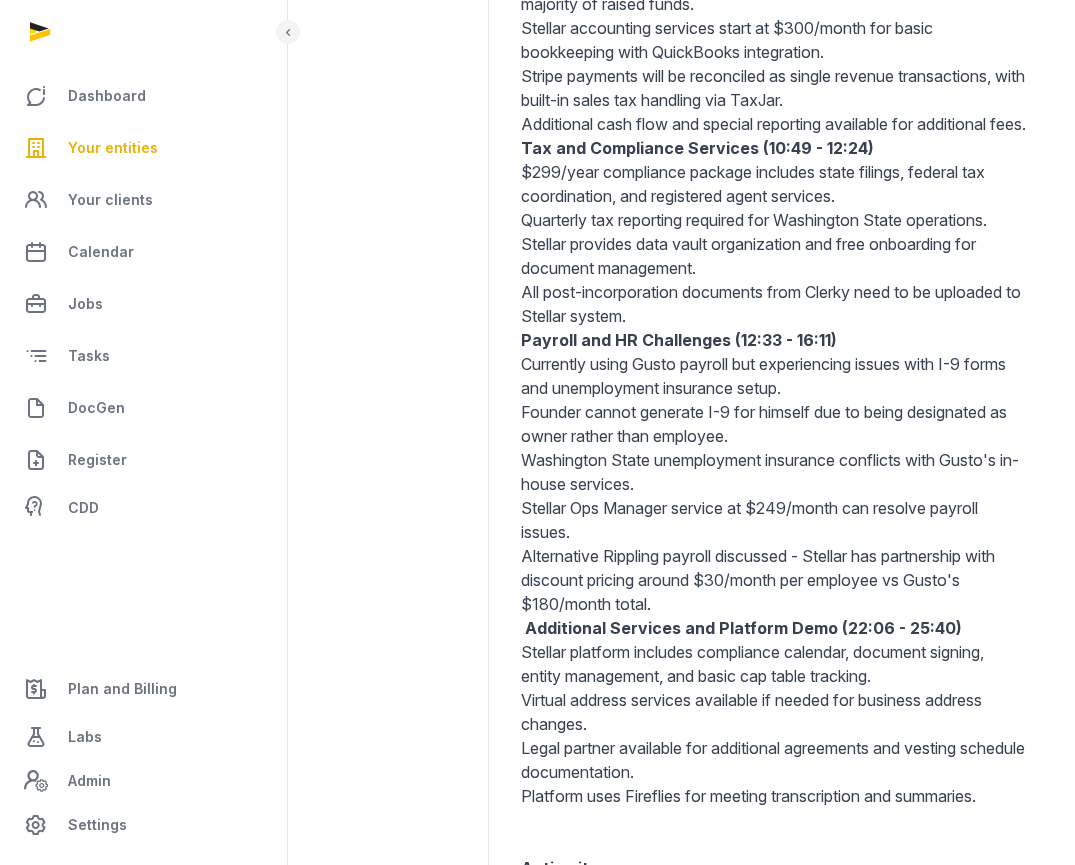 click on "Founder cannot generate I-9 for himself due to being designated as owner rather than employee." at bounding box center [774, 424] 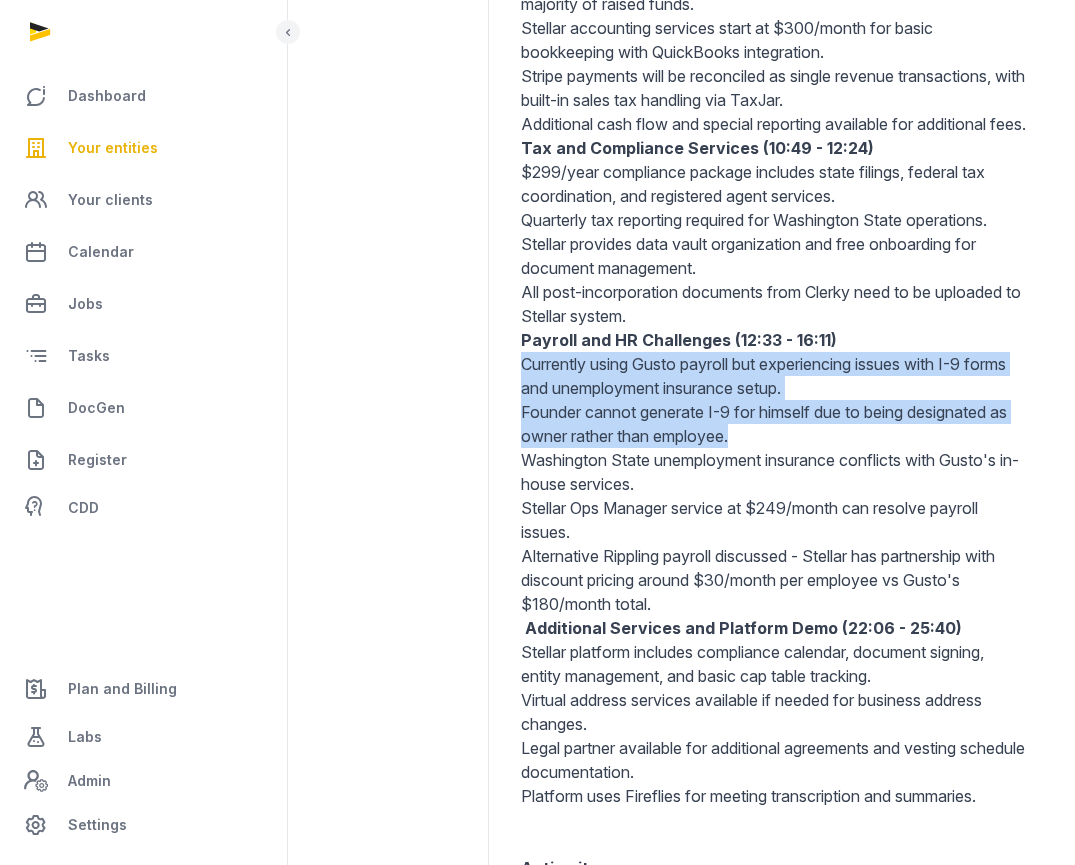 drag, startPoint x: 783, startPoint y: 464, endPoint x: 515, endPoint y: 382, distance: 280.26416 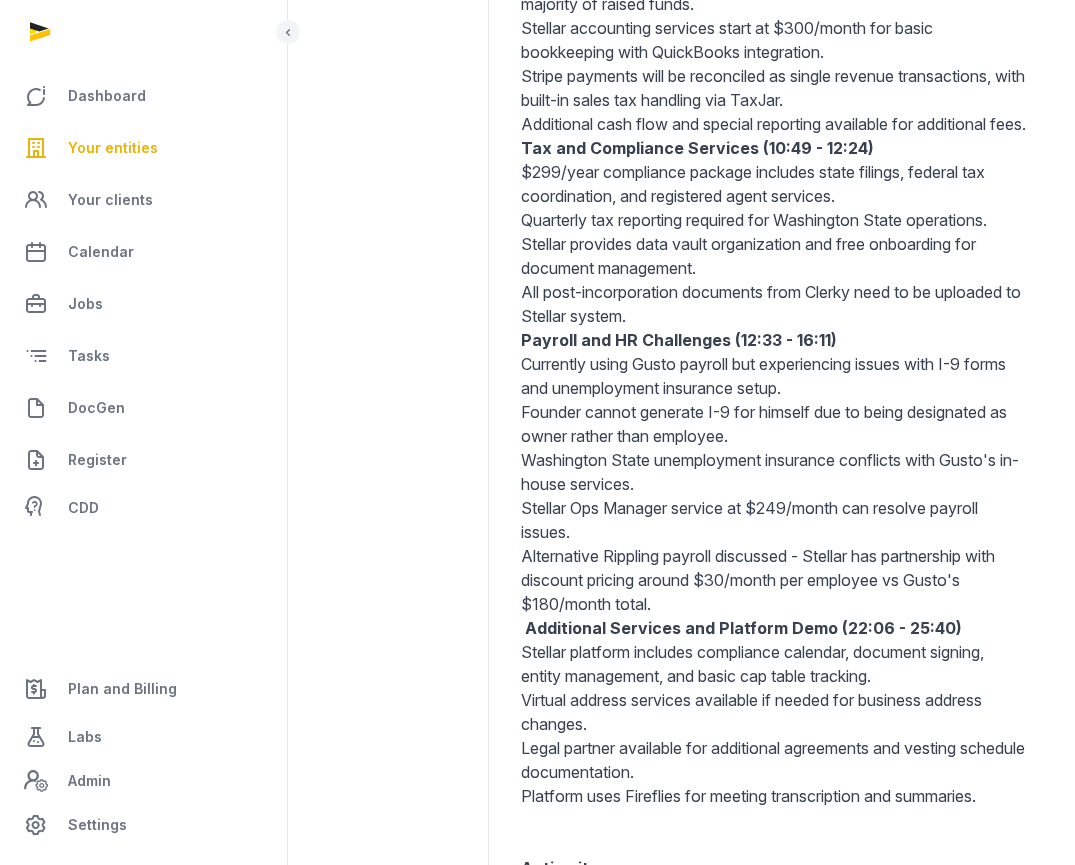 click on "Stellar Ops Manager service at $249/month can resolve payroll issues." at bounding box center [774, 520] 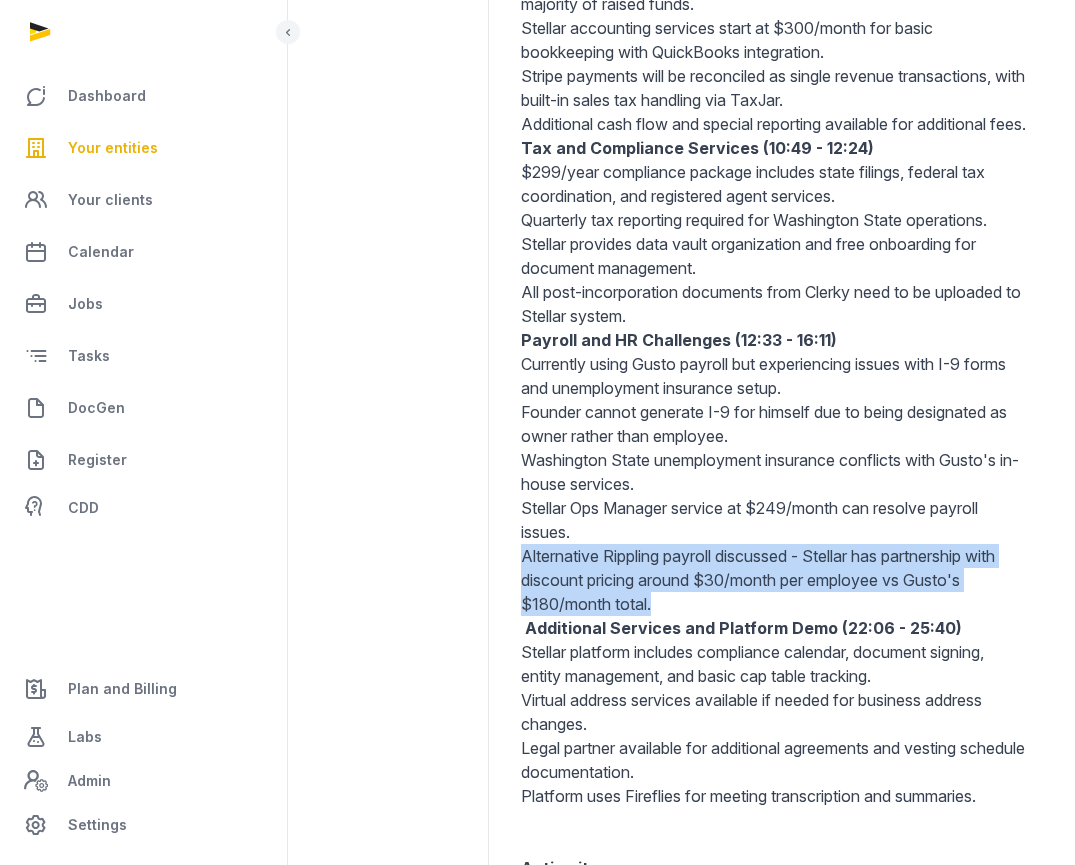 drag, startPoint x: 663, startPoint y: 629, endPoint x: 513, endPoint y: 582, distance: 157.19096 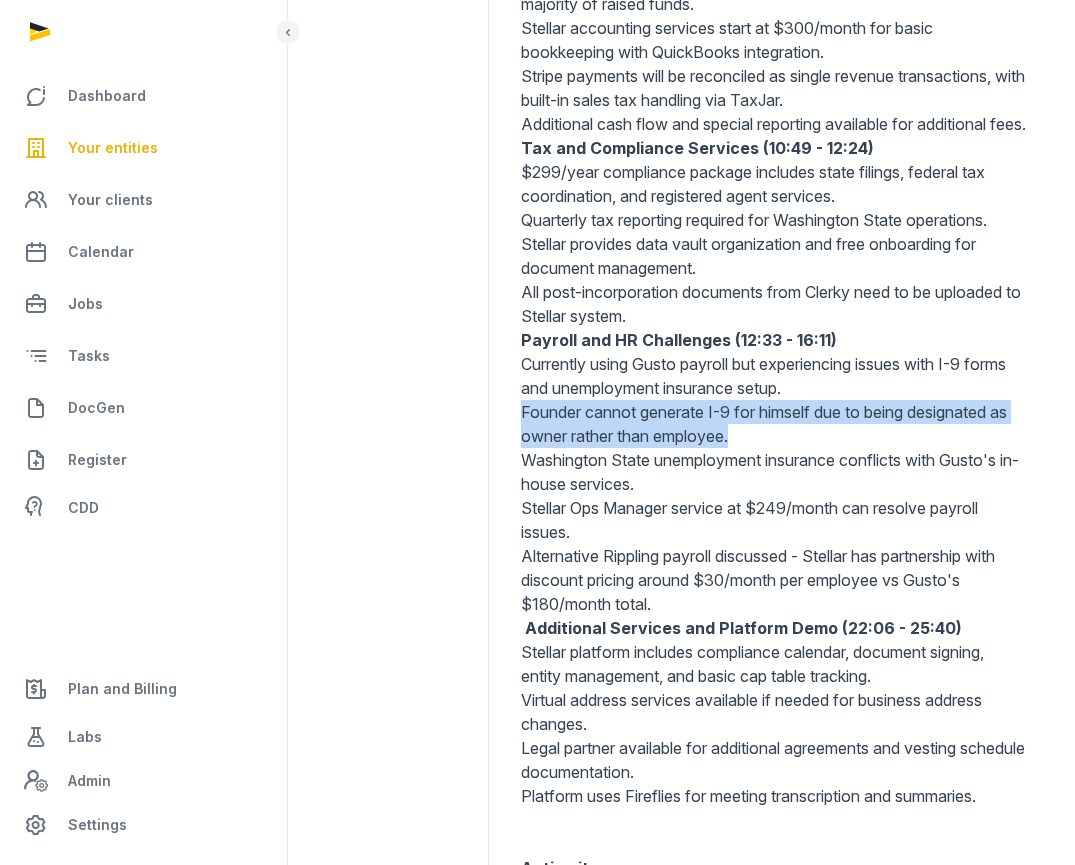 drag, startPoint x: 772, startPoint y: 461, endPoint x: 510, endPoint y: 440, distance: 262.84024 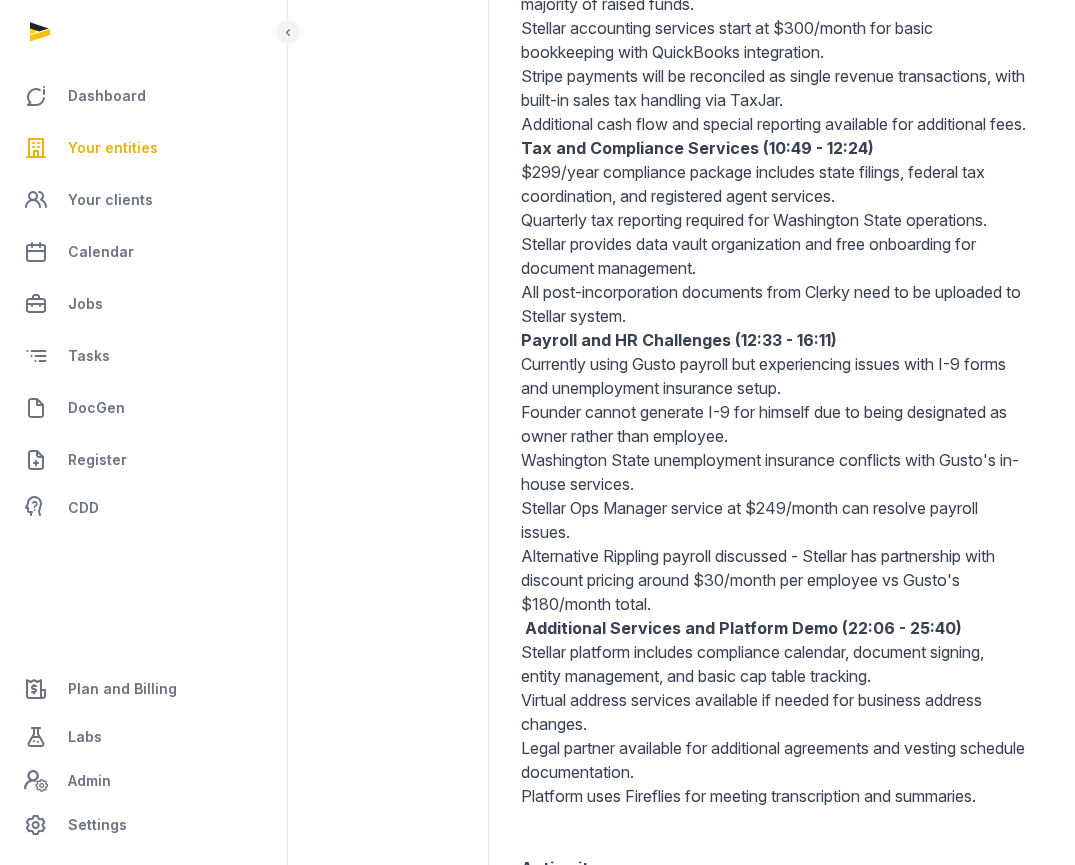 click on "Founder cannot generate I-9 for himself due to being designated as owner rather than employee." at bounding box center [774, 424] 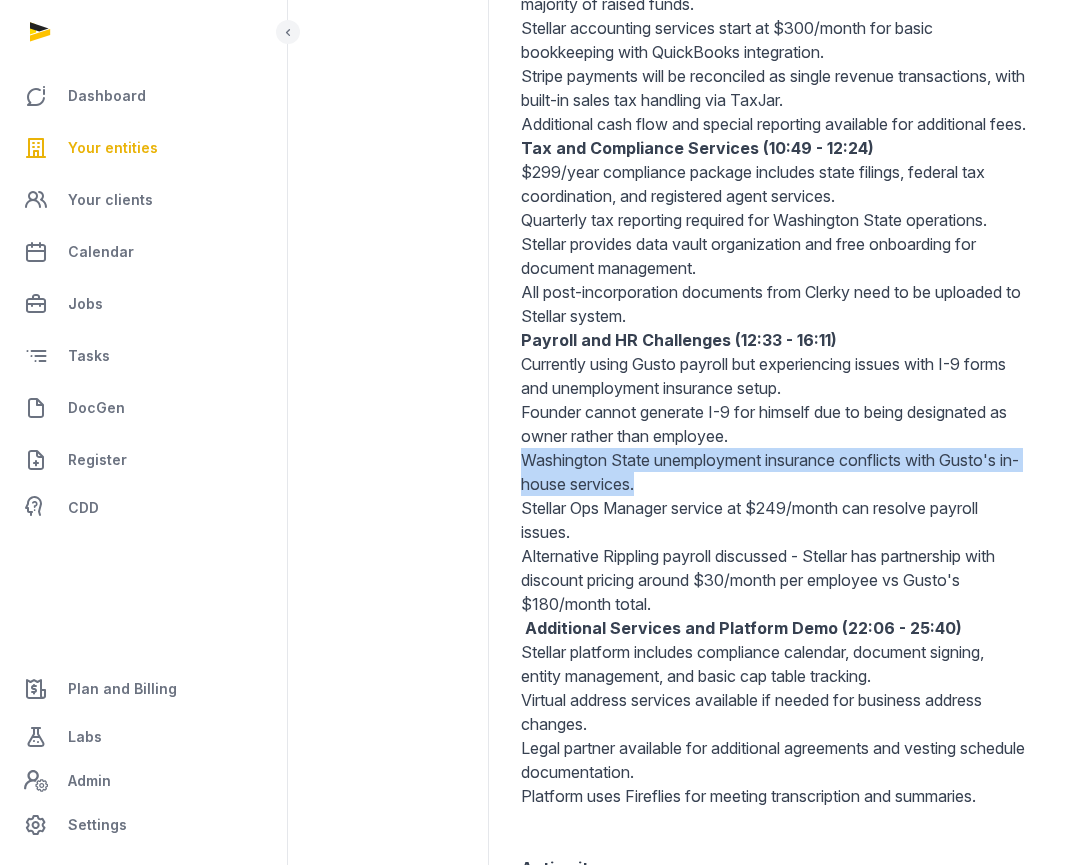 drag, startPoint x: 691, startPoint y: 507, endPoint x: 504, endPoint y: 482, distance: 188.66373 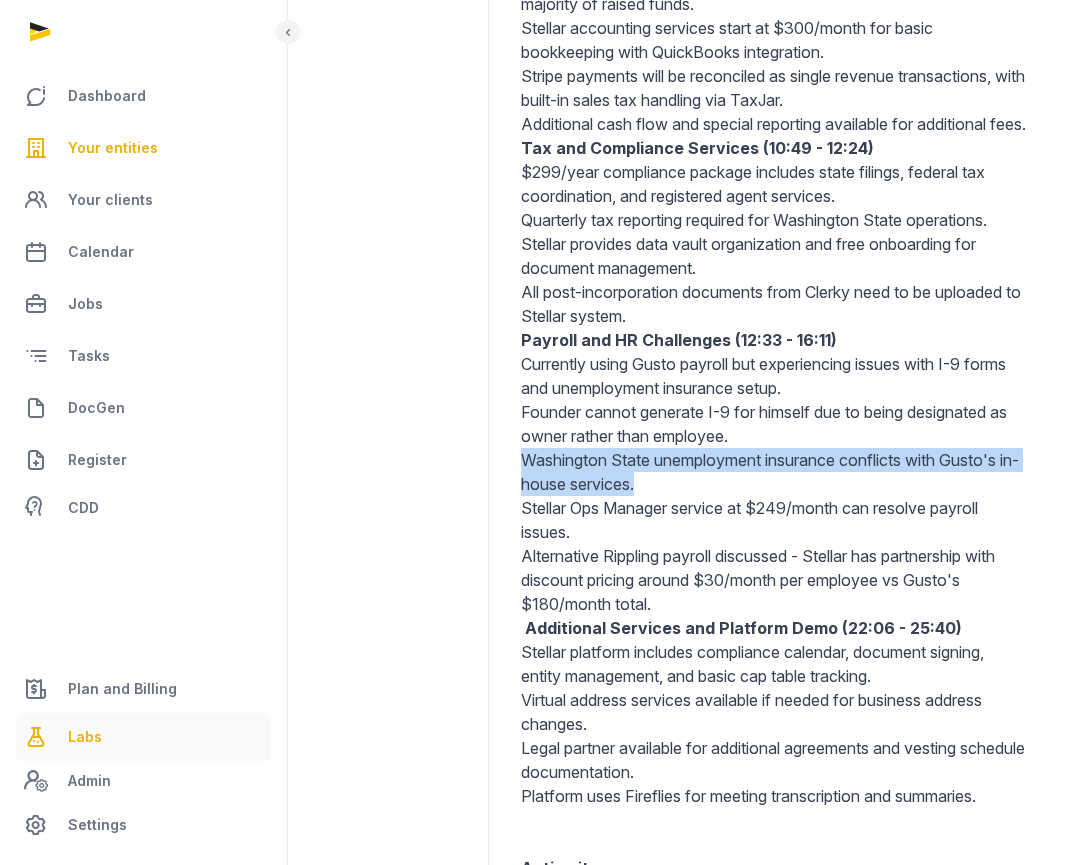 click on "Labs" at bounding box center [143, 737] 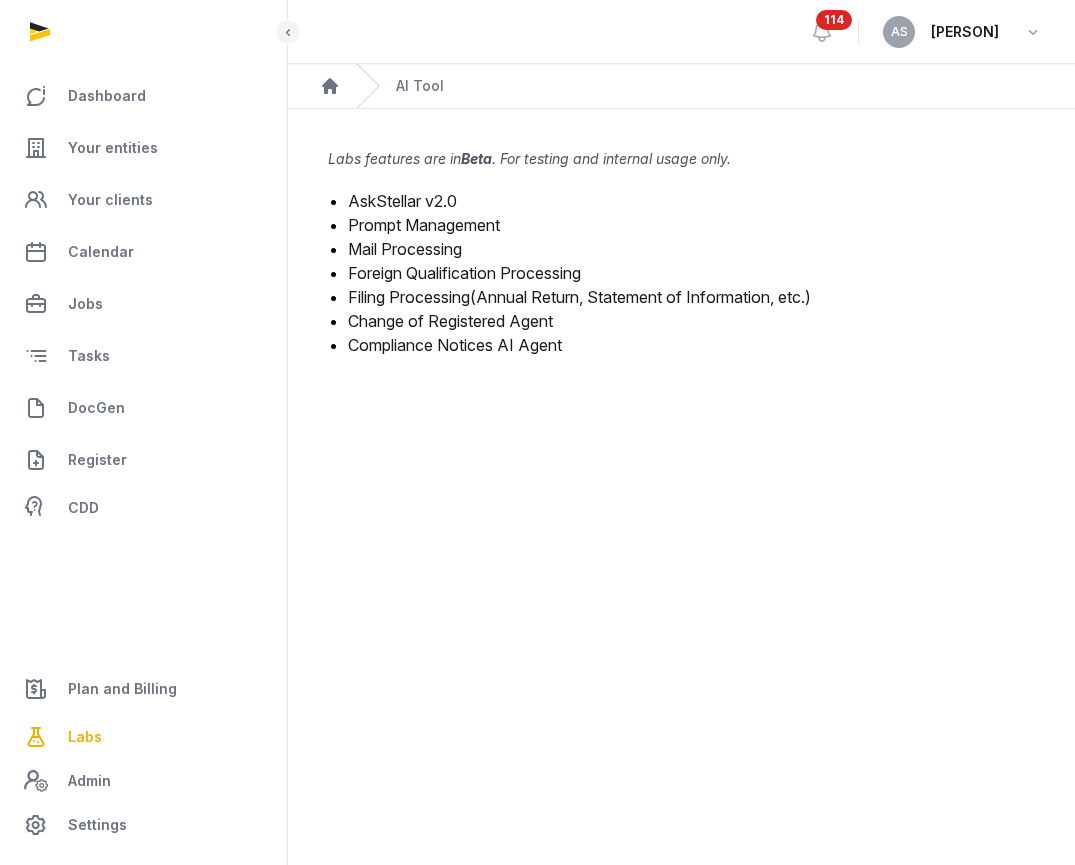 click on "Mail Processing" at bounding box center (405, 249) 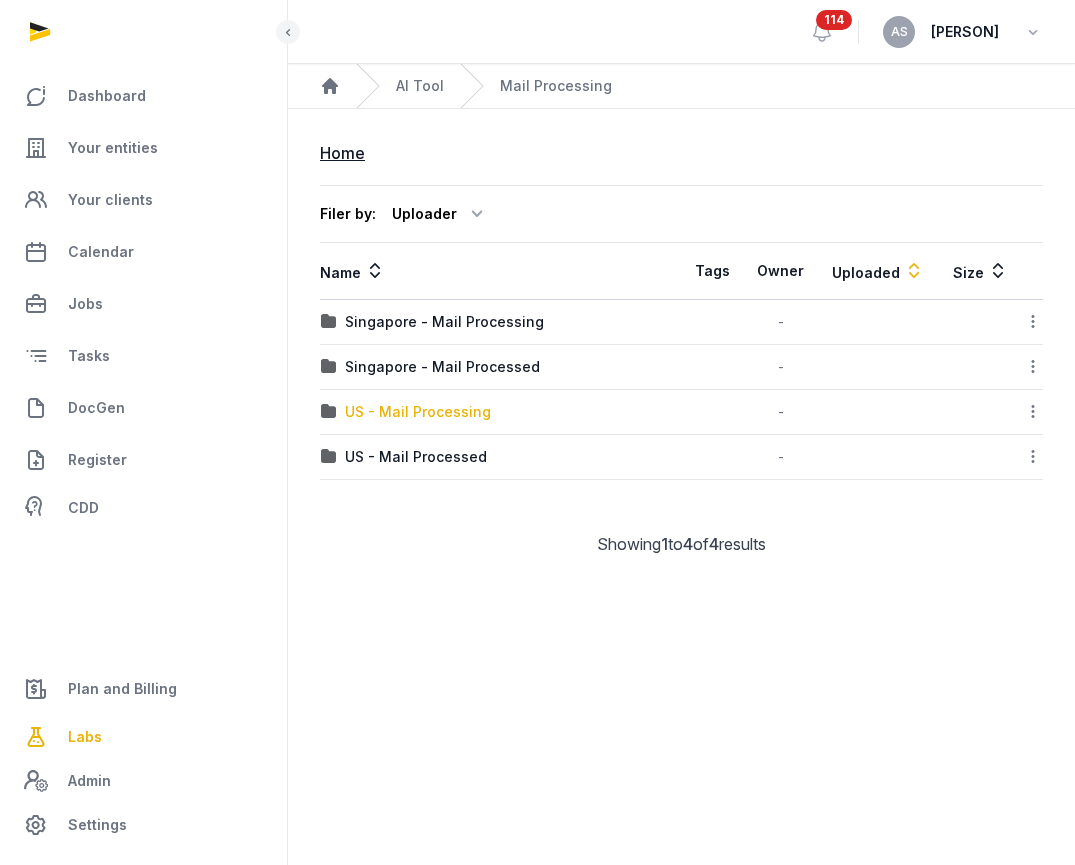 click on "US - Mail Processing" at bounding box center [418, 412] 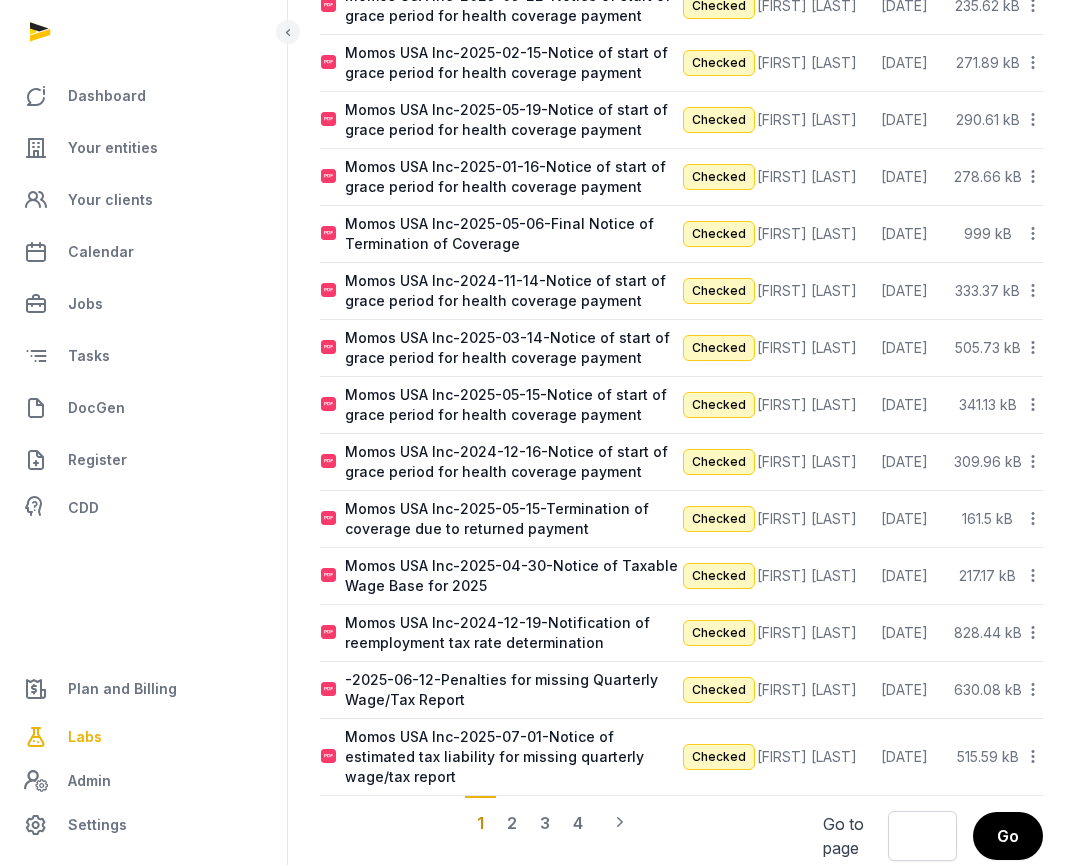 scroll, scrollTop: 1387, scrollLeft: 0, axis: vertical 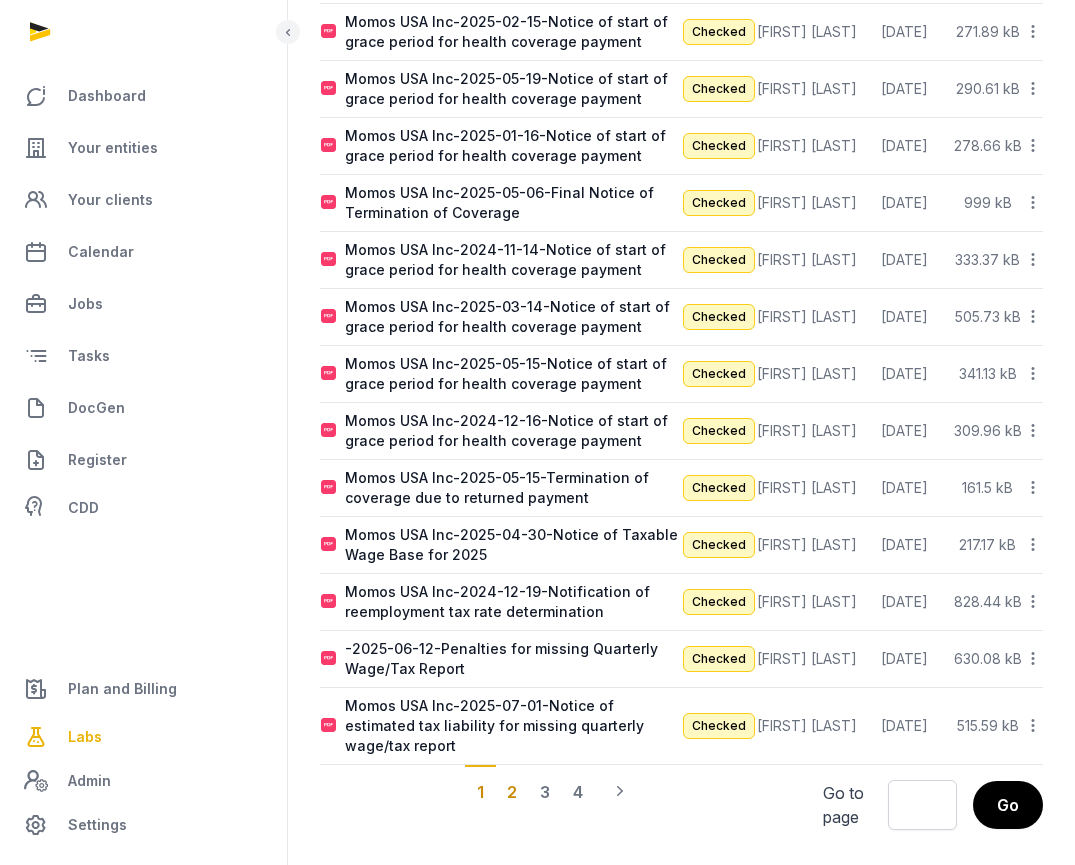 click on "2" 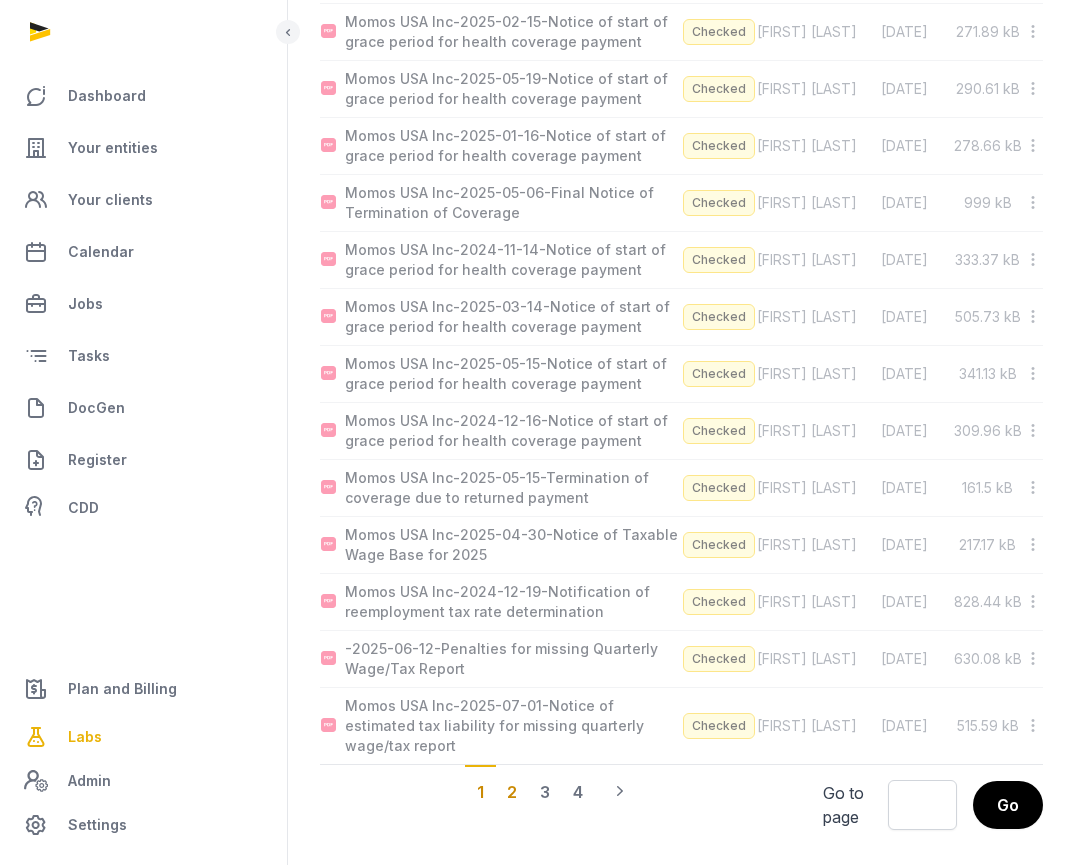 scroll, scrollTop: 1459, scrollLeft: 0, axis: vertical 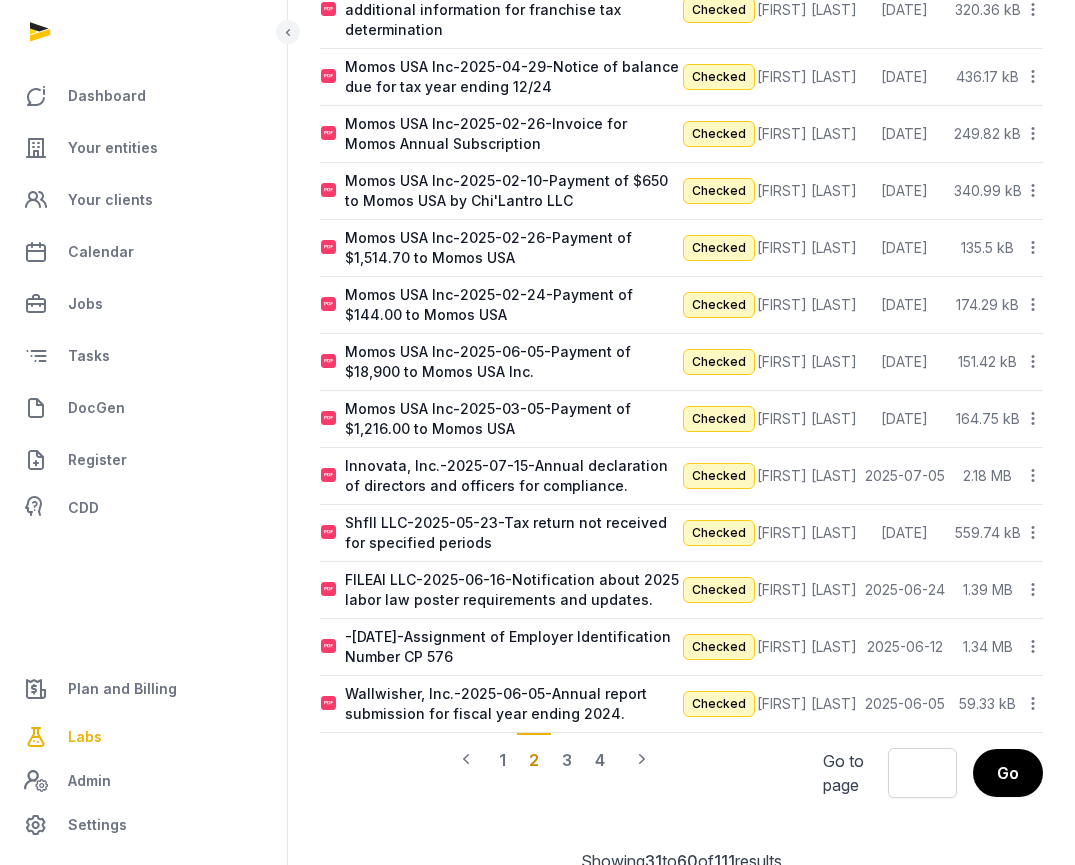 click on "2" 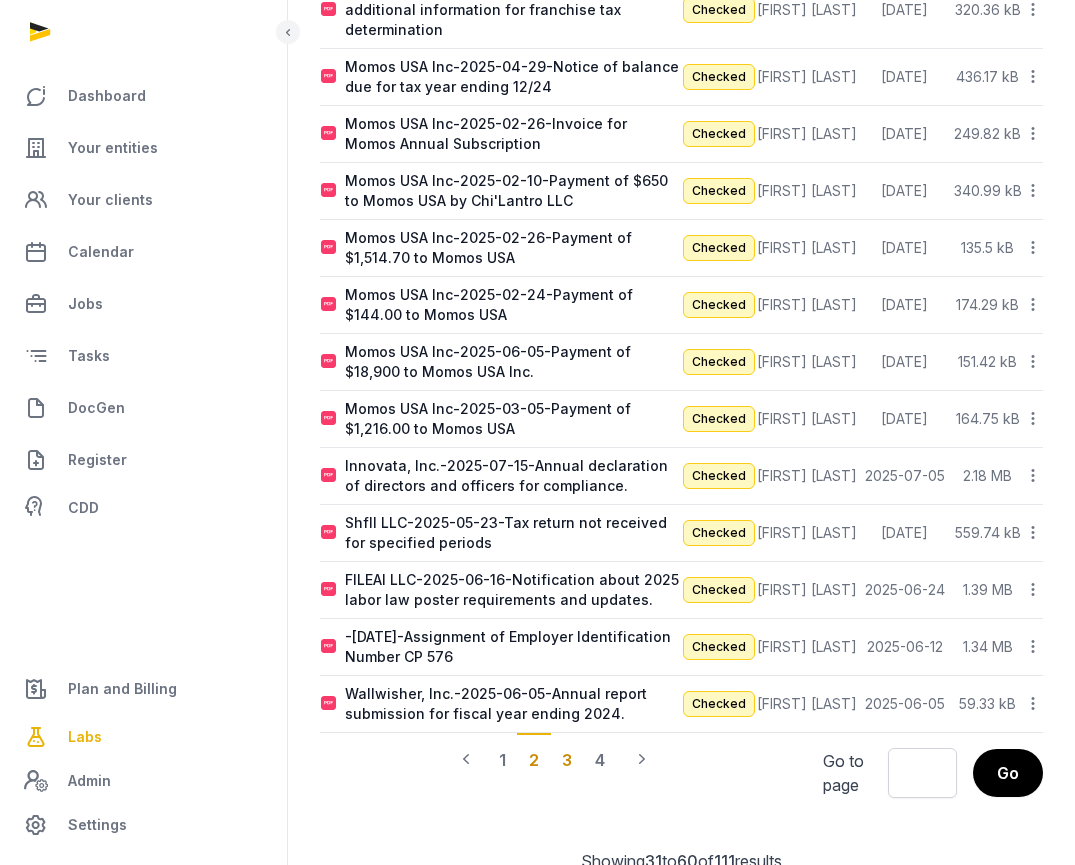 click on "3" 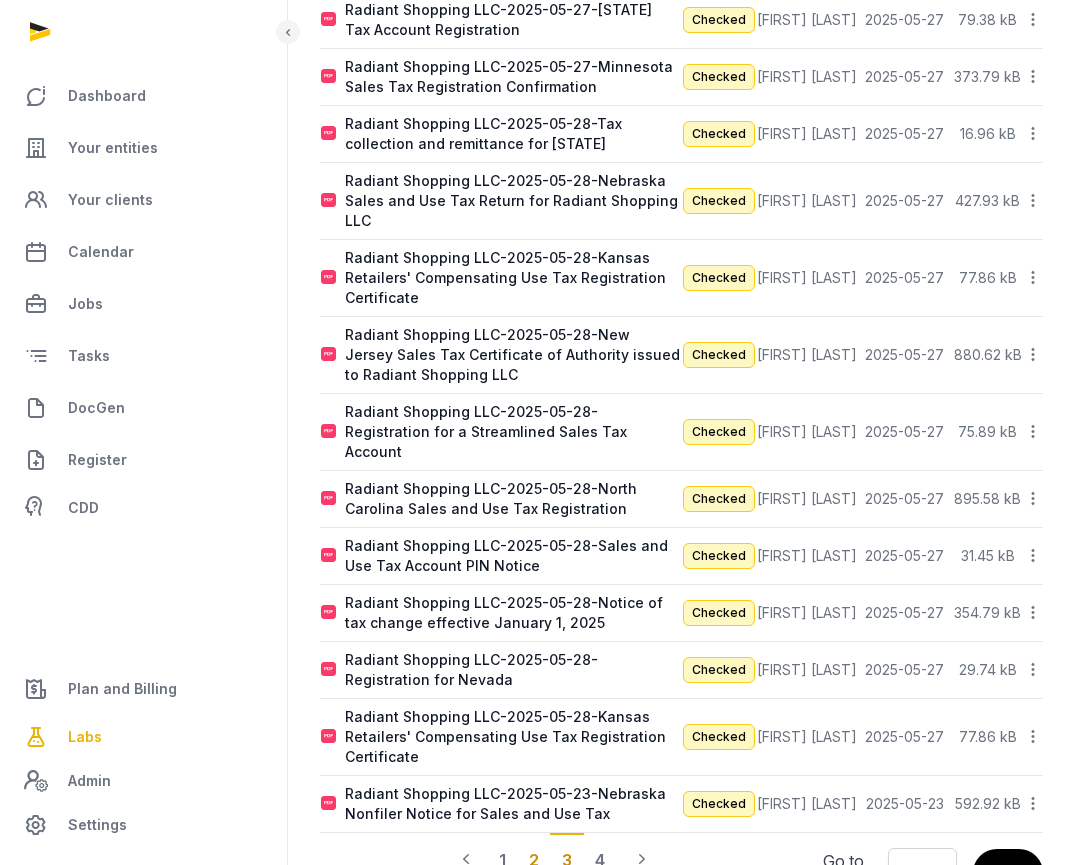 click on "2" 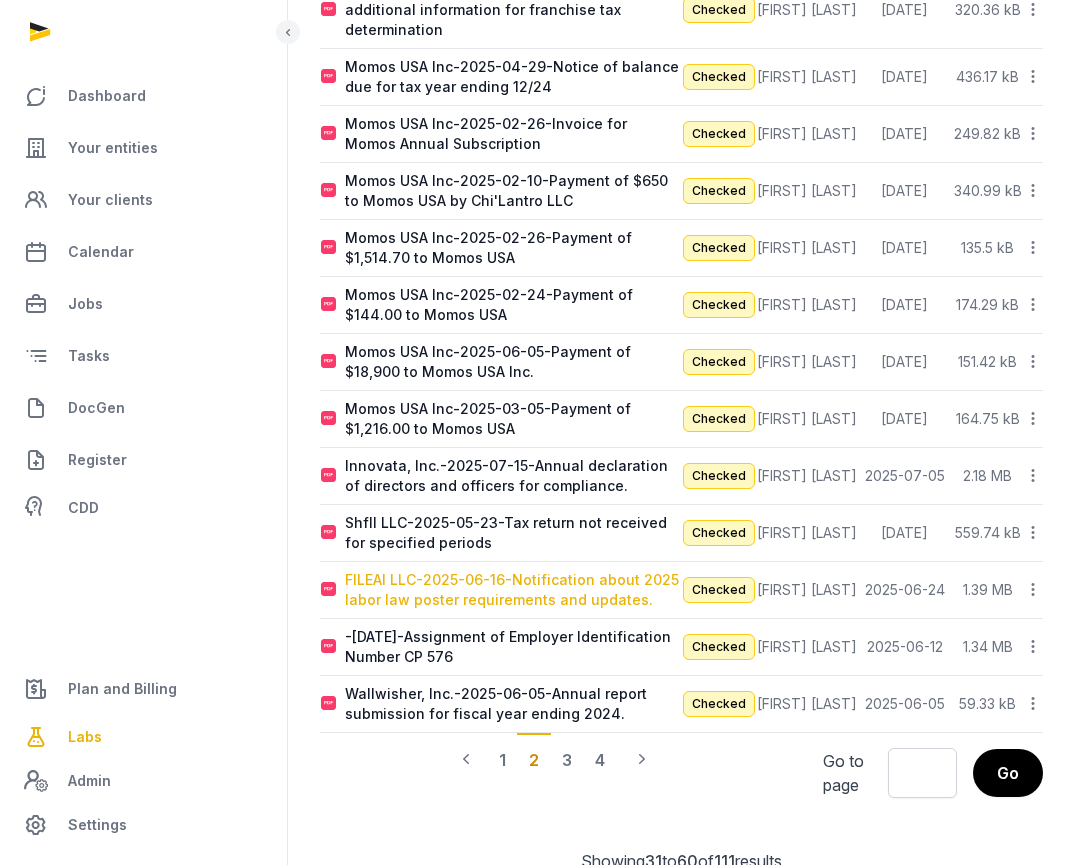 click on "FILEAI LLC-2025-06-16-Notification about 2025 labor law poster requirements and updates." at bounding box center [513, 590] 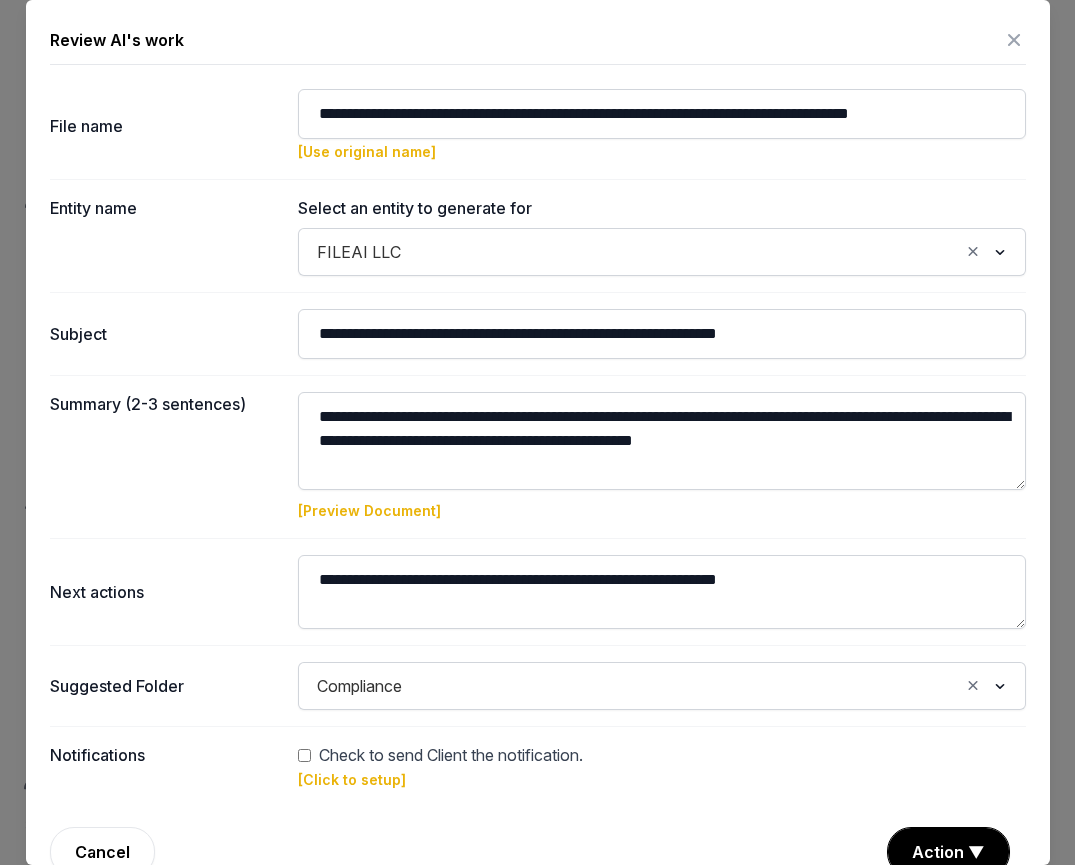 click at bounding box center [1014, 40] 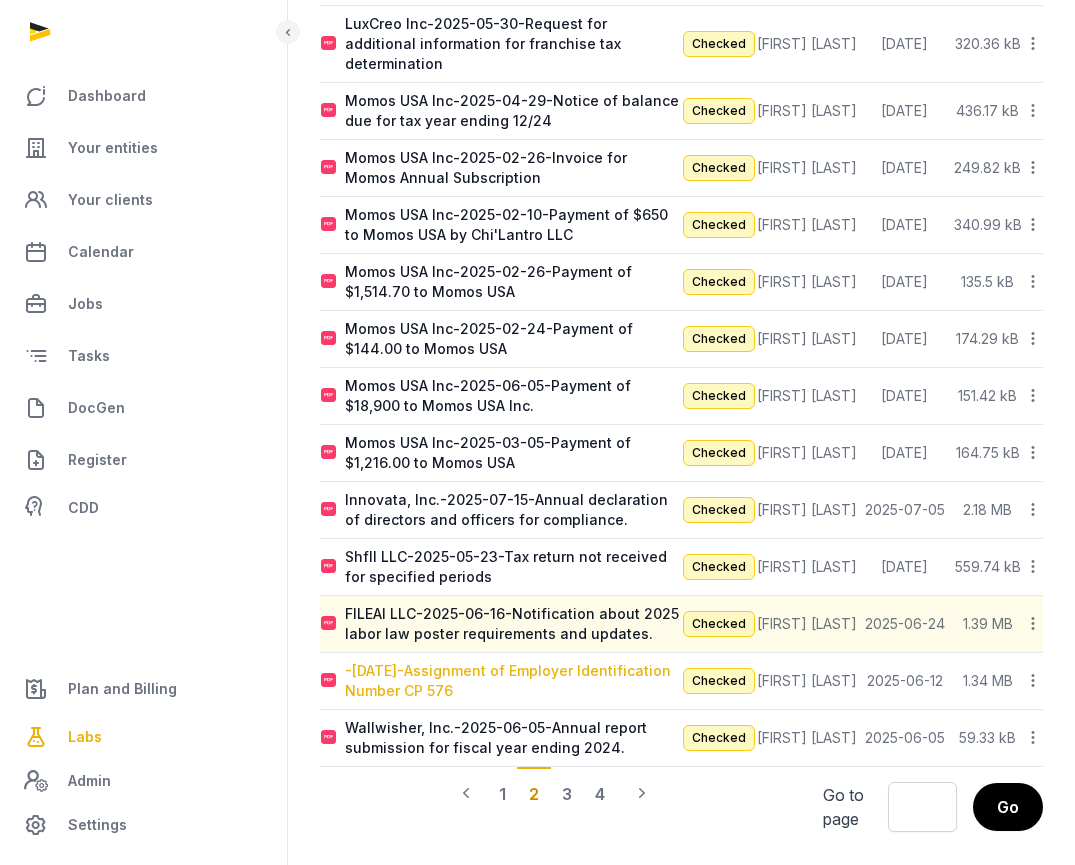 scroll, scrollTop: 1424, scrollLeft: 0, axis: vertical 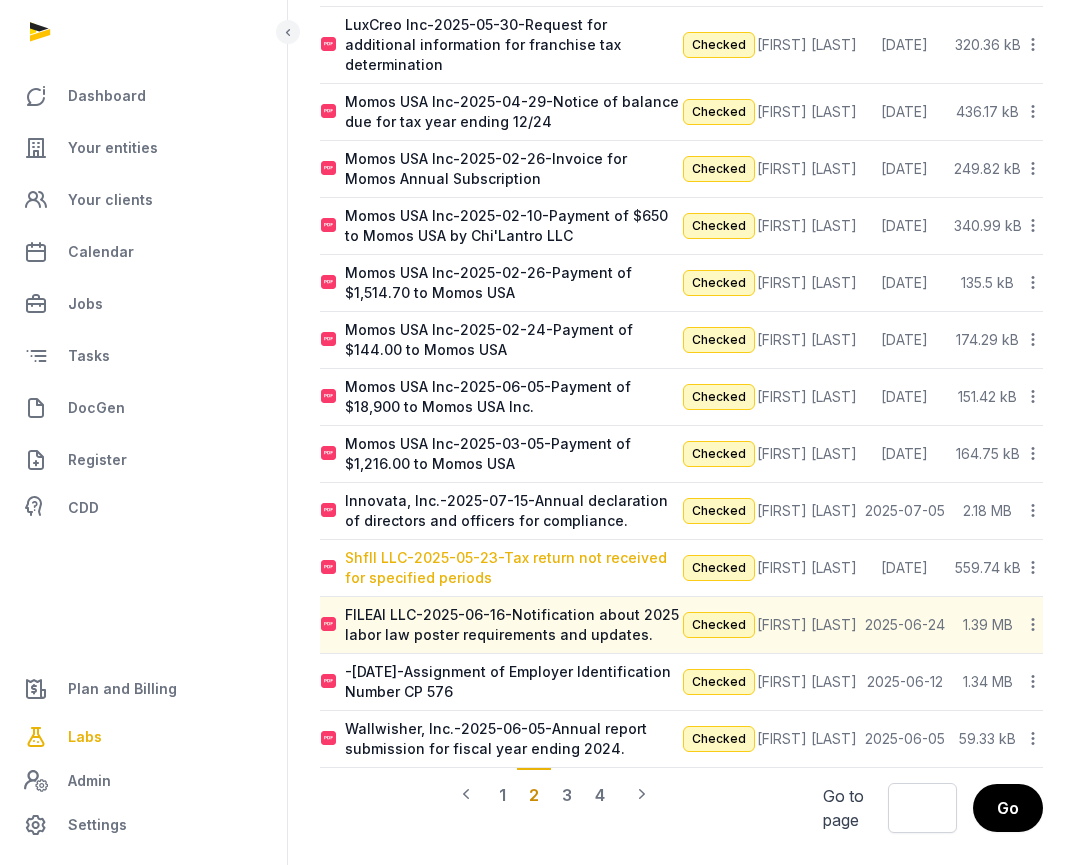 click on "Shfll LLC-2025-05-23-Tax return not received for specified periods" at bounding box center (513, 568) 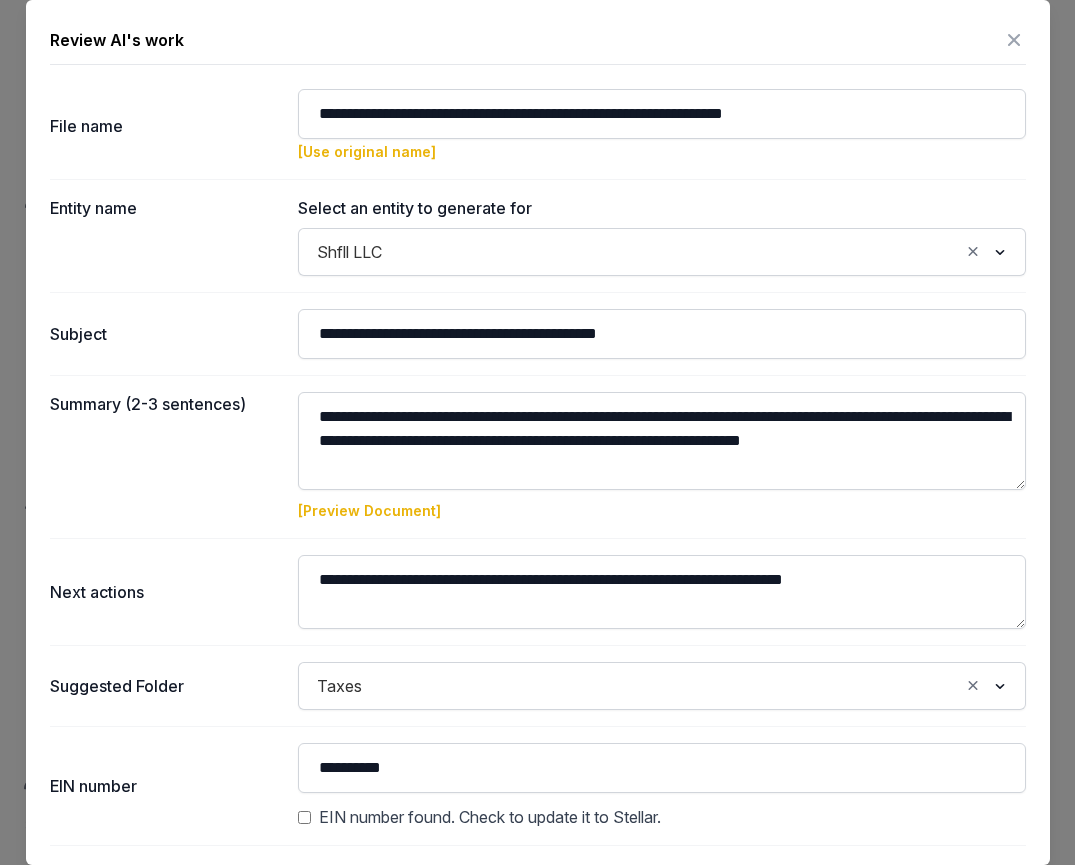 scroll, scrollTop: 155, scrollLeft: 0, axis: vertical 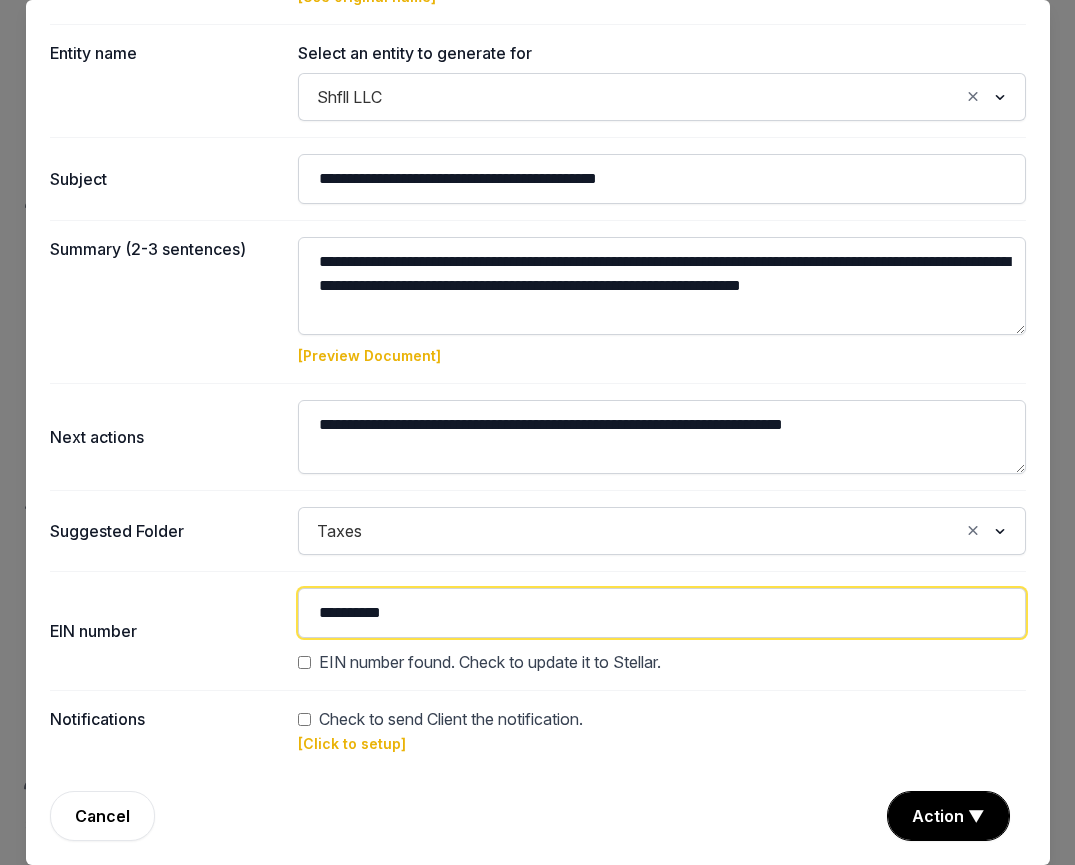 drag, startPoint x: 445, startPoint y: 610, endPoint x: 336, endPoint y: 602, distance: 109.29318 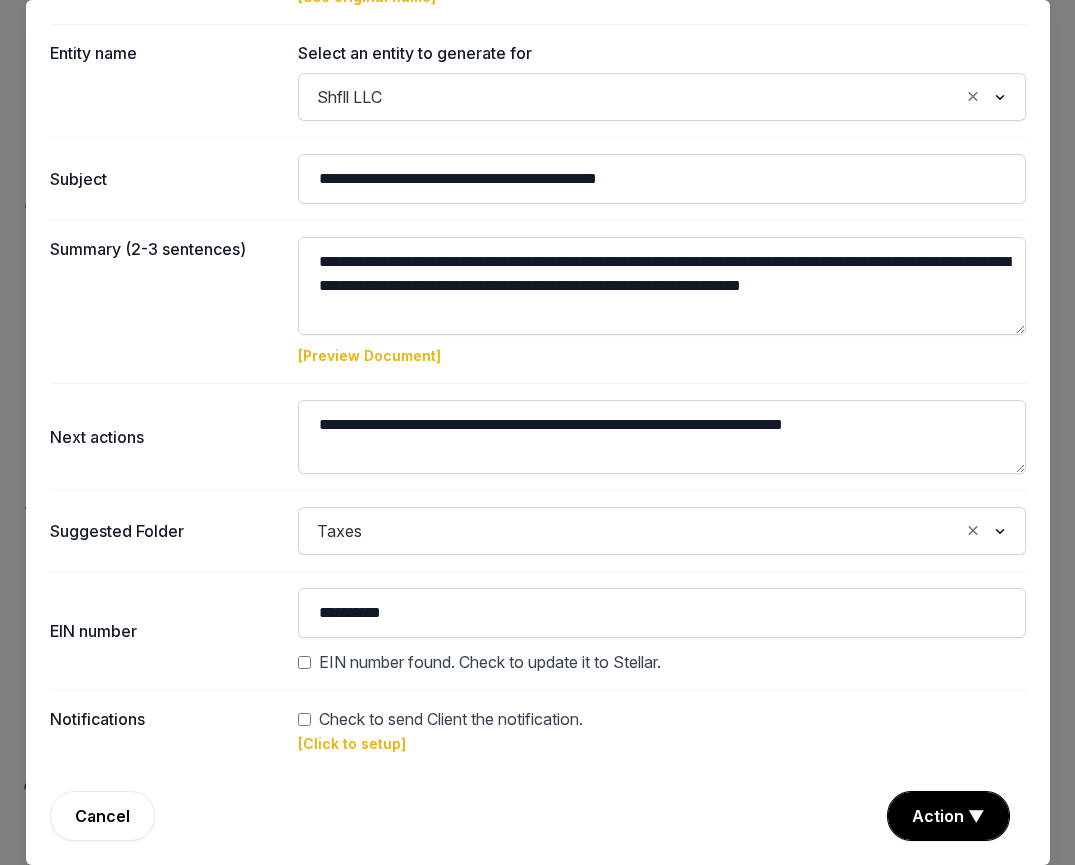 click on "Check to send Client the notification." at bounding box center [451, 719] 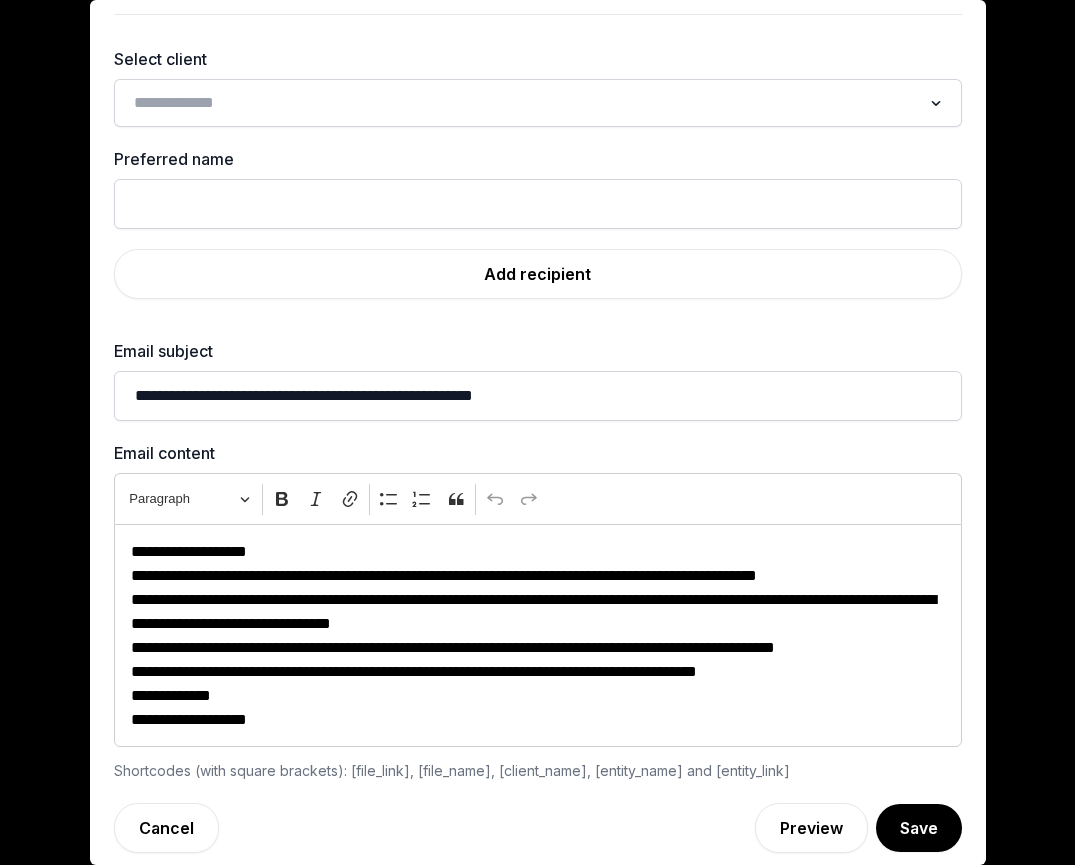 scroll, scrollTop: 62, scrollLeft: 0, axis: vertical 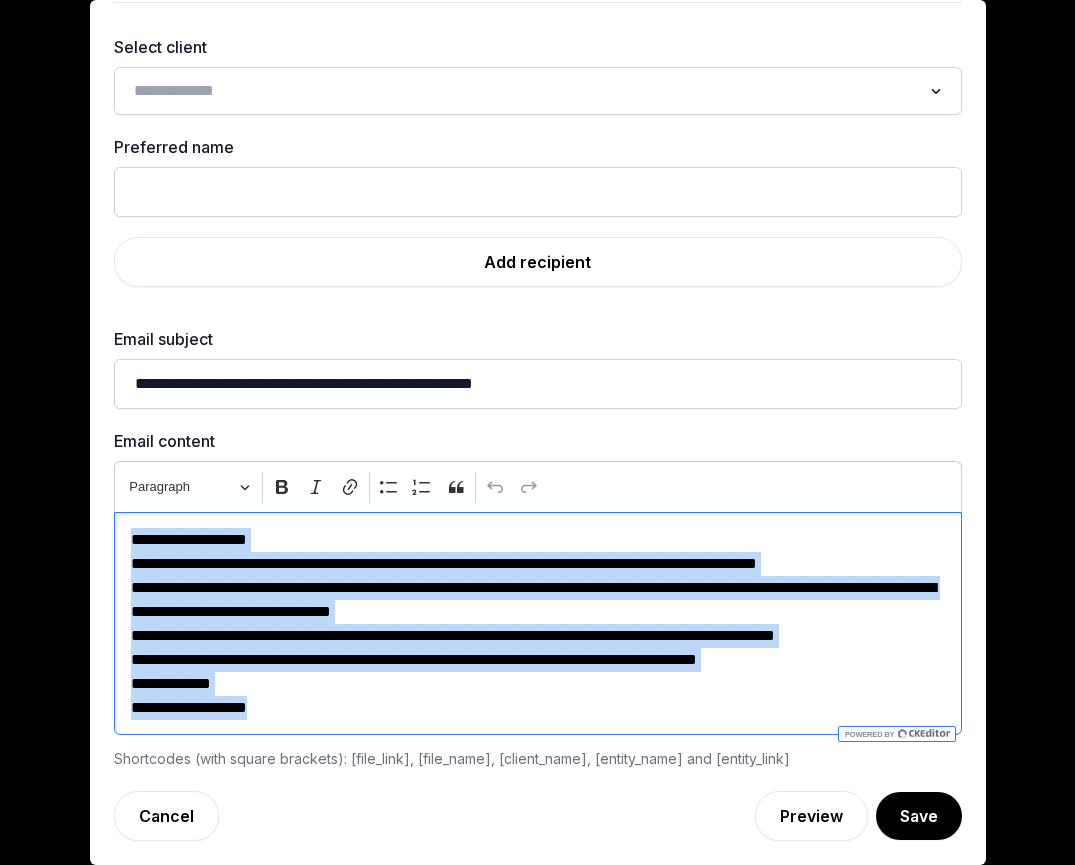 drag, startPoint x: 310, startPoint y: 729, endPoint x: 110, endPoint y: 543, distance: 273.12268 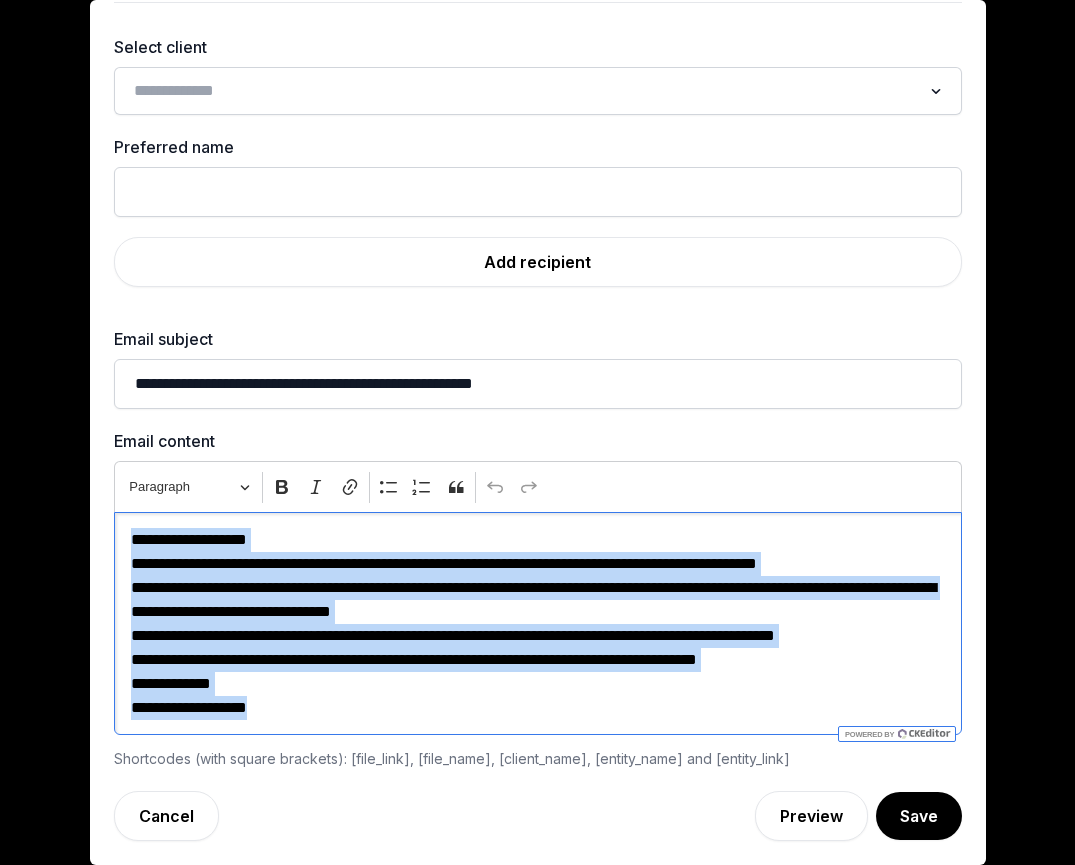 click on "**********" at bounding box center [538, 401] 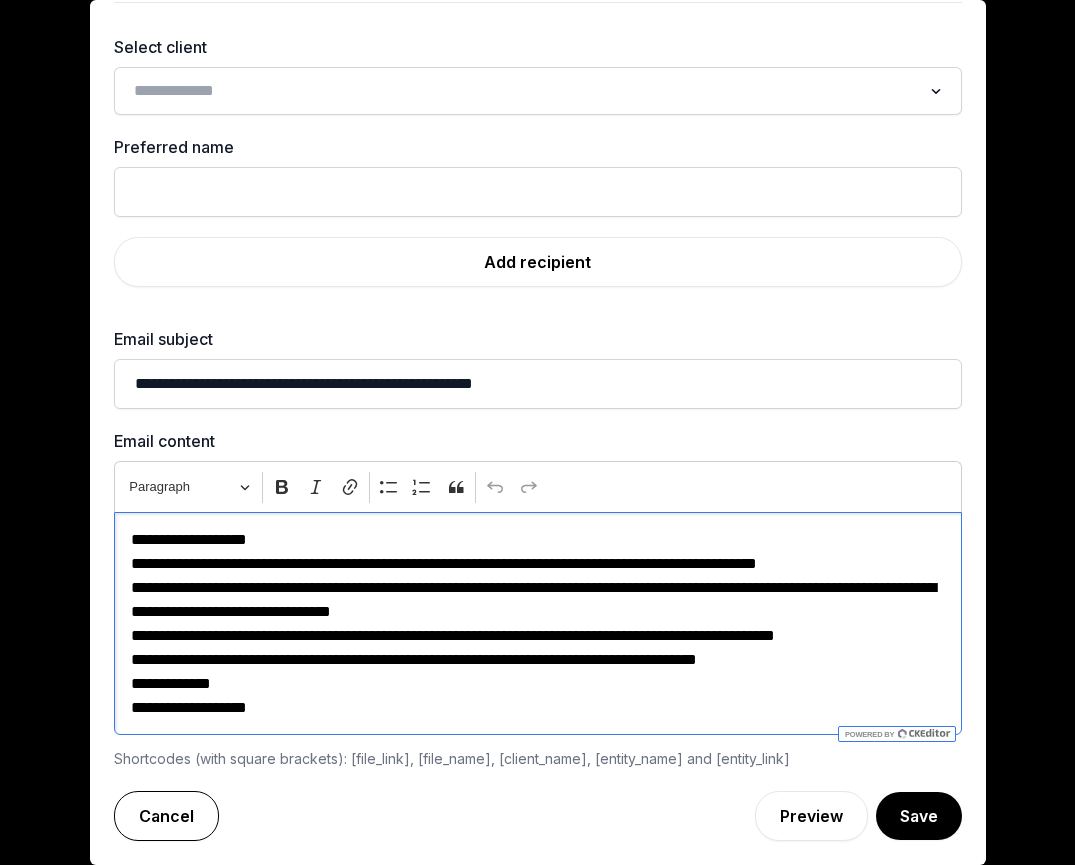click on "Cancel" at bounding box center (166, 816) 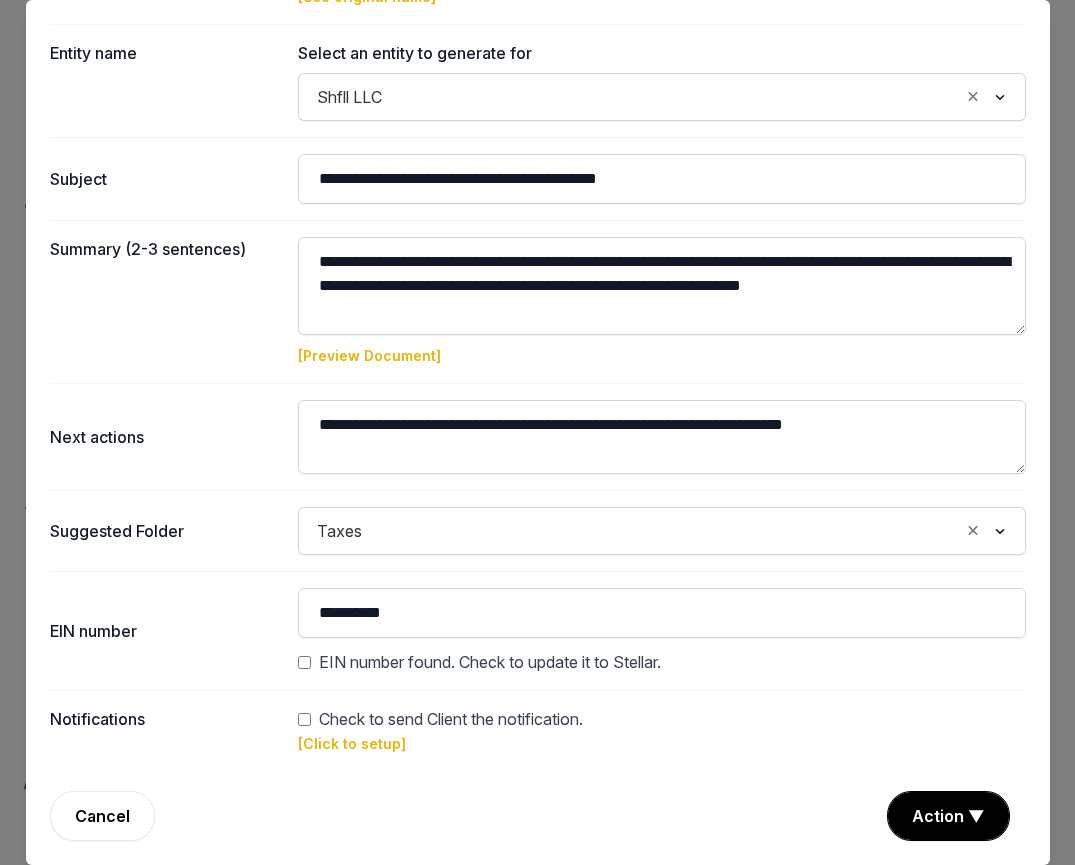 click on "[Click to setup]" at bounding box center [352, 743] 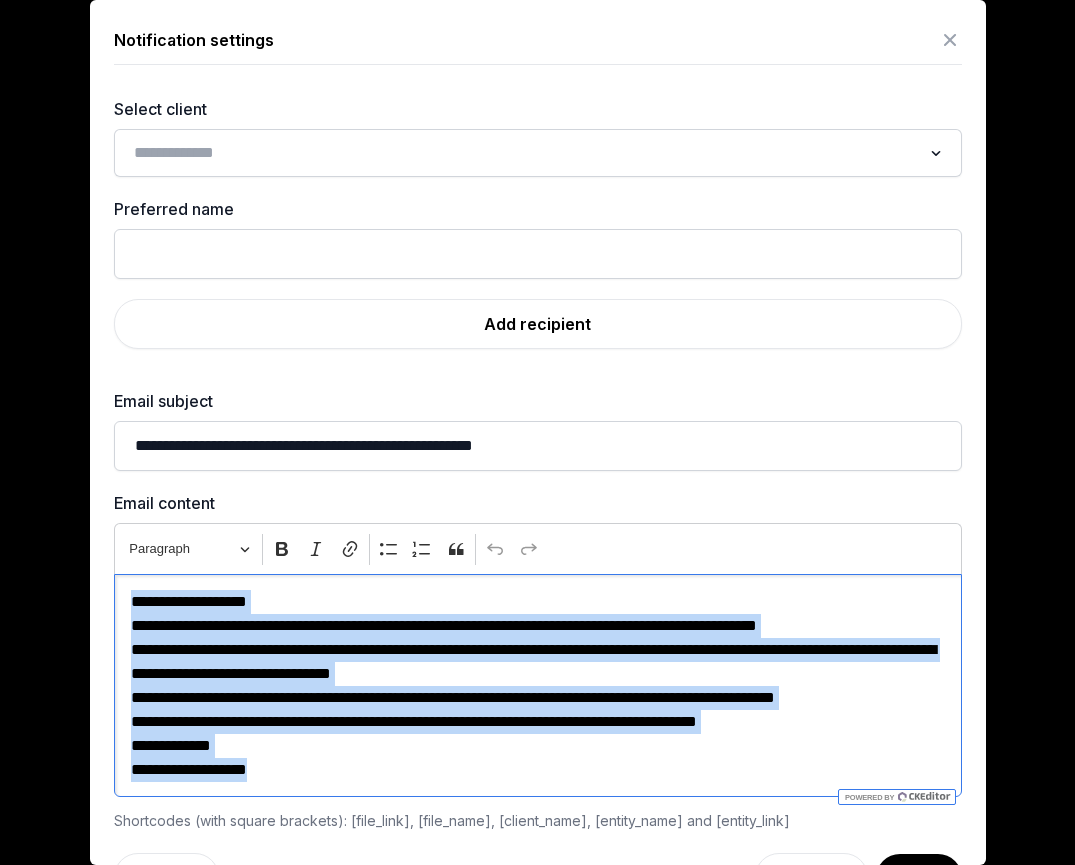 drag, startPoint x: 356, startPoint y: 764, endPoint x: 93, endPoint y: 582, distance: 319.83276 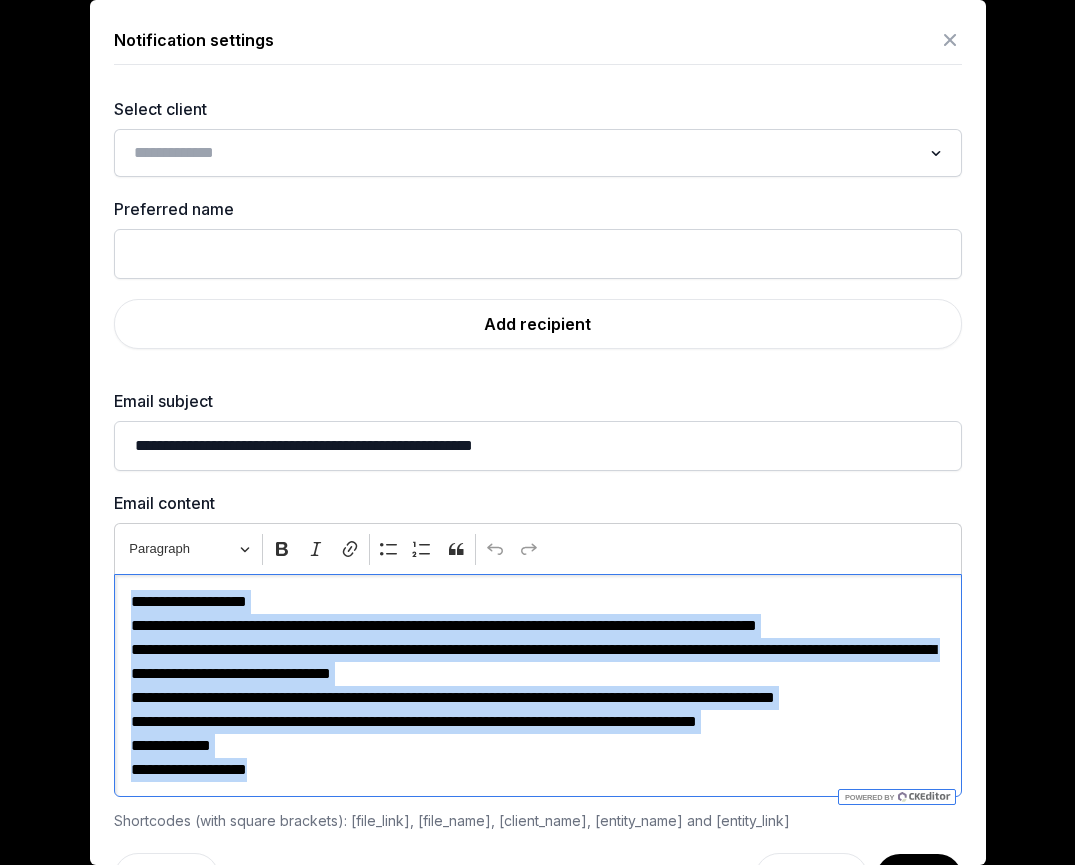 click on "**********" at bounding box center (538, 463) 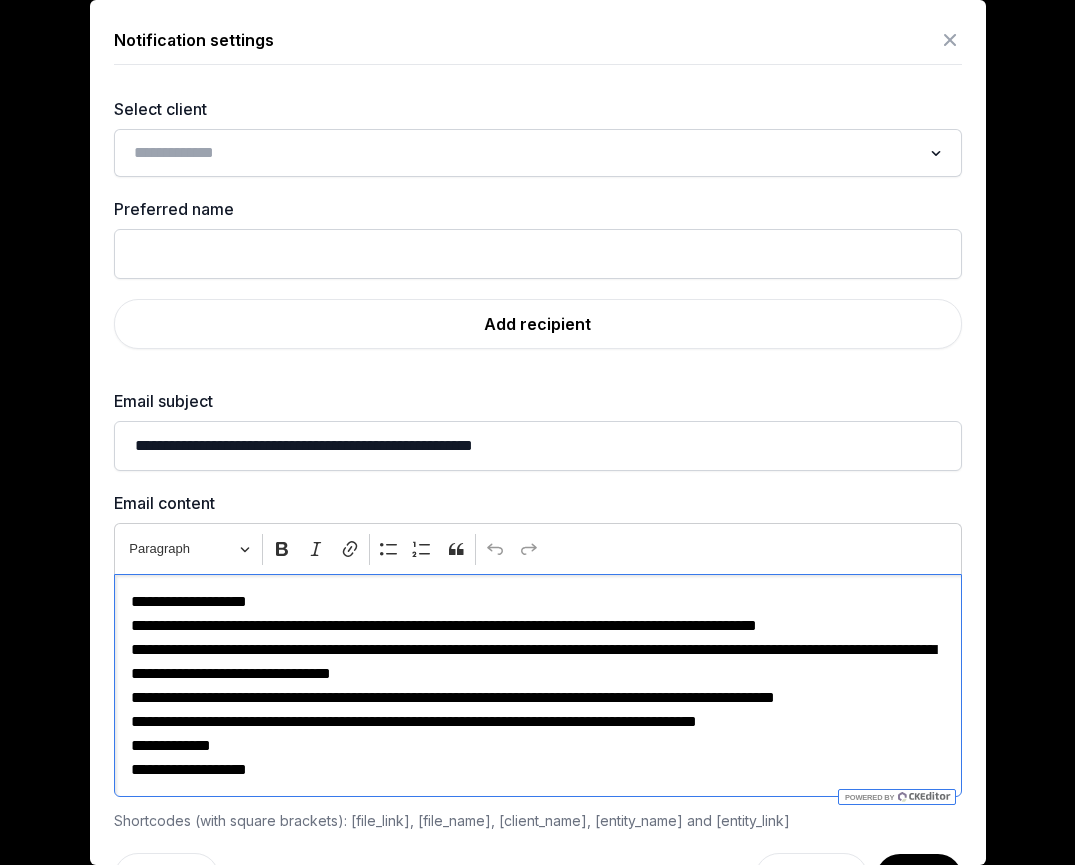 click at bounding box center (950, 40) 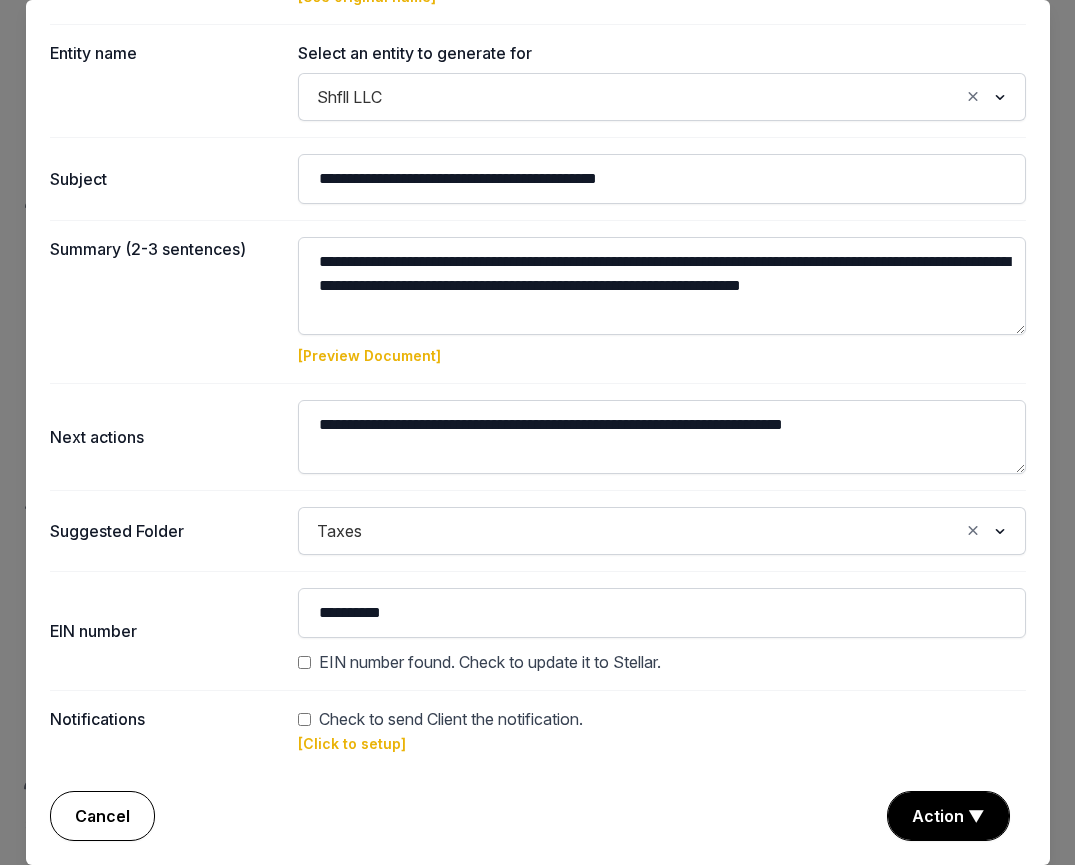 click on "Cancel" at bounding box center (102, 816) 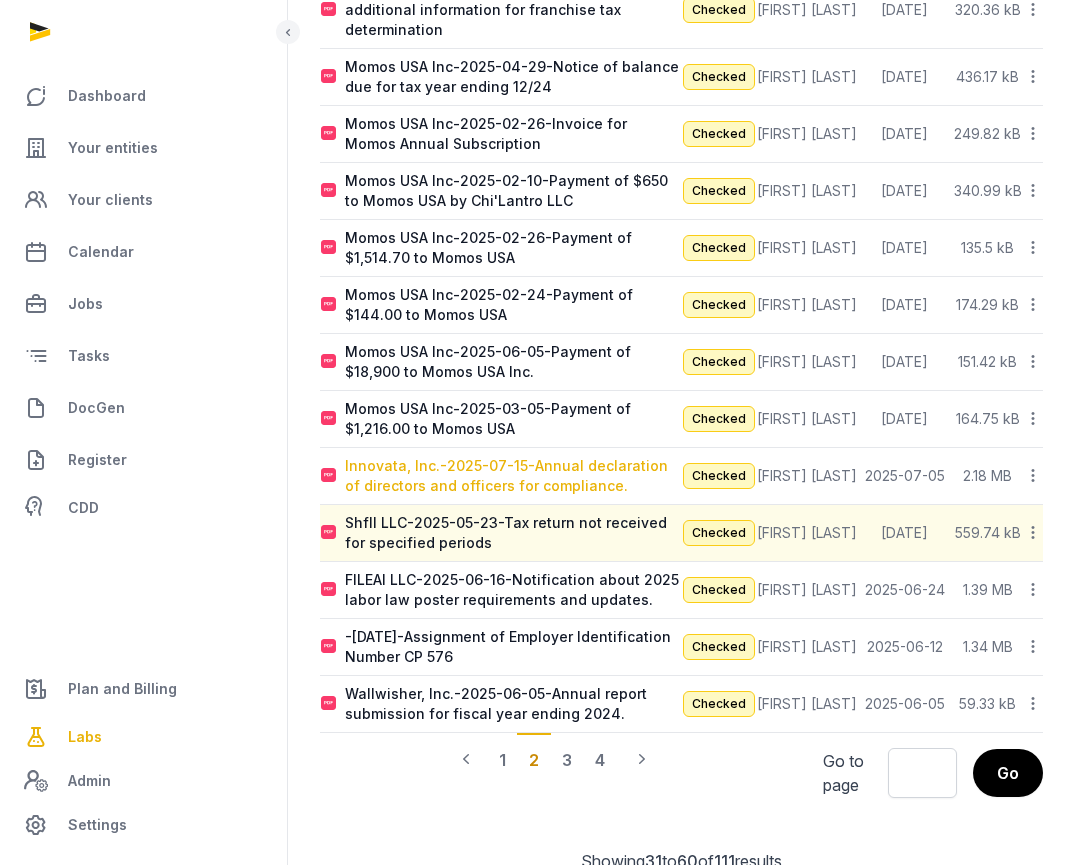 click on "Innovata, Inc.-2025-07-15-Annual declaration of directors and officers for compliance." at bounding box center (513, 476) 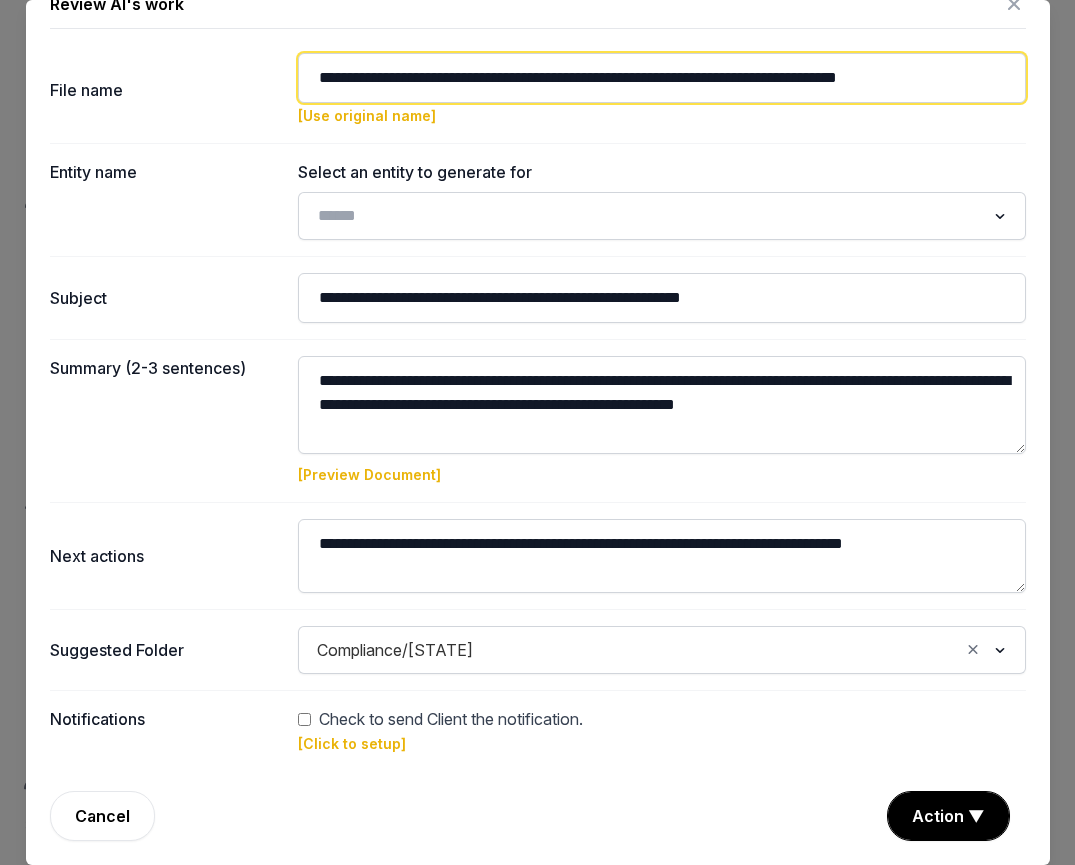 drag, startPoint x: 419, startPoint y: 79, endPoint x: 316, endPoint y: 82, distance: 103.04368 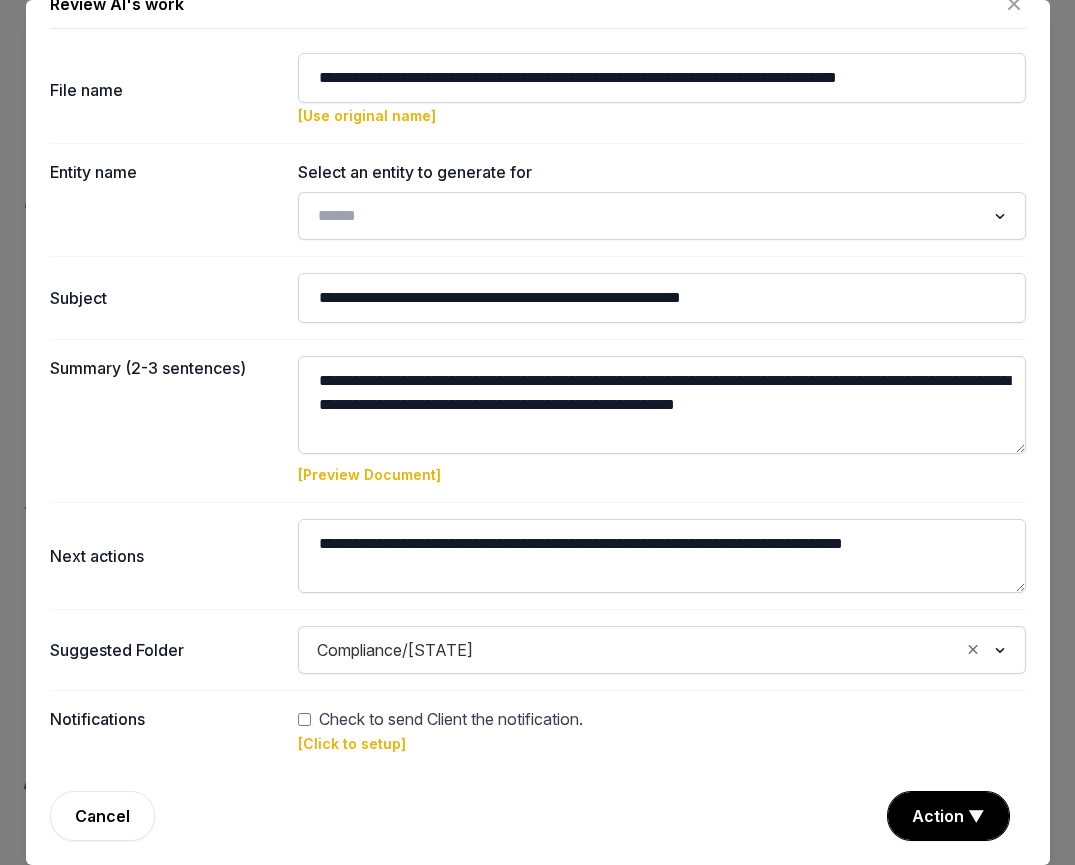 click on "[Preview Document]" at bounding box center (369, 474) 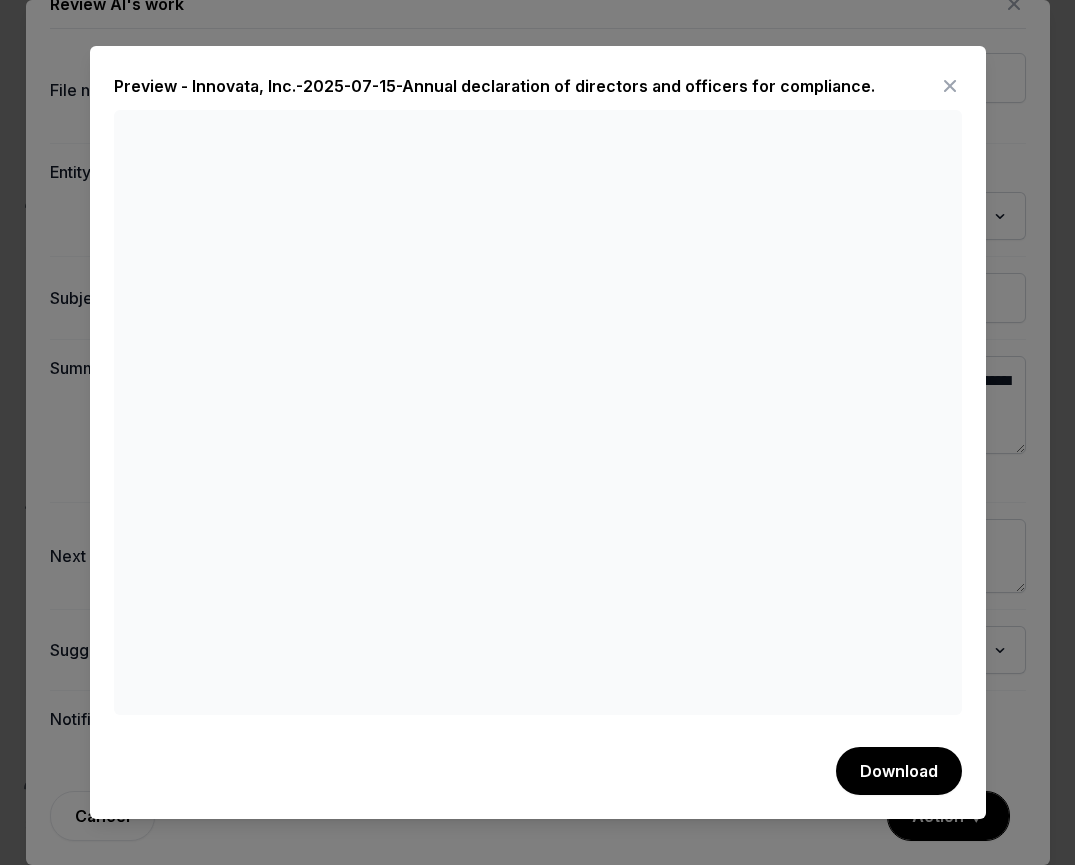 click at bounding box center (950, 86) 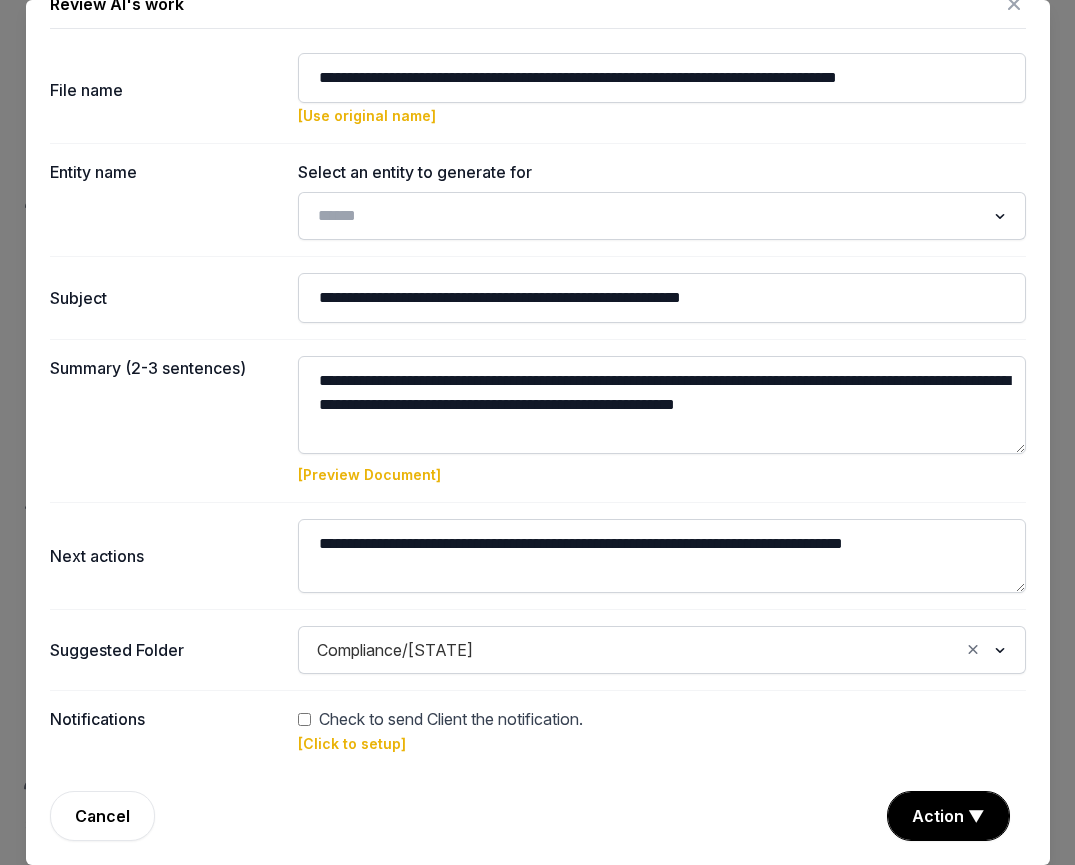 click at bounding box center (1014, 4) 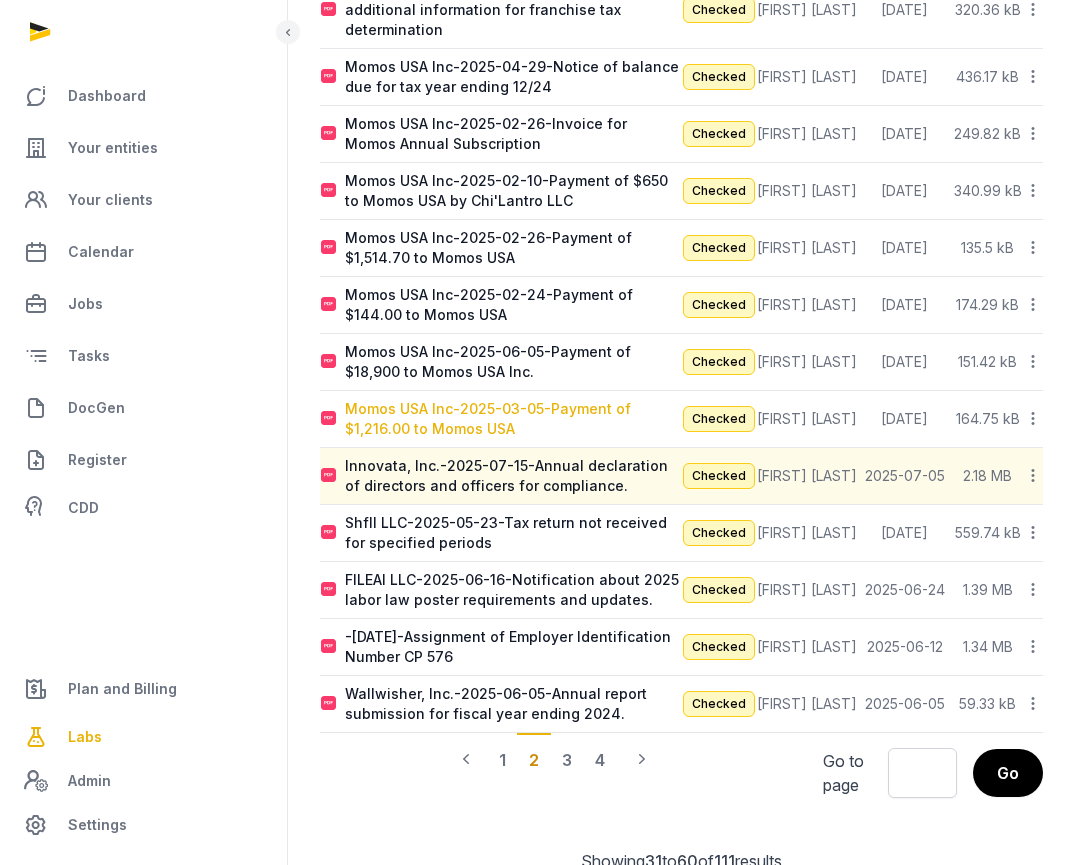 click on "Momos USA Inc-2025-03-05-Payment of $1,216.00 to Momos USA" at bounding box center (513, 419) 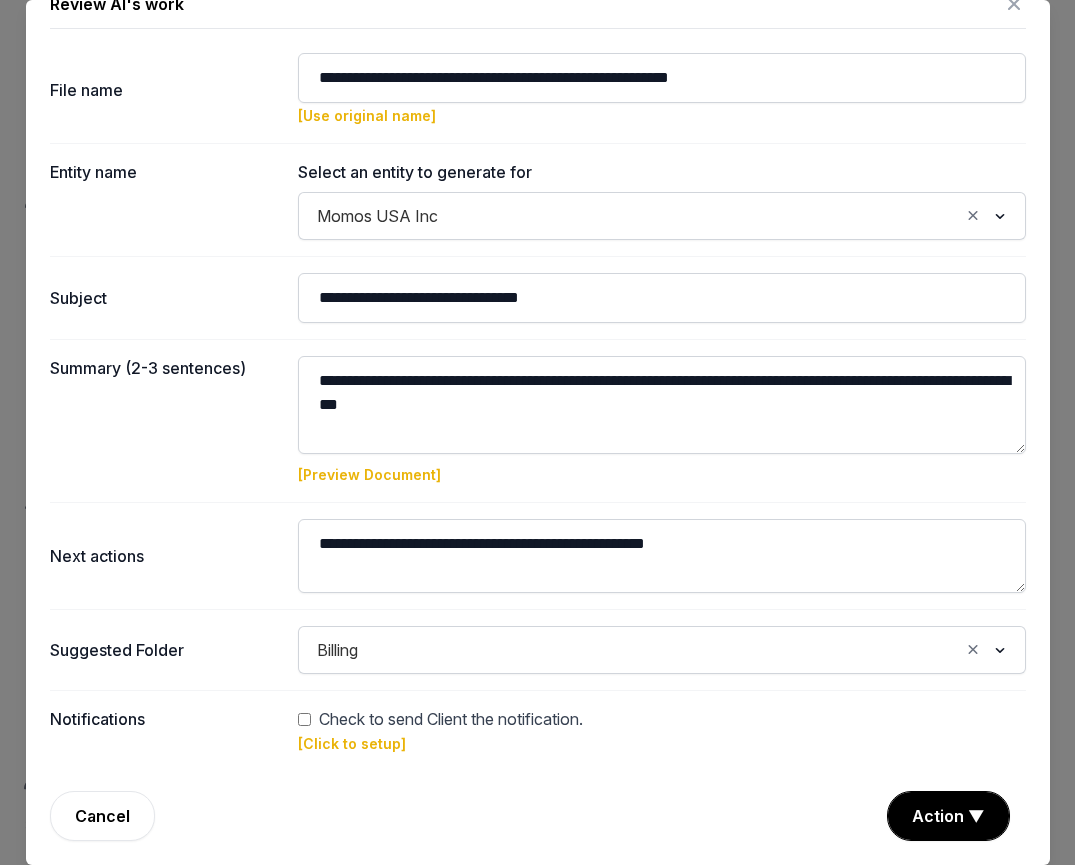 click on "[Preview Document]" at bounding box center (369, 474) 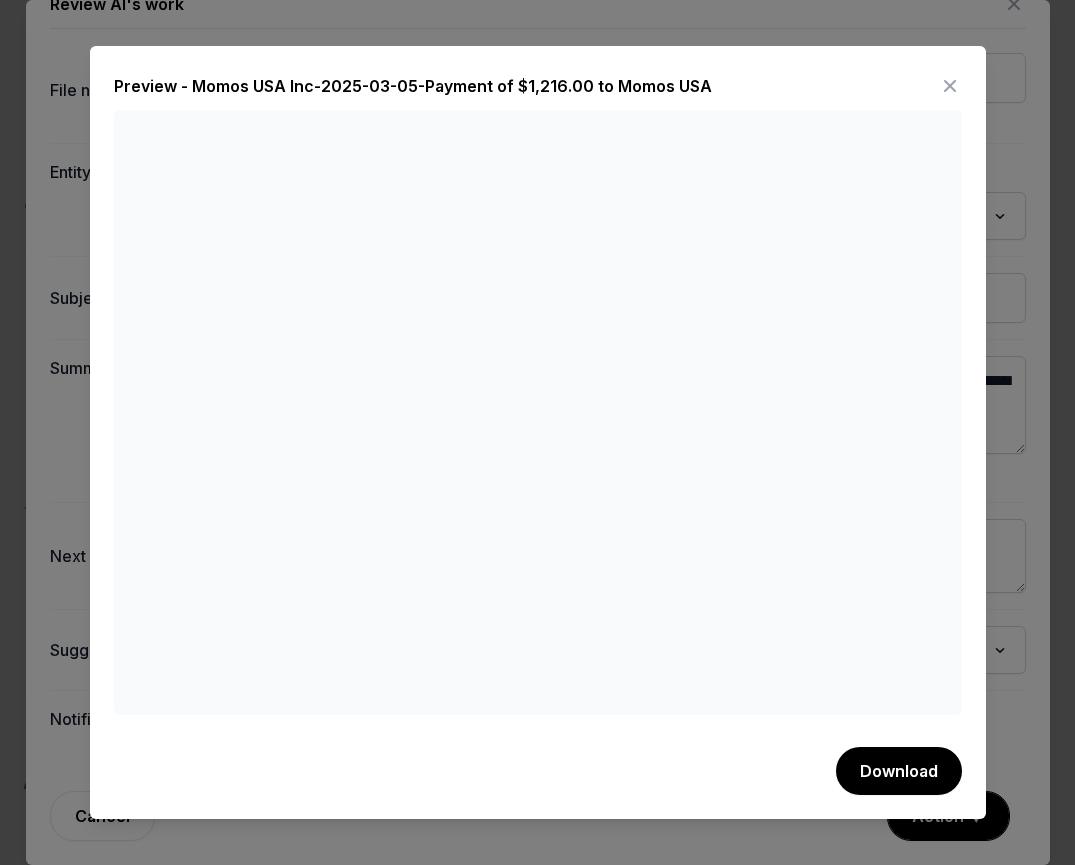 click at bounding box center (950, 86) 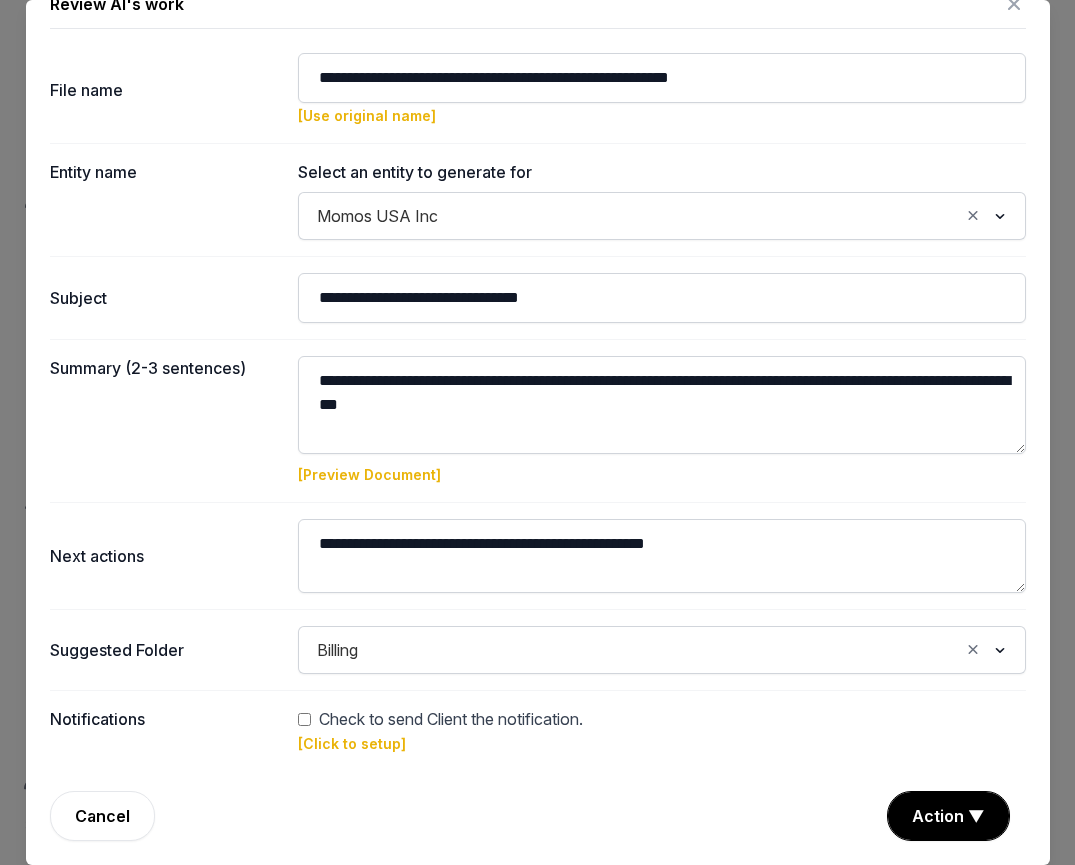 click at bounding box center (1014, 4) 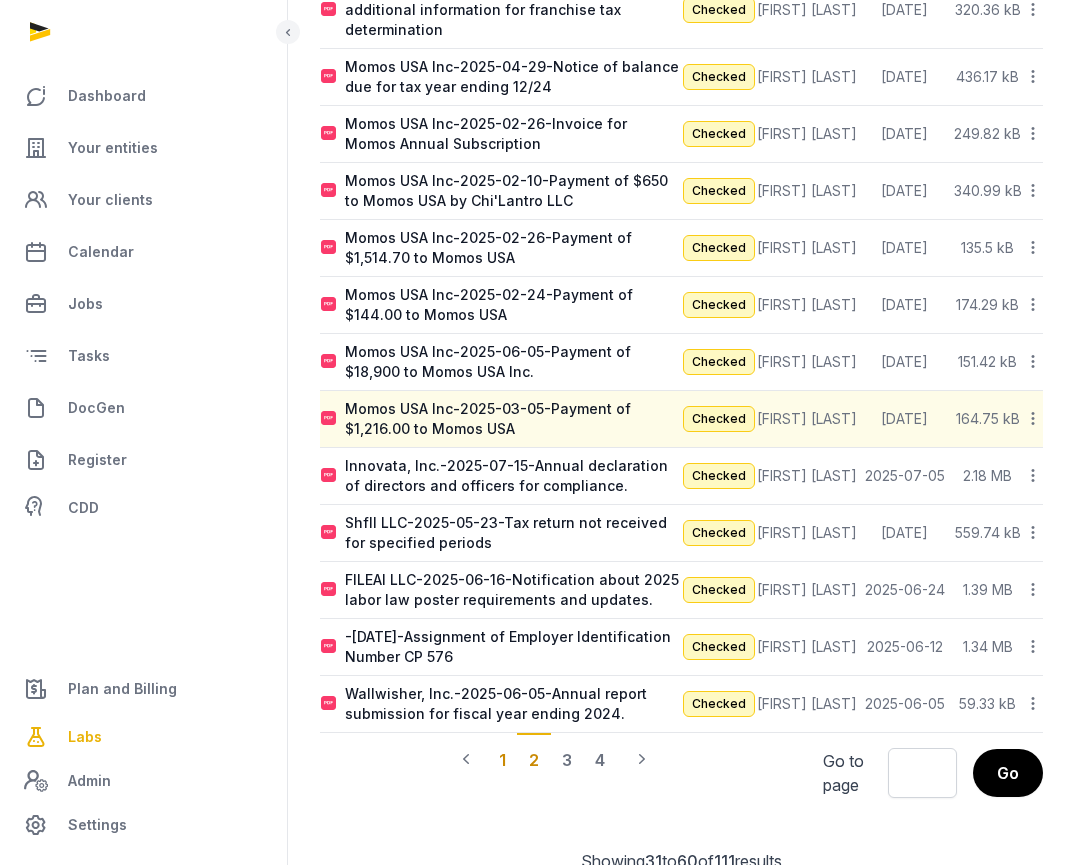 click on "1" 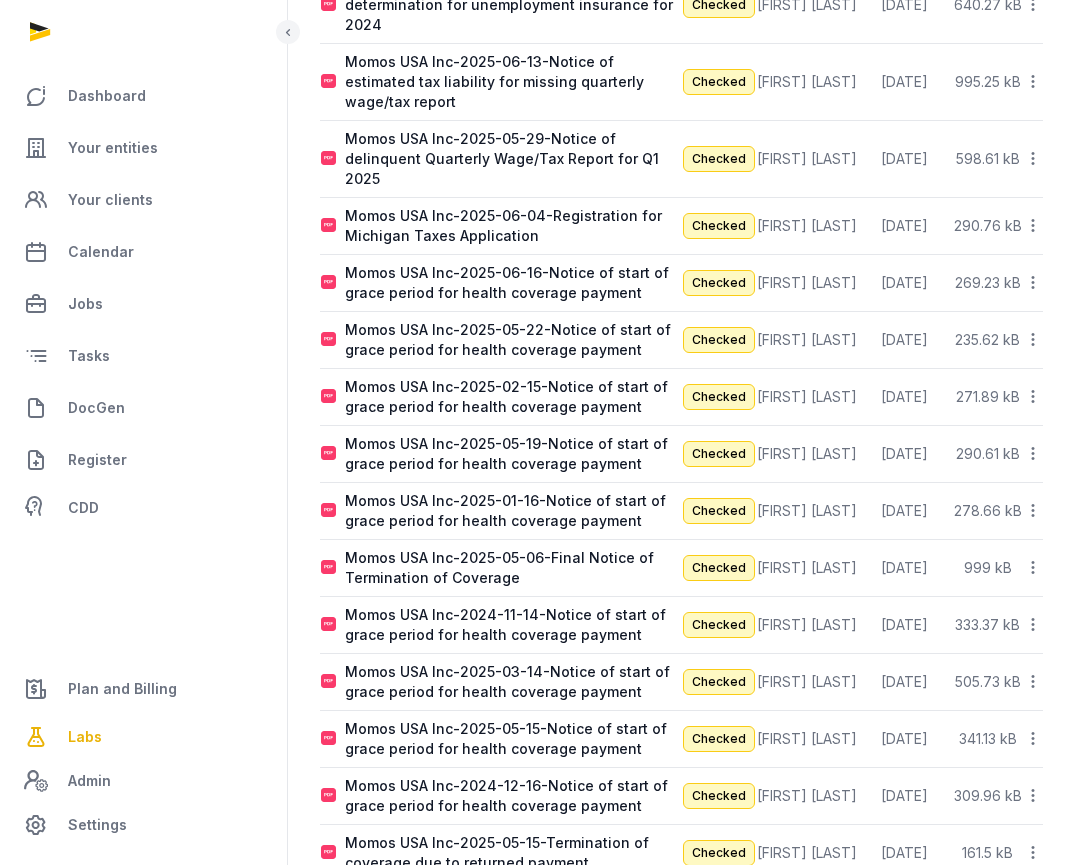 scroll, scrollTop: 1021, scrollLeft: 0, axis: vertical 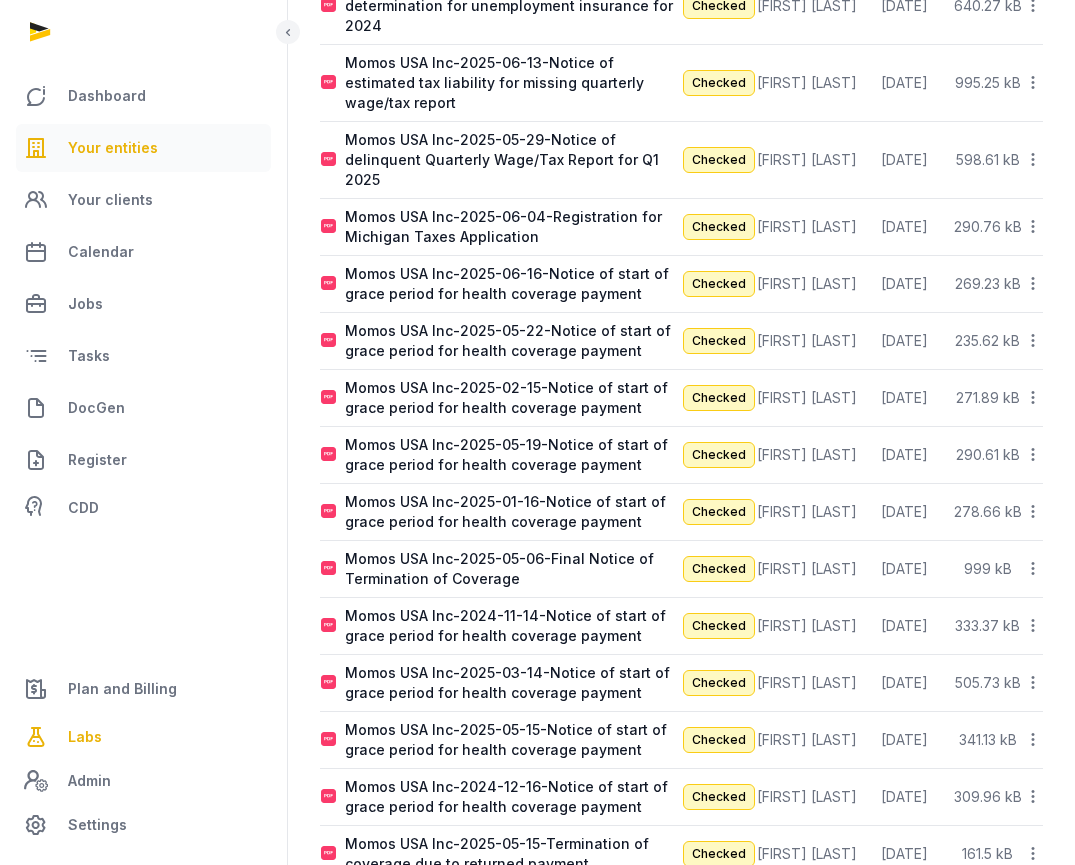 click on "Your entities" at bounding box center [143, 148] 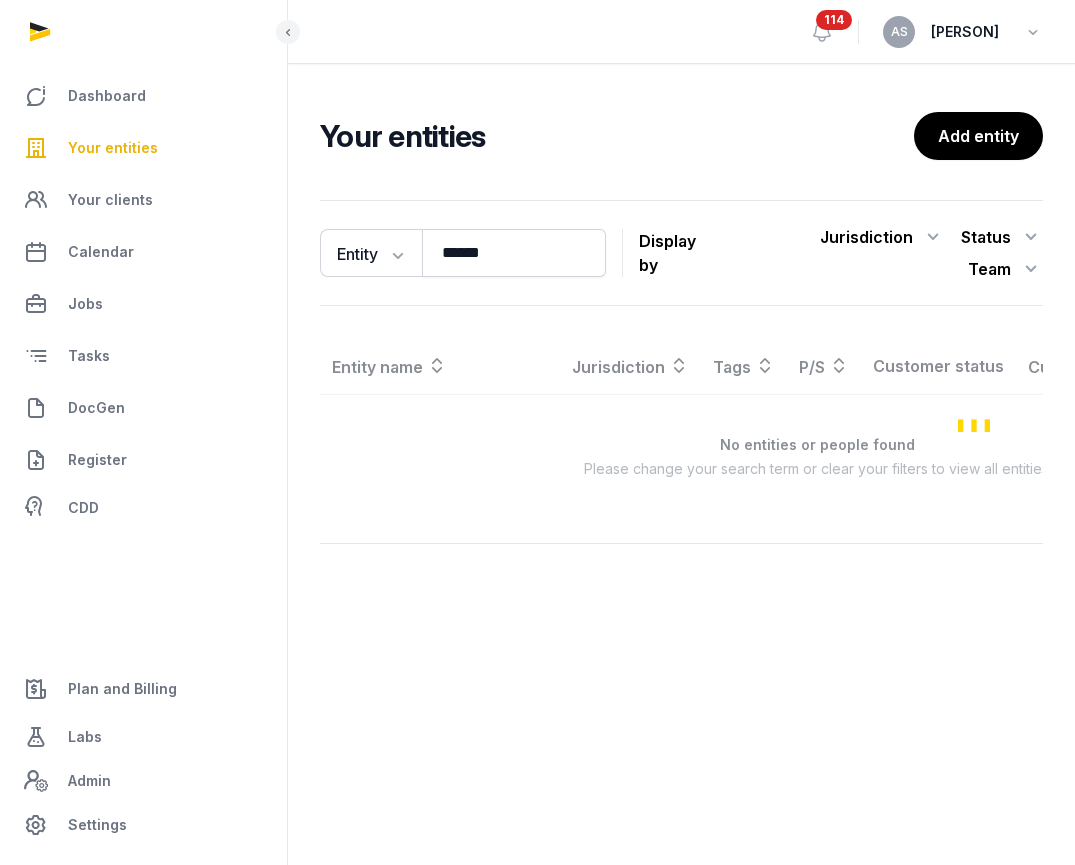 scroll, scrollTop: 0, scrollLeft: 0, axis: both 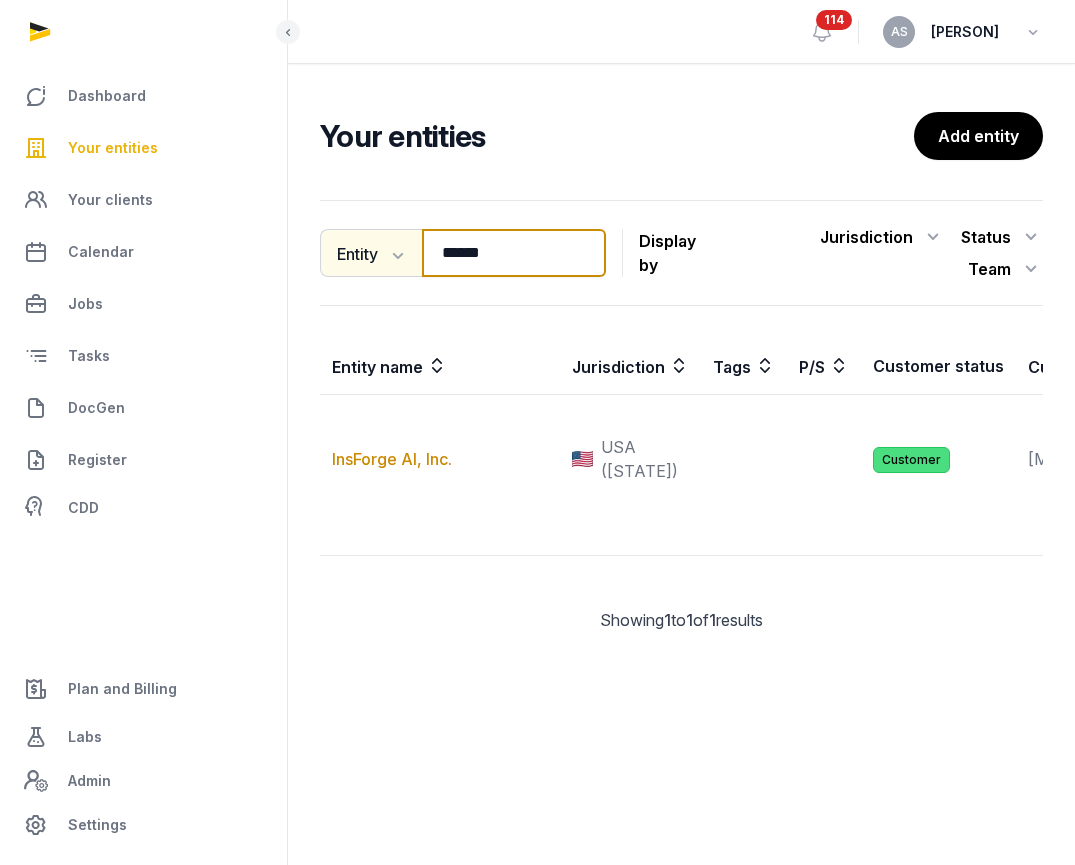 drag, startPoint x: 500, startPoint y: 249, endPoint x: 381, endPoint y: 243, distance: 119.15116 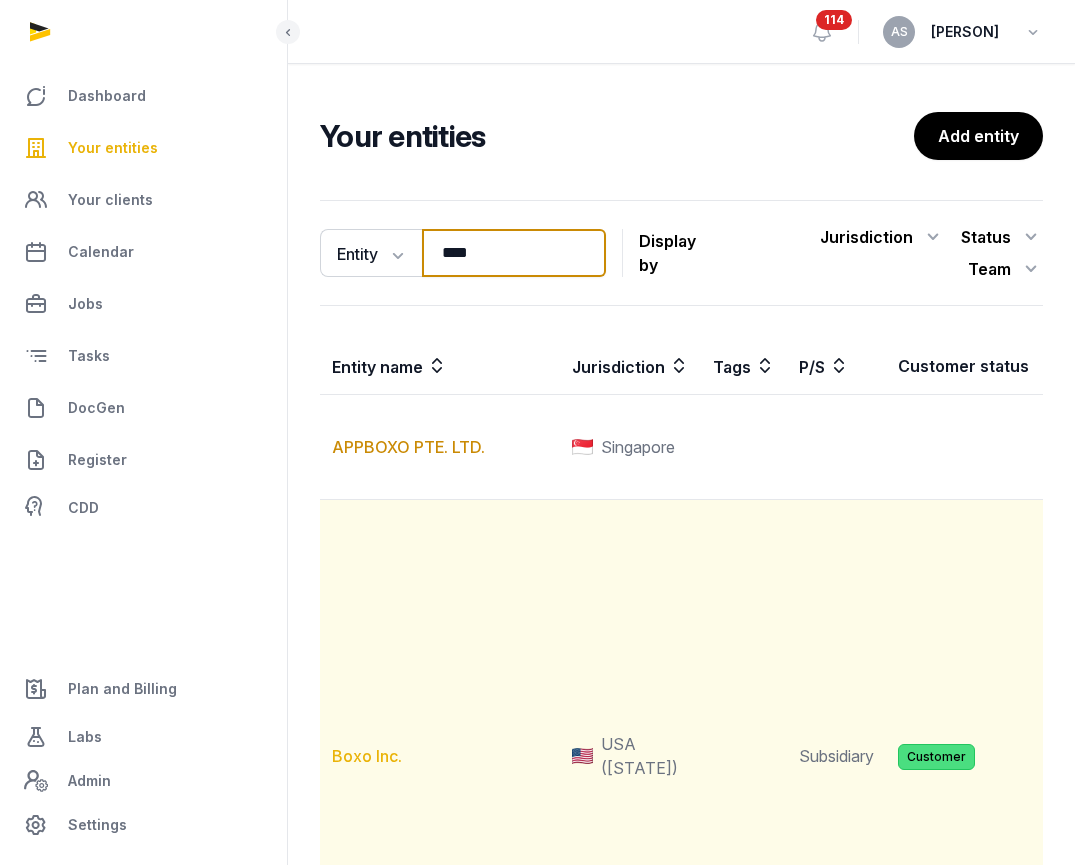type on "****" 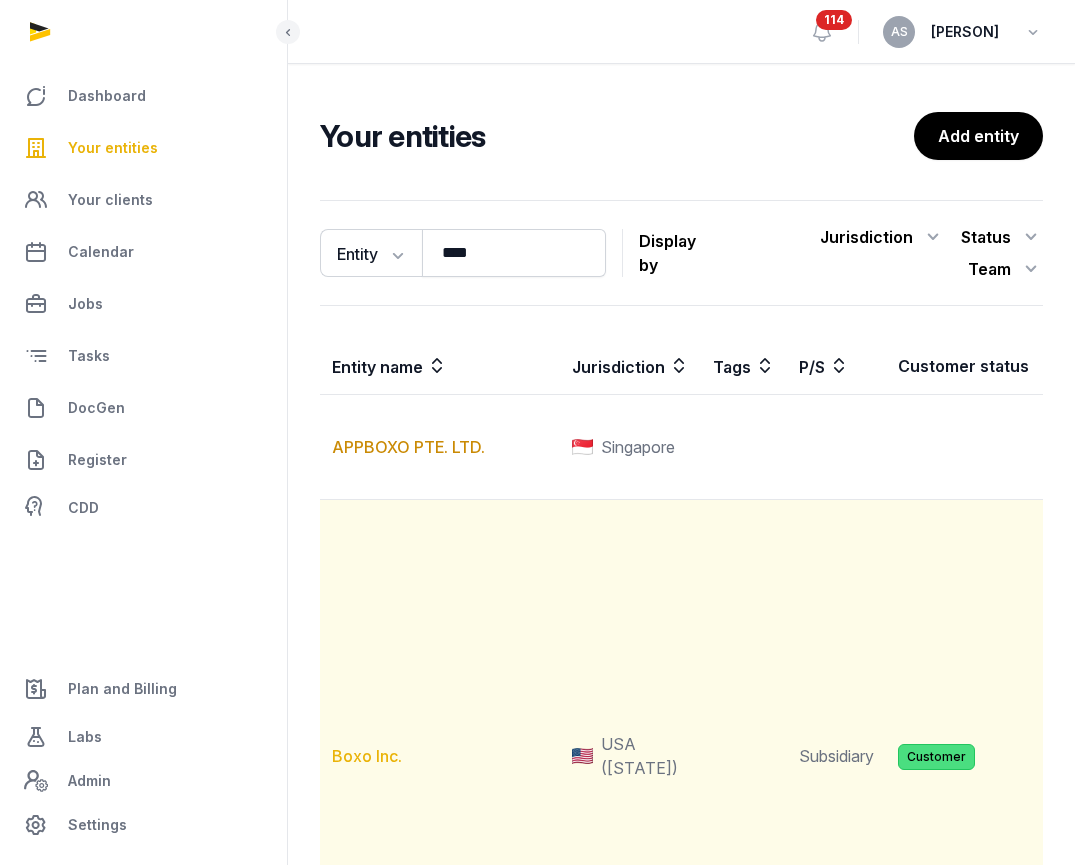 click on "Boxo Inc." at bounding box center (367, 756) 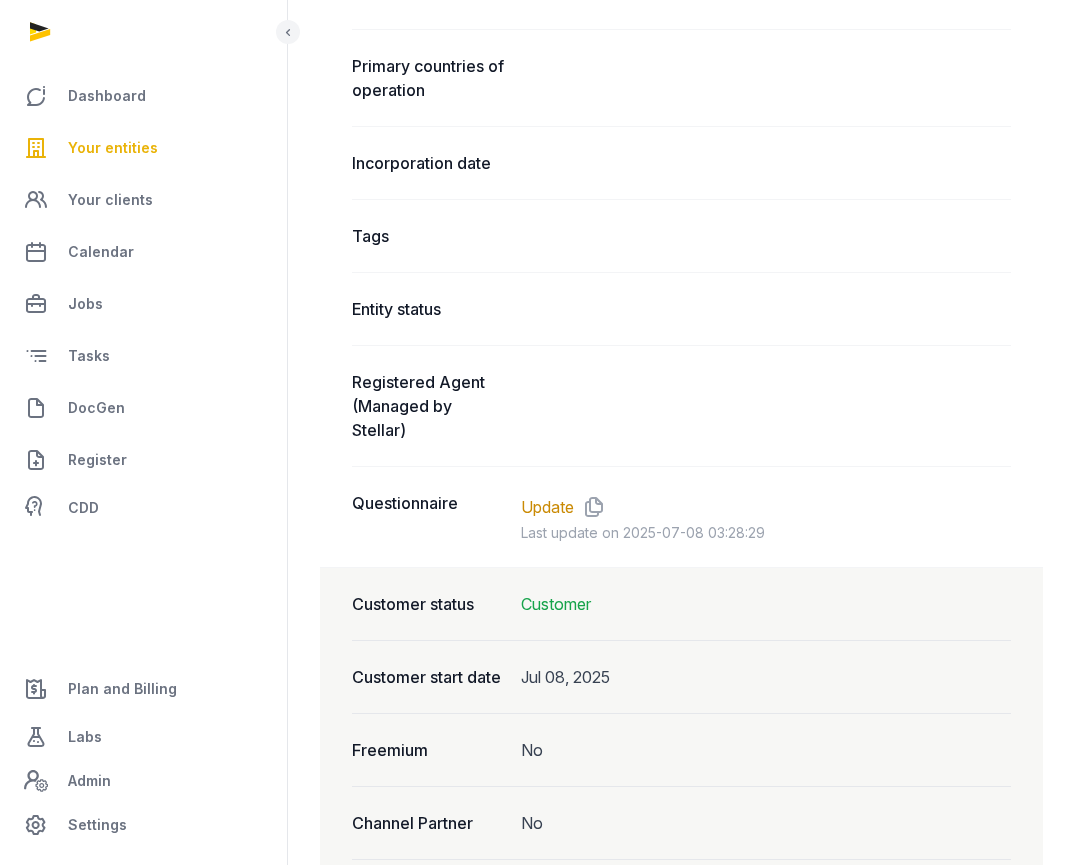 scroll, scrollTop: 1632, scrollLeft: 0, axis: vertical 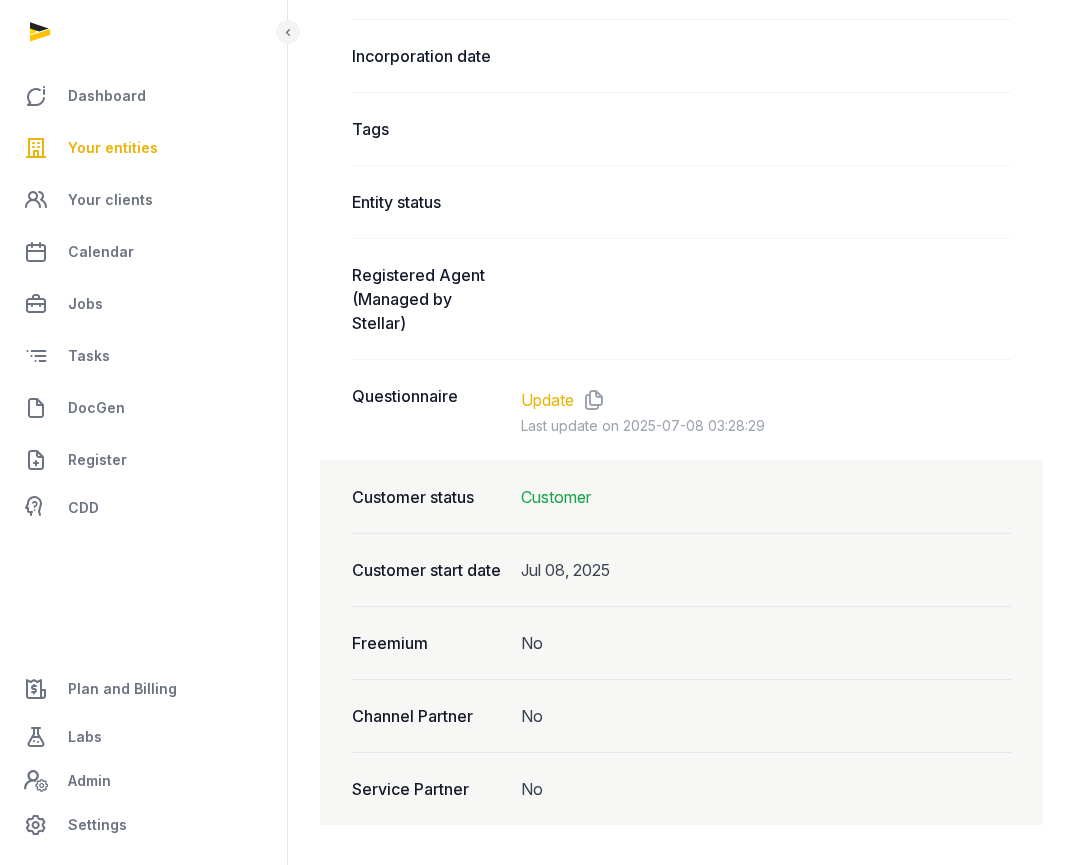 click on "Update" at bounding box center (547, 400) 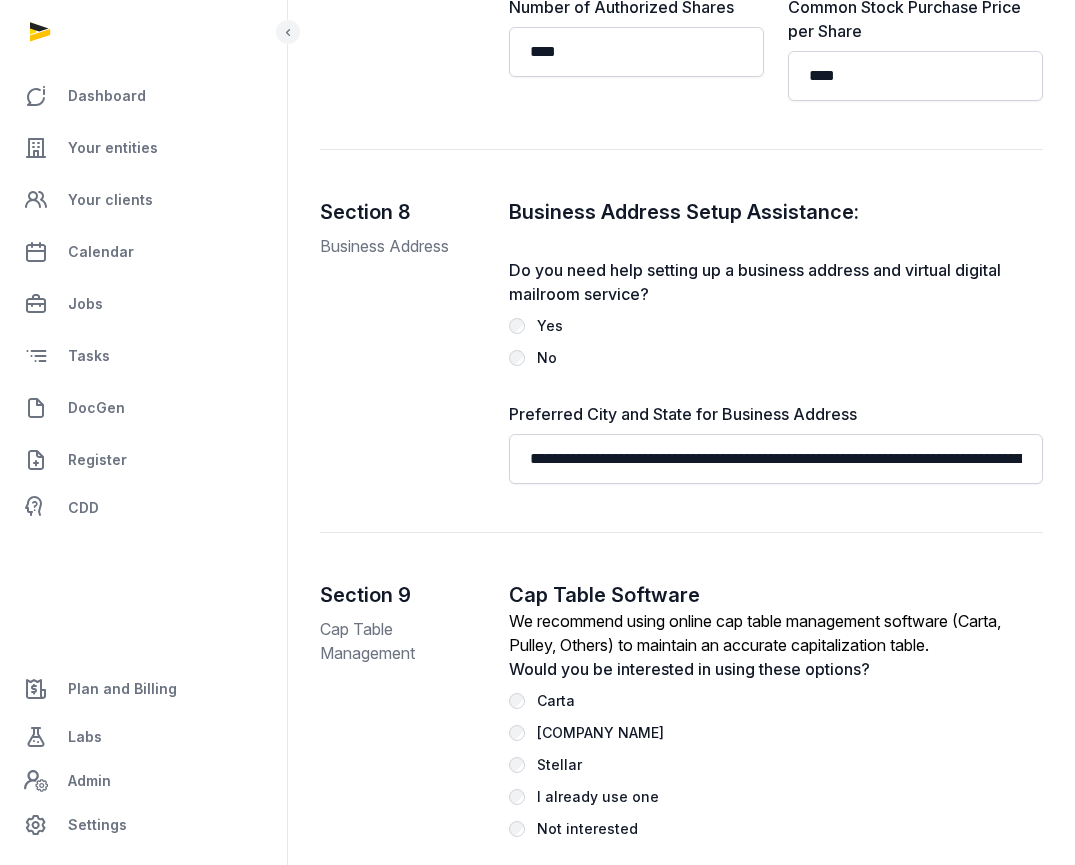 scroll, scrollTop: 3859, scrollLeft: 0, axis: vertical 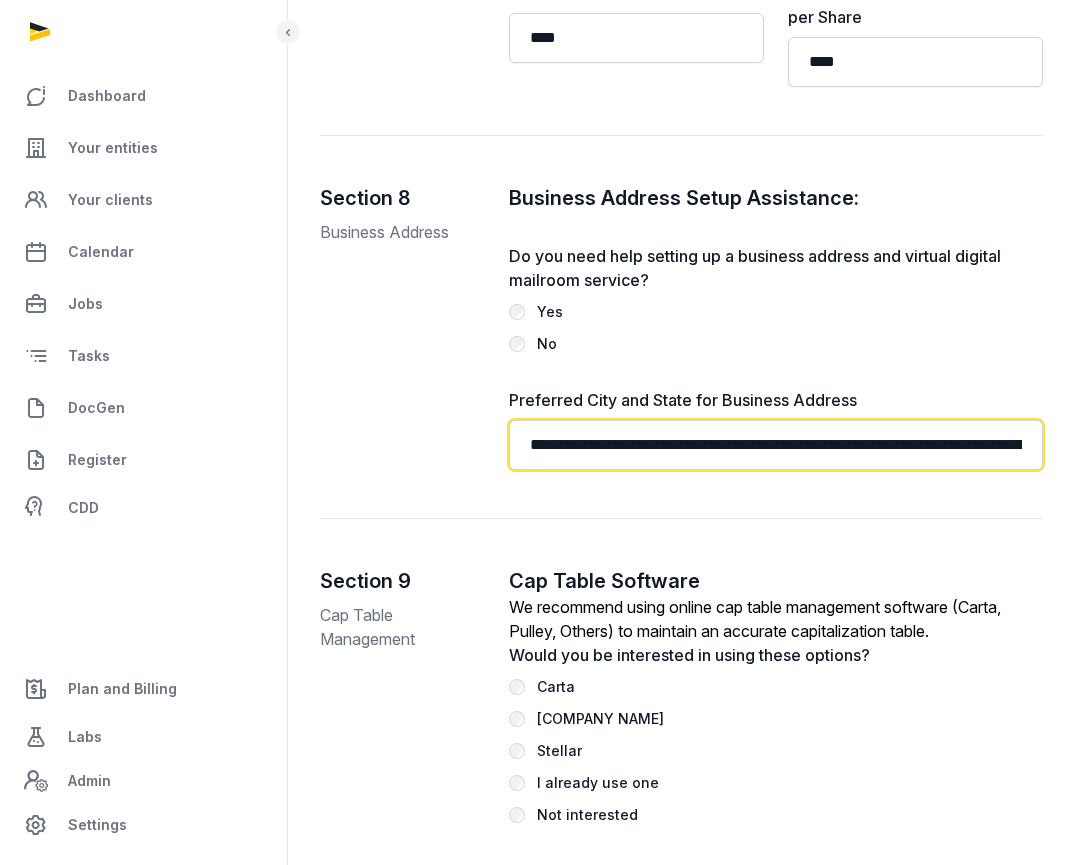 click on "**********" 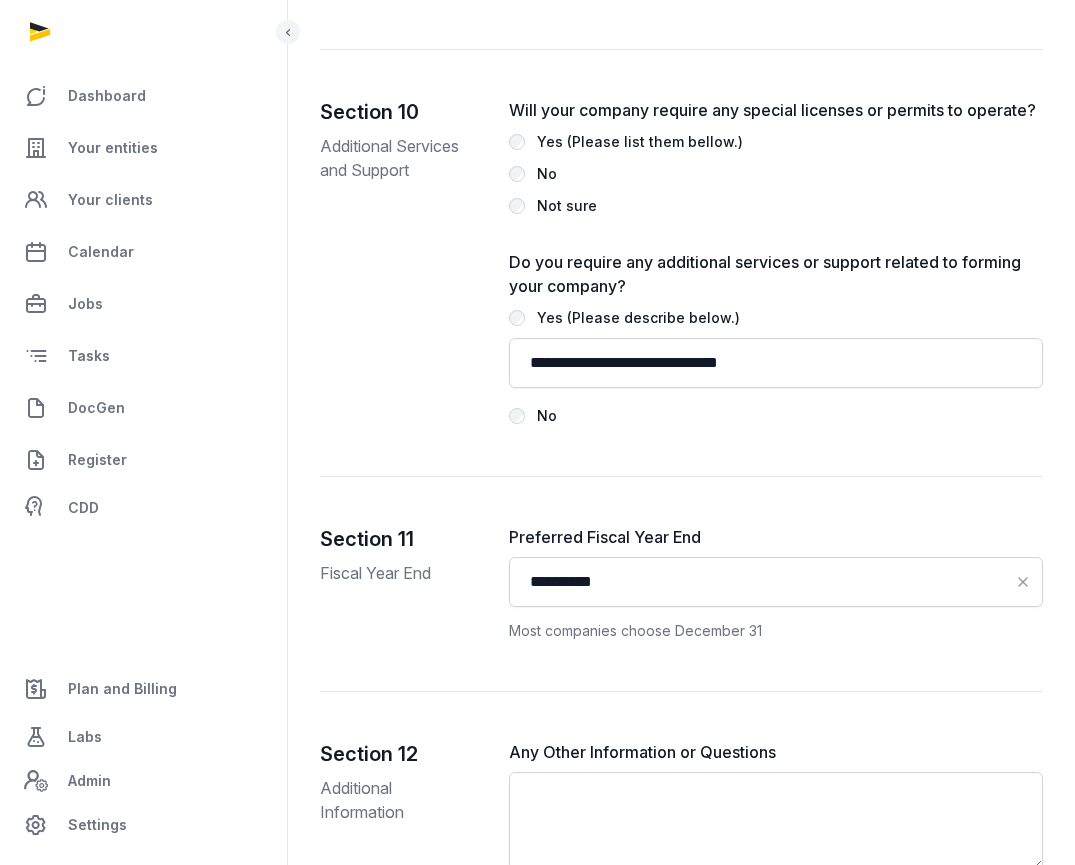 scroll, scrollTop: 4845, scrollLeft: 0, axis: vertical 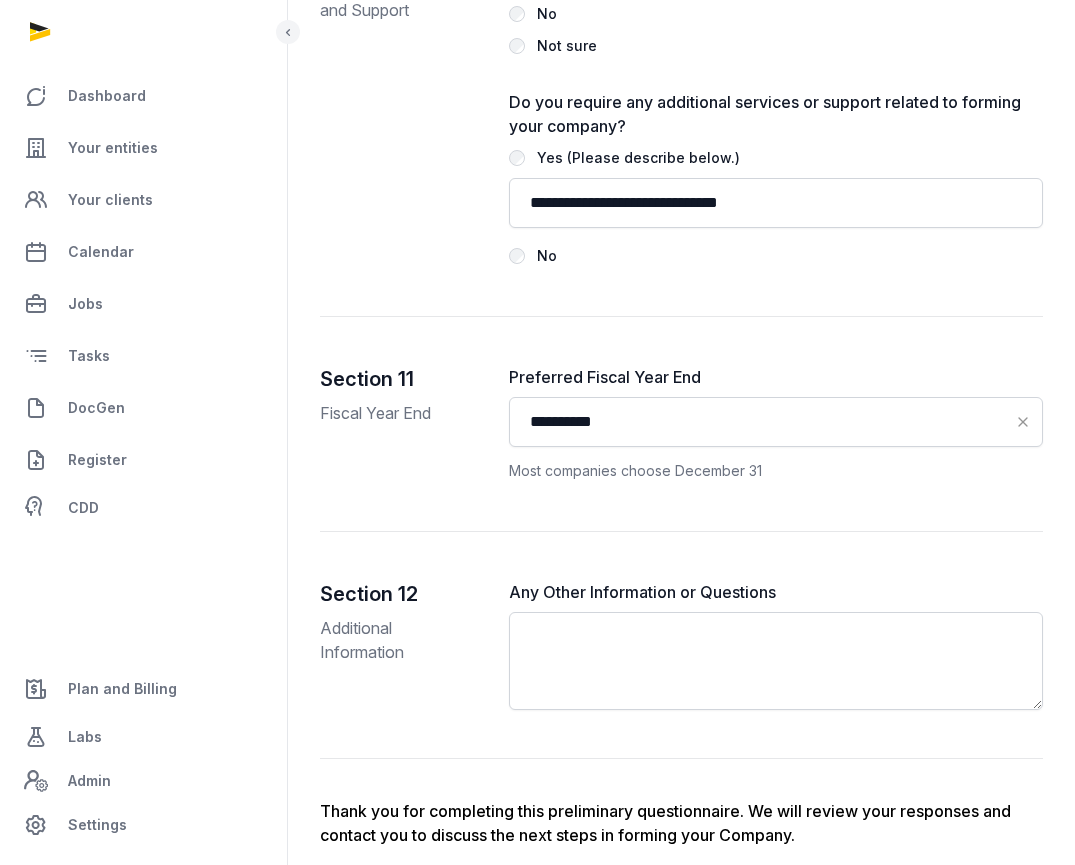 click on "Cancel" at bounding box center (372, 920) 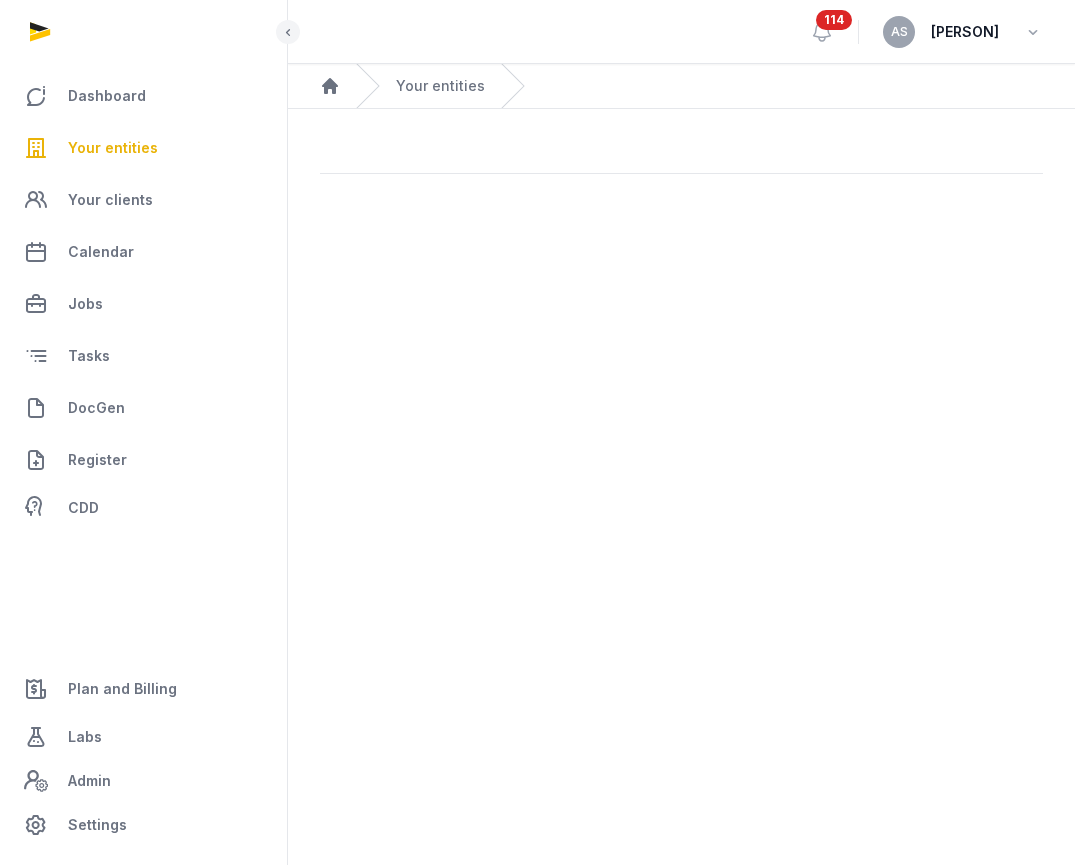 scroll, scrollTop: 0, scrollLeft: 0, axis: both 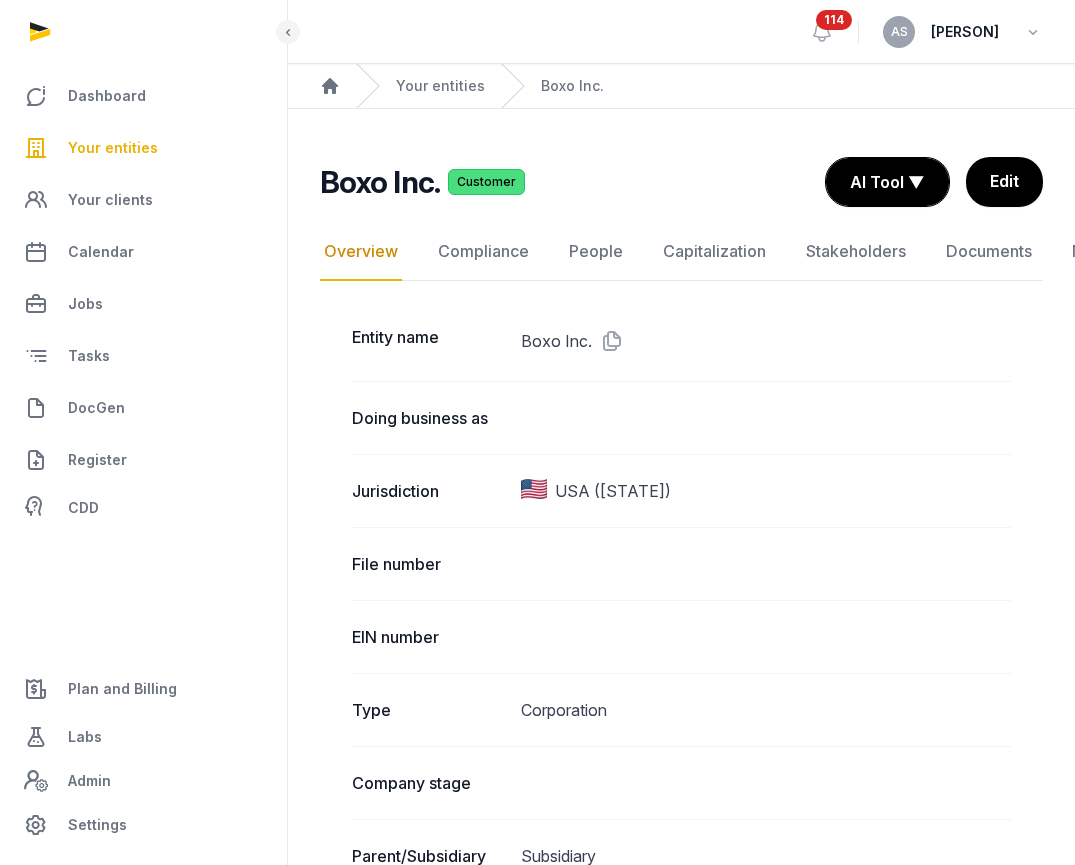 click on "Your entities" at bounding box center (113, 148) 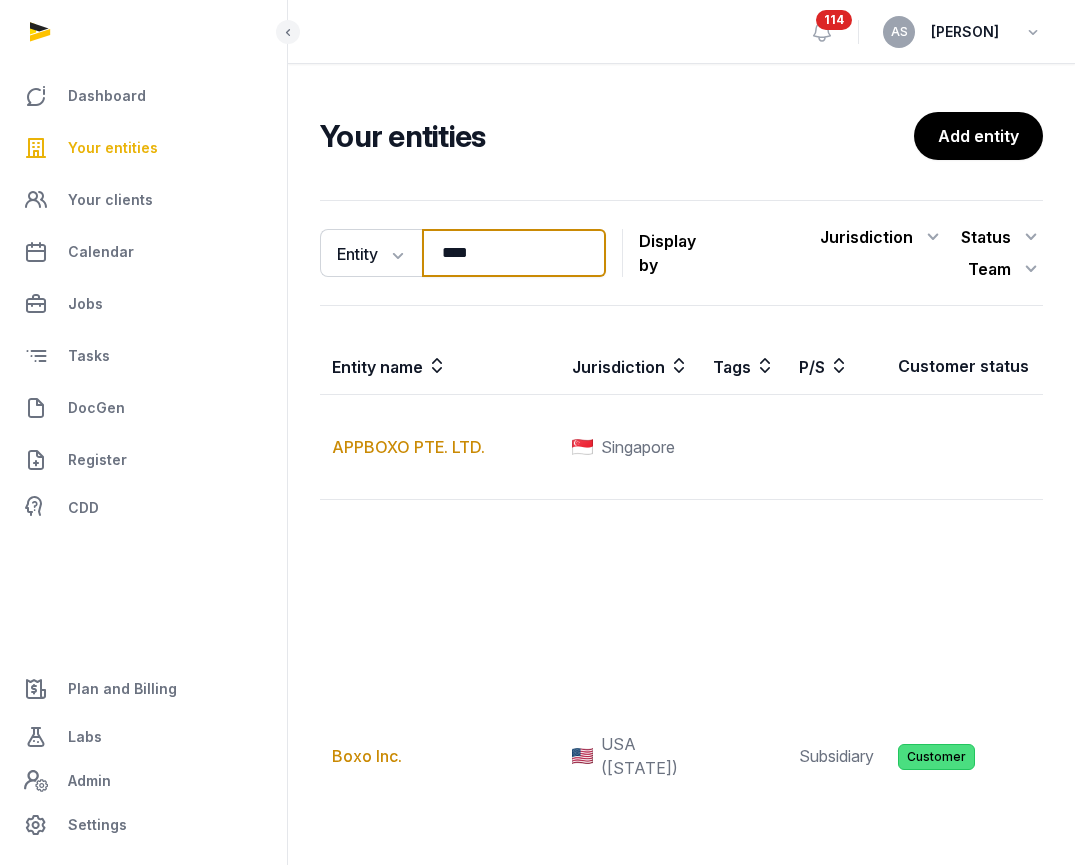 click on "****" at bounding box center (514, 253) 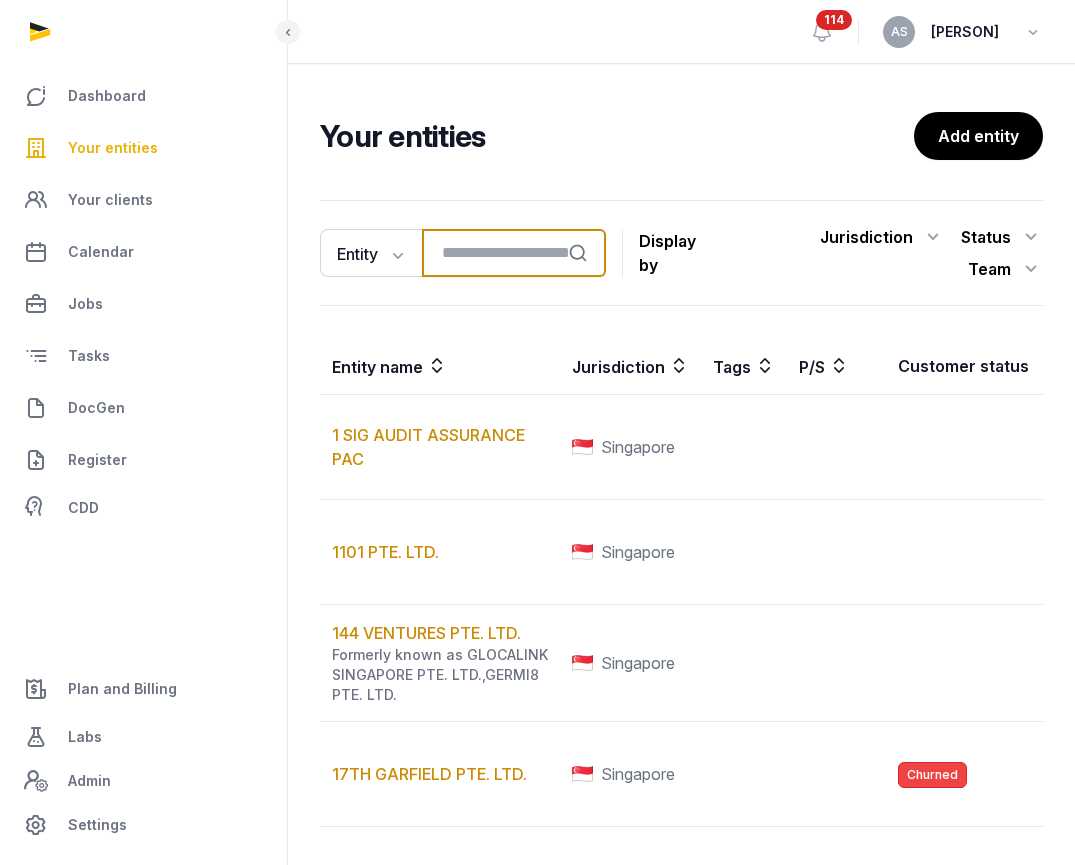 click at bounding box center (514, 253) 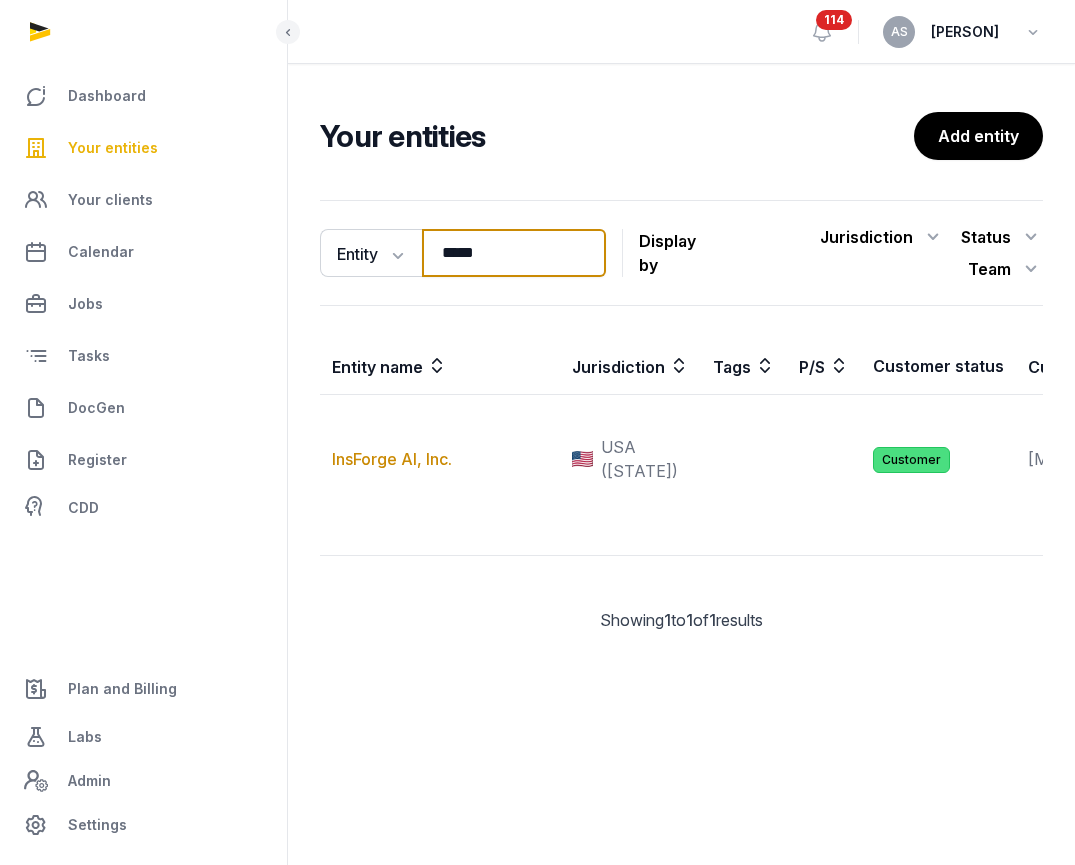 type on "*****" 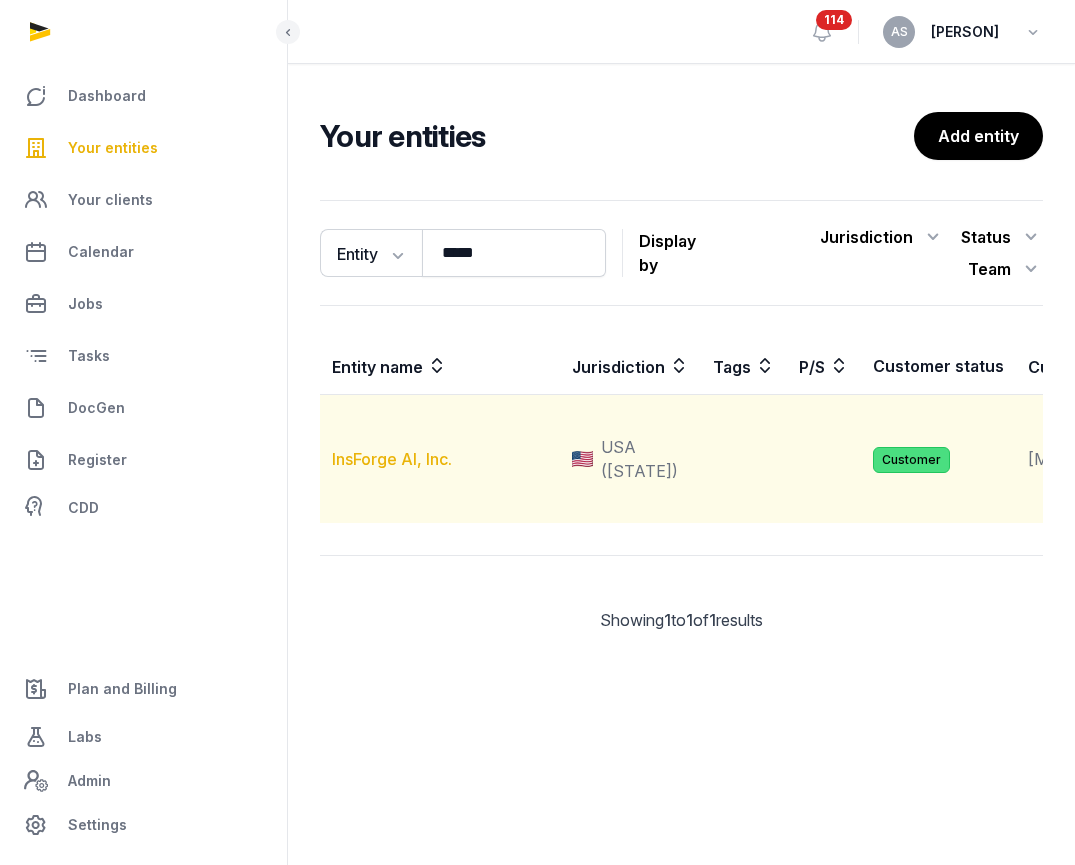 click on "InsForge AI, Inc." at bounding box center (392, 459) 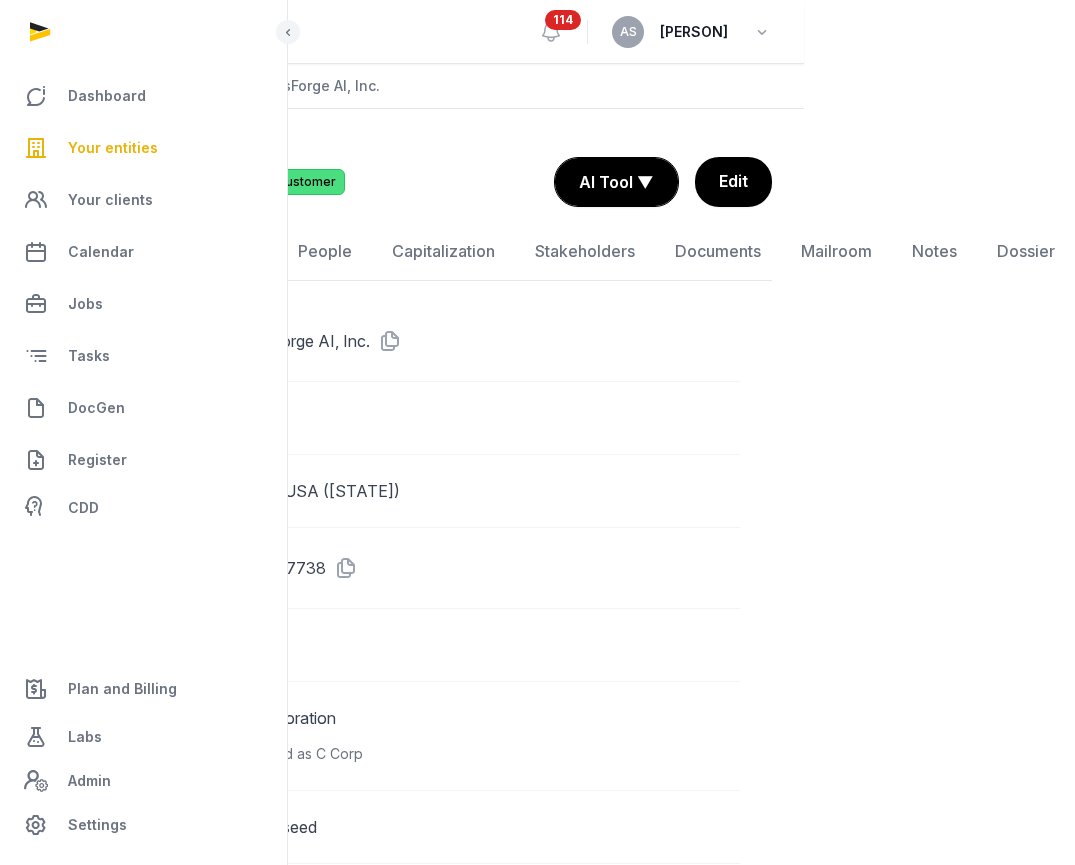 scroll, scrollTop: 0, scrollLeft: 296, axis: horizontal 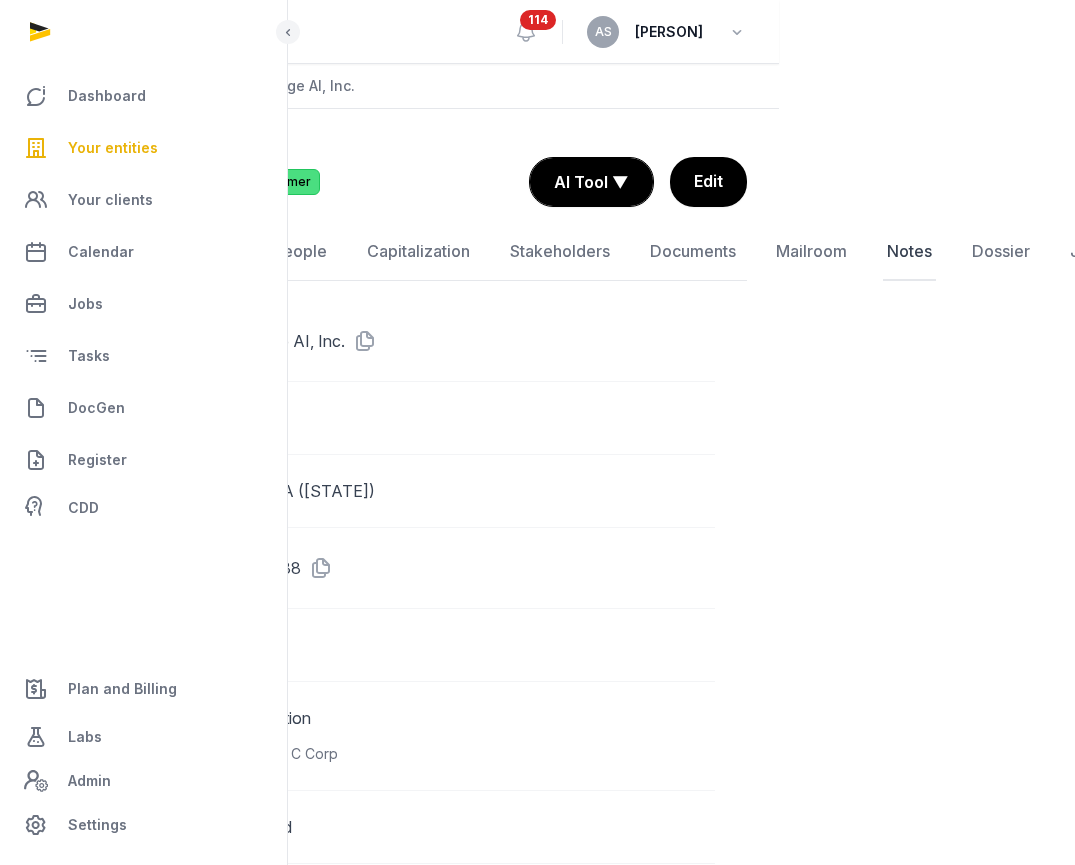 click on "Notes" 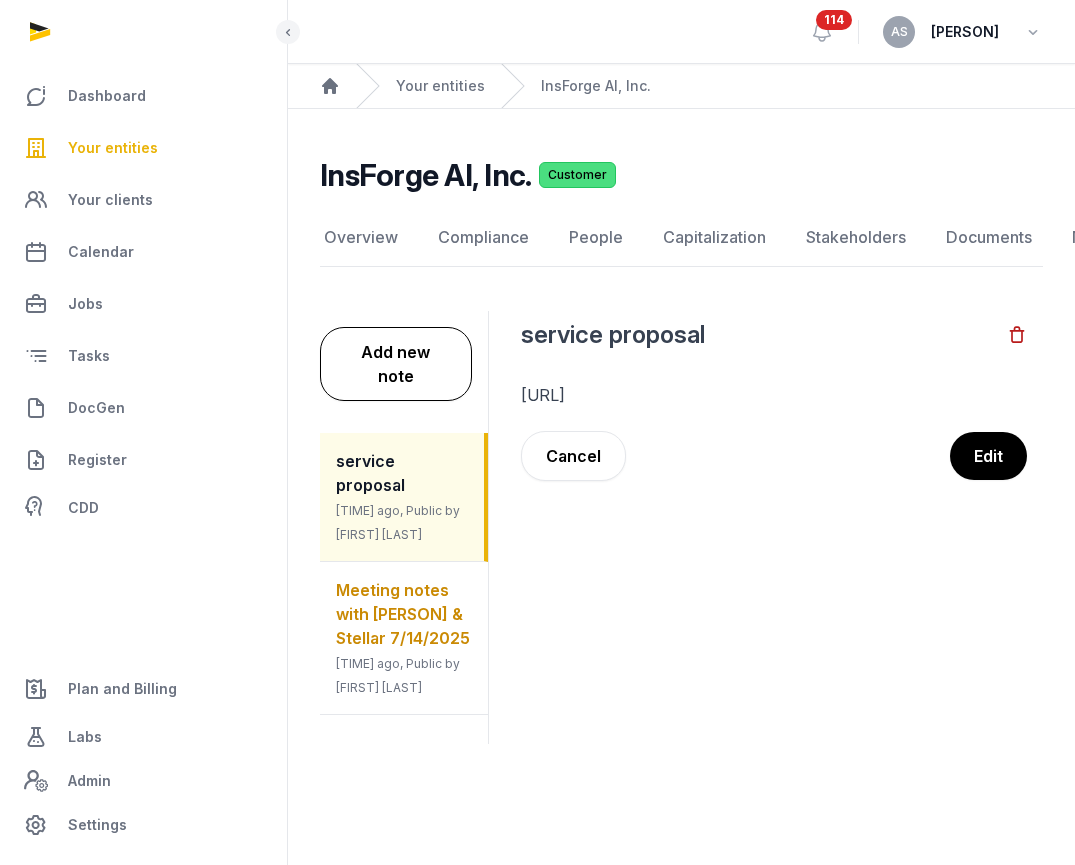 click on "Meeting notes with [PERSON] & Stellar 7/14/2025" at bounding box center [403, 614] 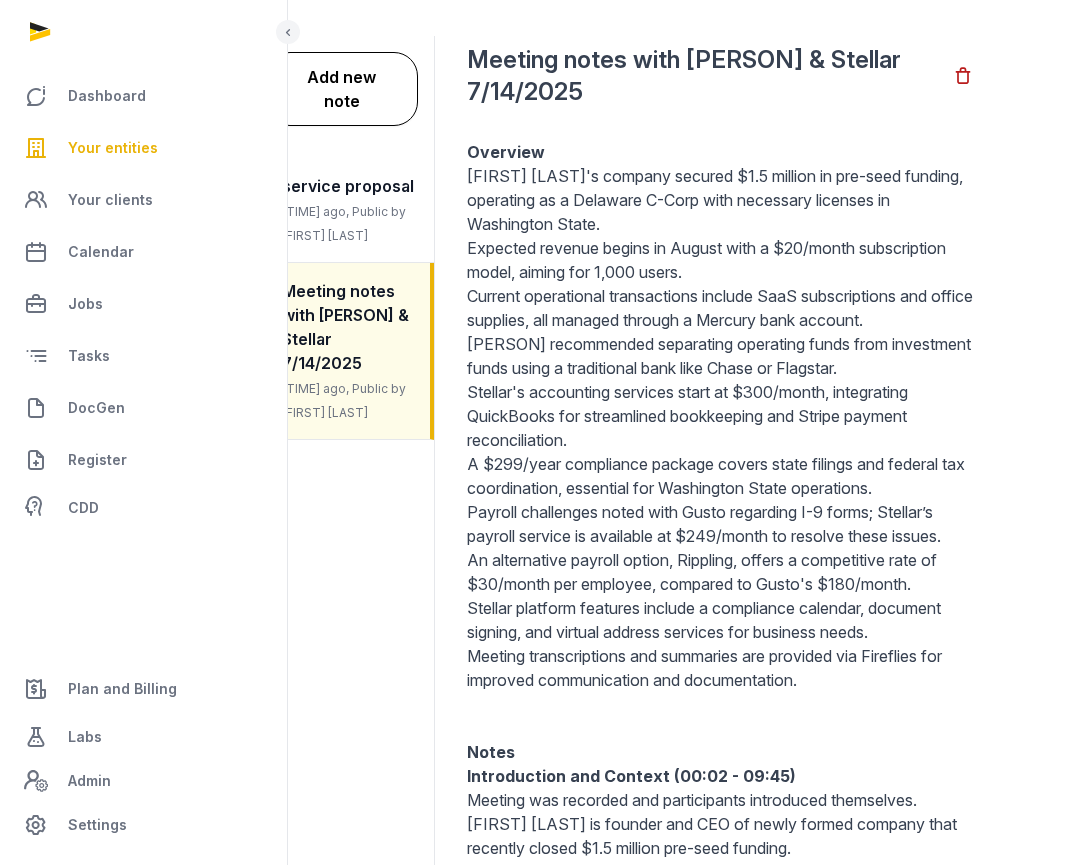 scroll, scrollTop: 287, scrollLeft: 53, axis: both 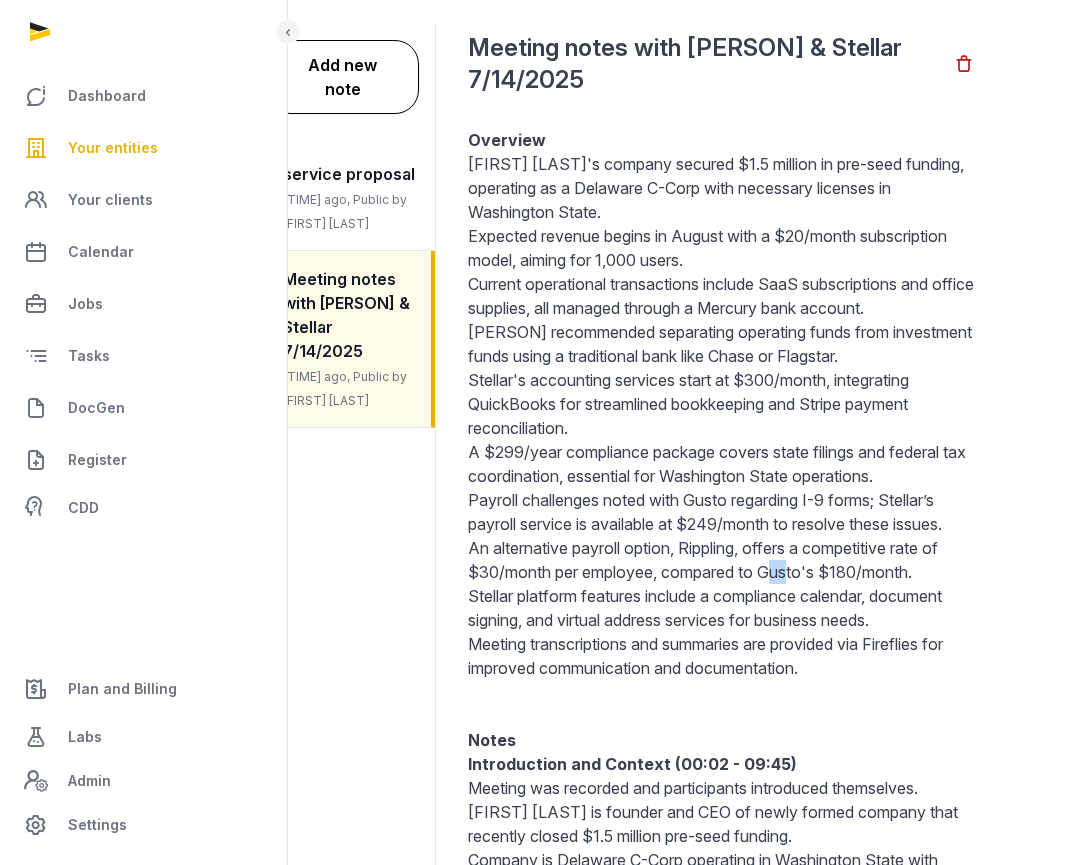 drag, startPoint x: 792, startPoint y: 564, endPoint x: 781, endPoint y: 560, distance: 11.7046995 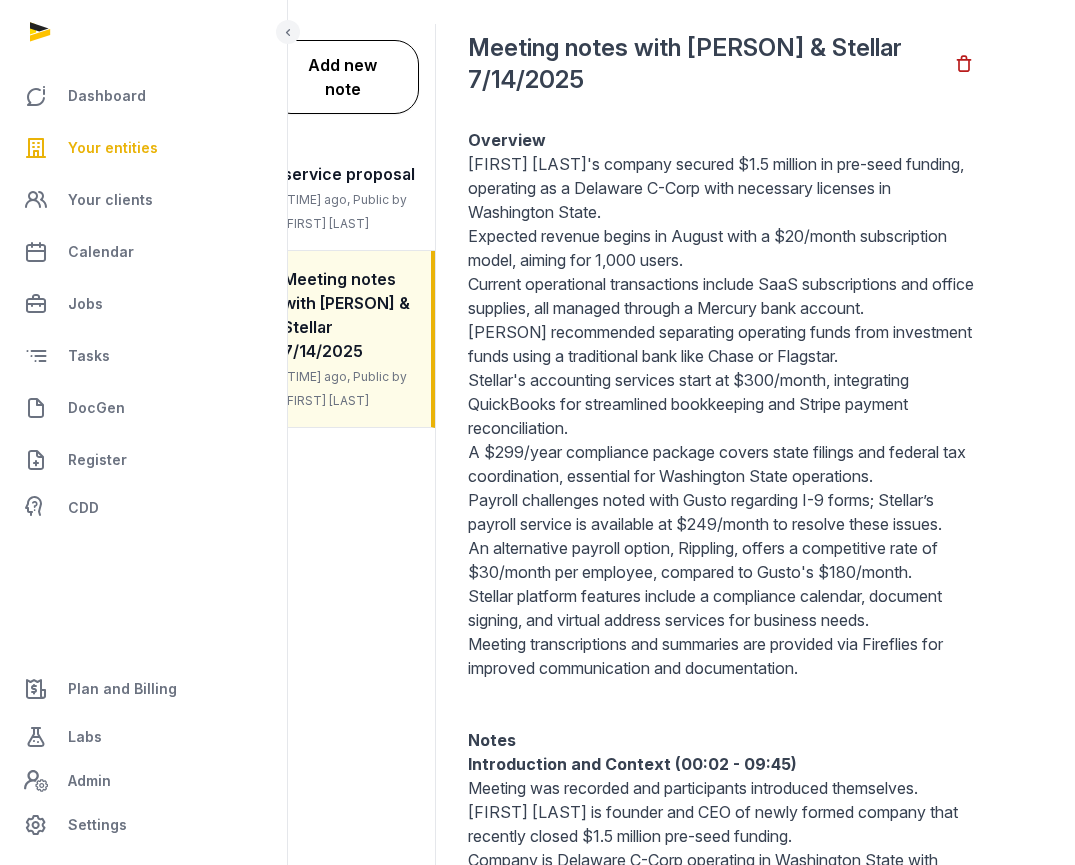 click on "An alternative payroll option, Rippling, offers a competitive rate of $30/month per employee, compared to Gusto's $180/month." at bounding box center (721, 560) 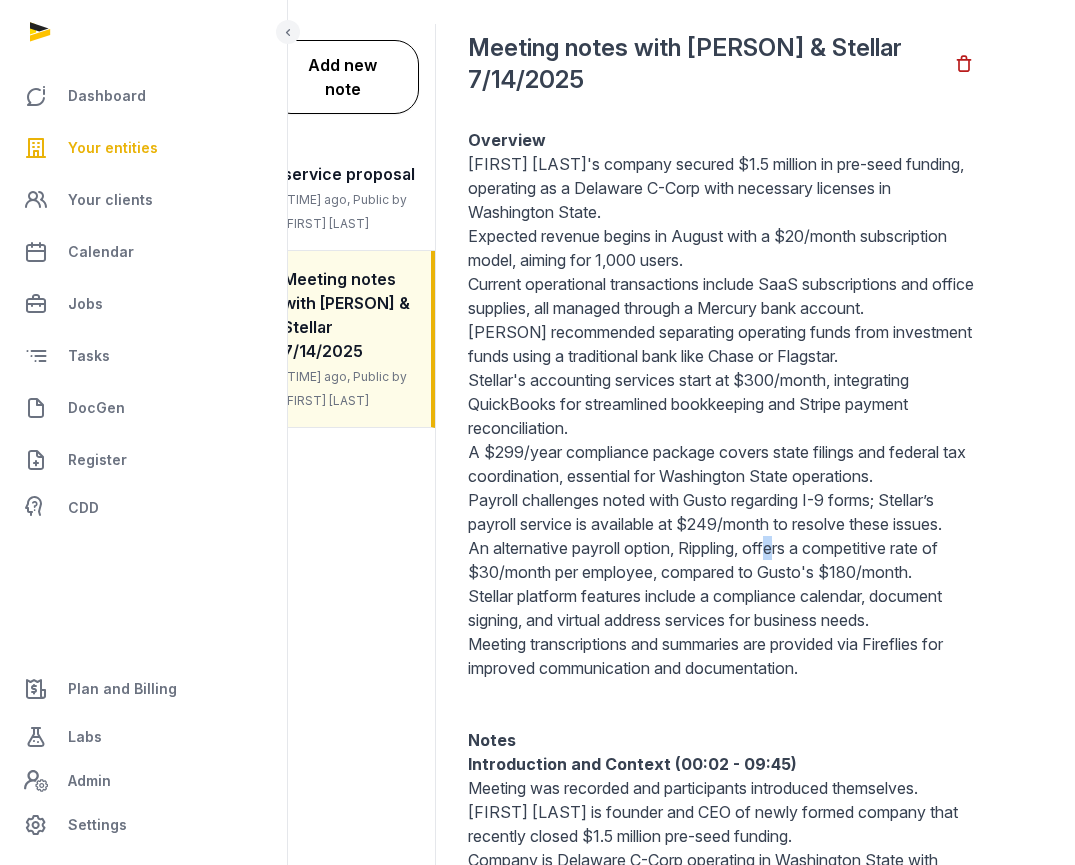 click on "An alternative payroll option, Rippling, offers a competitive rate of $30/month per employee, compared to Gusto's $180/month." at bounding box center (721, 560) 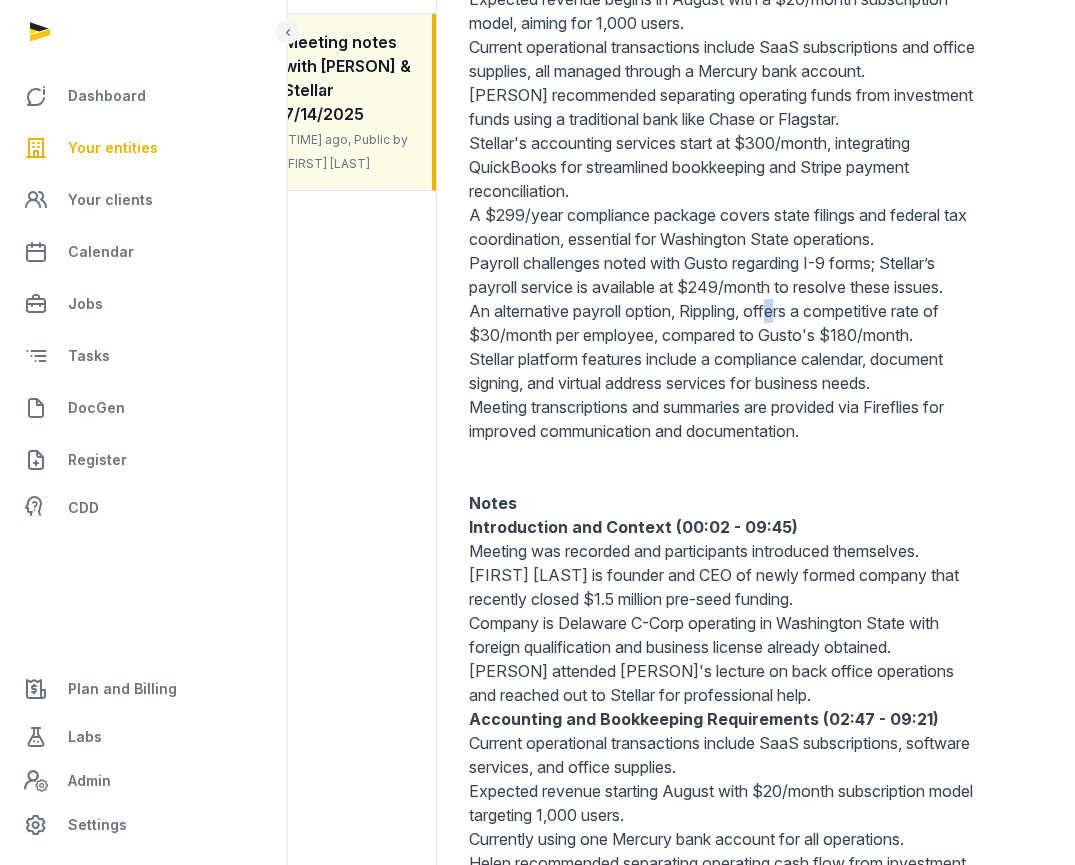 scroll, scrollTop: 616, scrollLeft: 52, axis: both 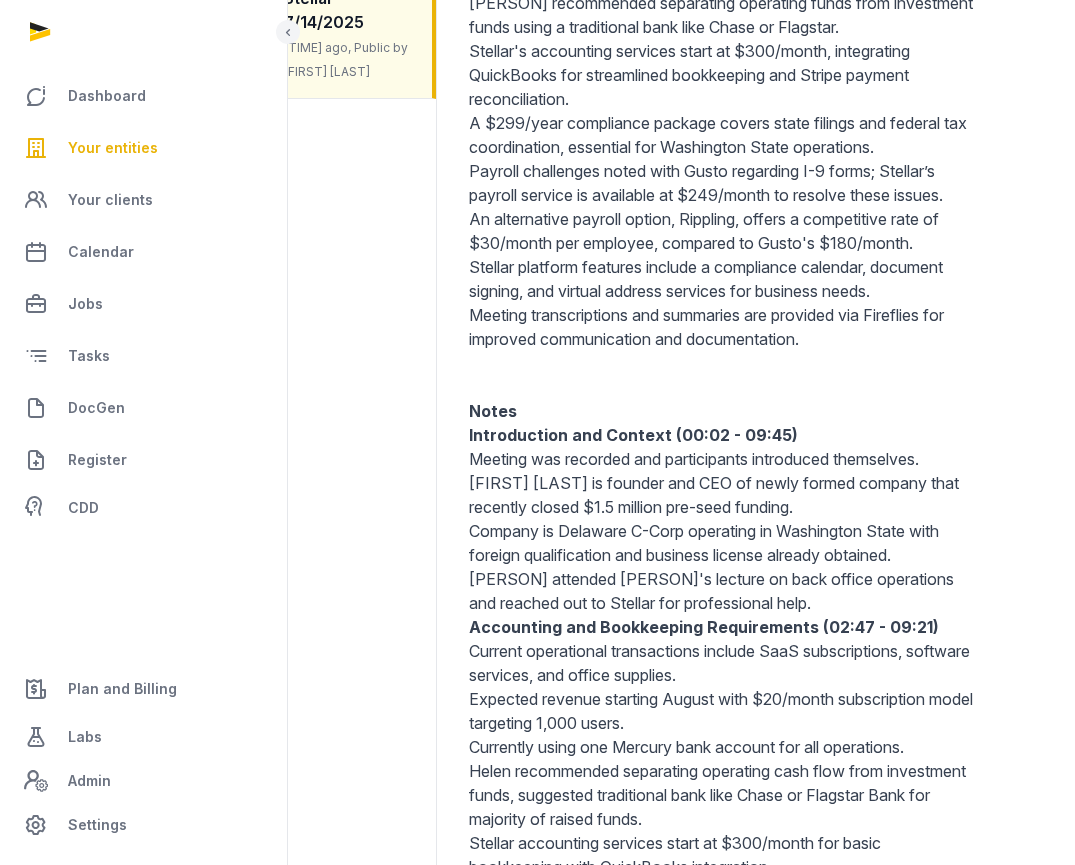 click at bounding box center [722, 375] 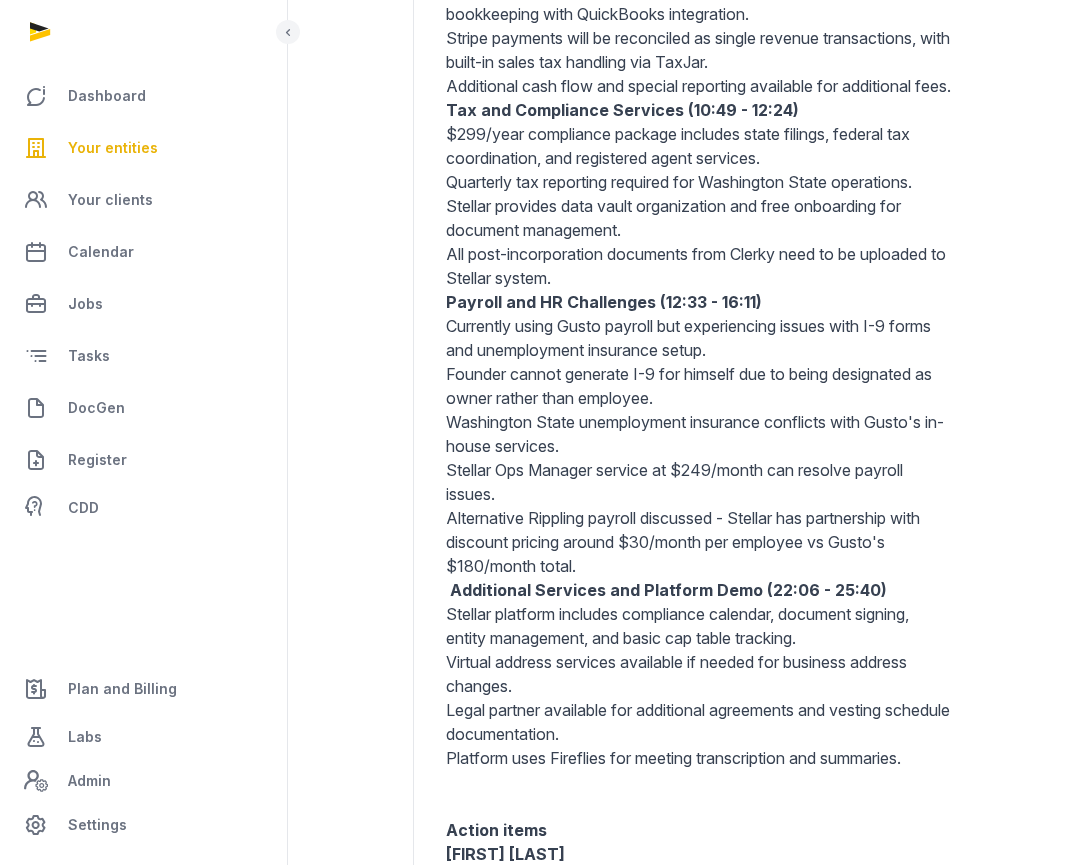 scroll, scrollTop: 1475, scrollLeft: 75, axis: both 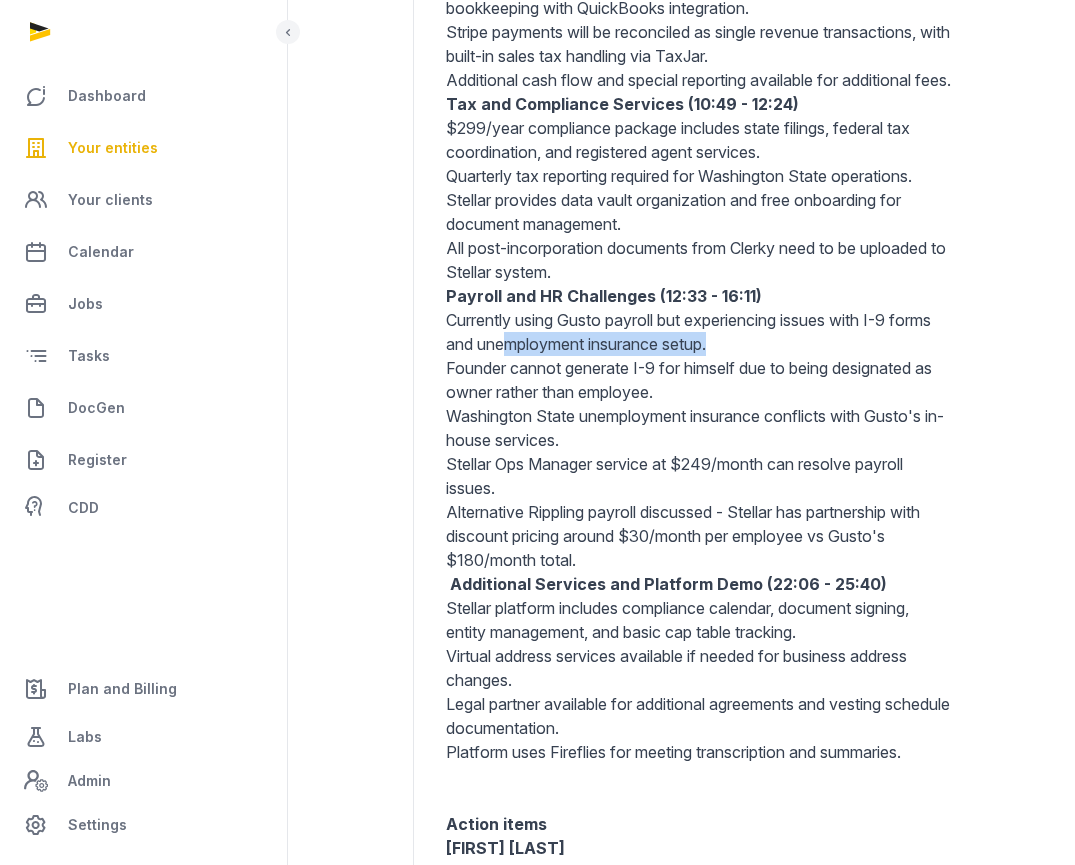 drag, startPoint x: 769, startPoint y: 359, endPoint x: 560, endPoint y: 367, distance: 209.15306 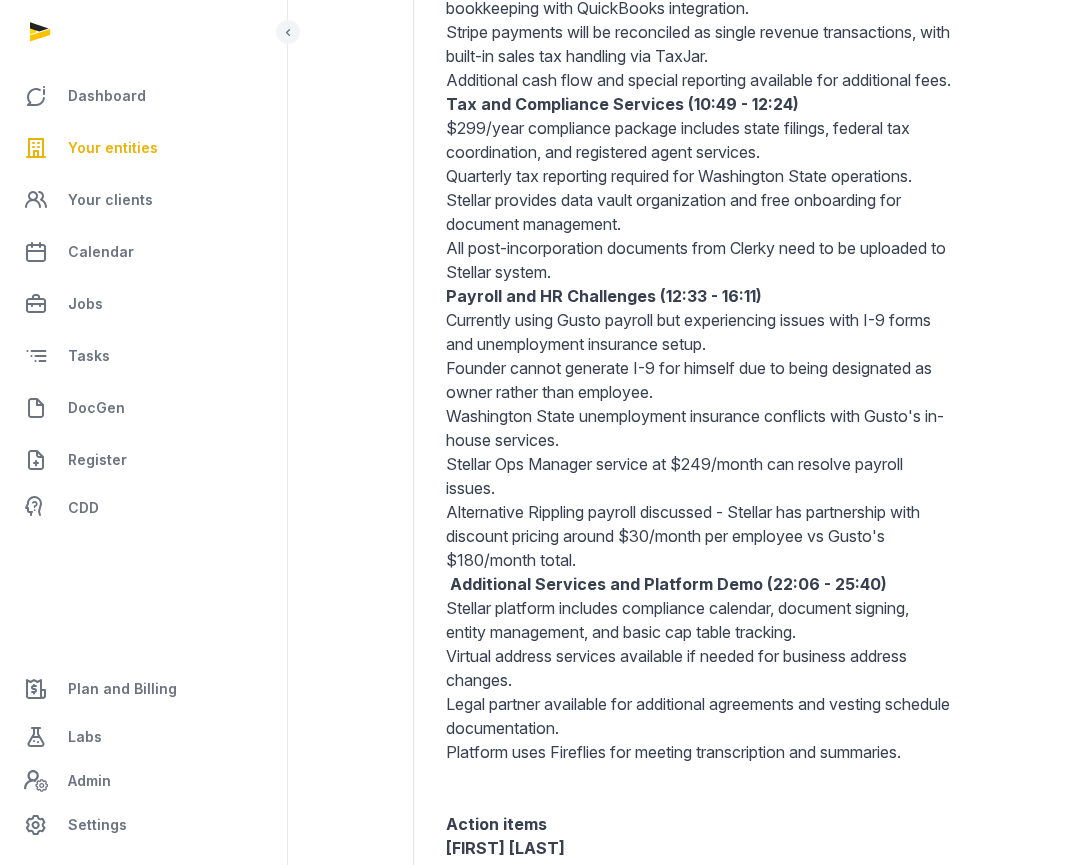 click on "Founder cannot generate I-9 for himself due to being designated as owner rather than employee." at bounding box center (699, 380) 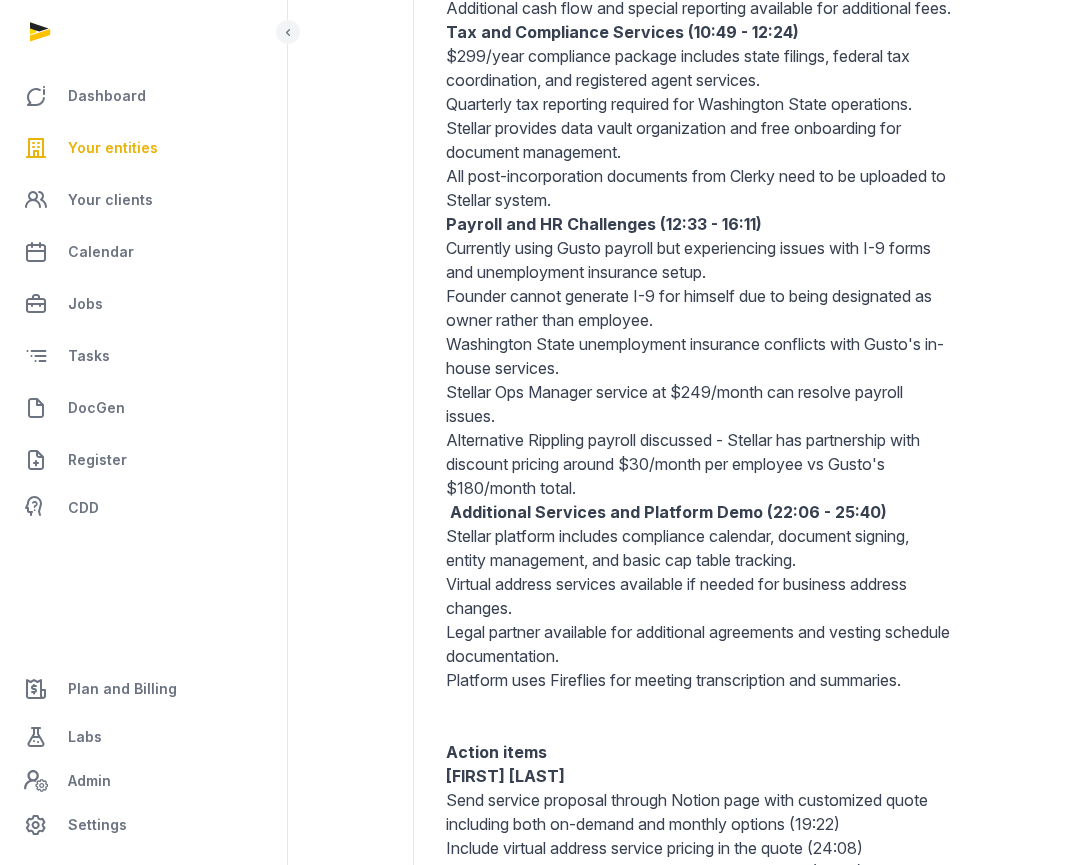scroll, scrollTop: 1556, scrollLeft: 75, axis: both 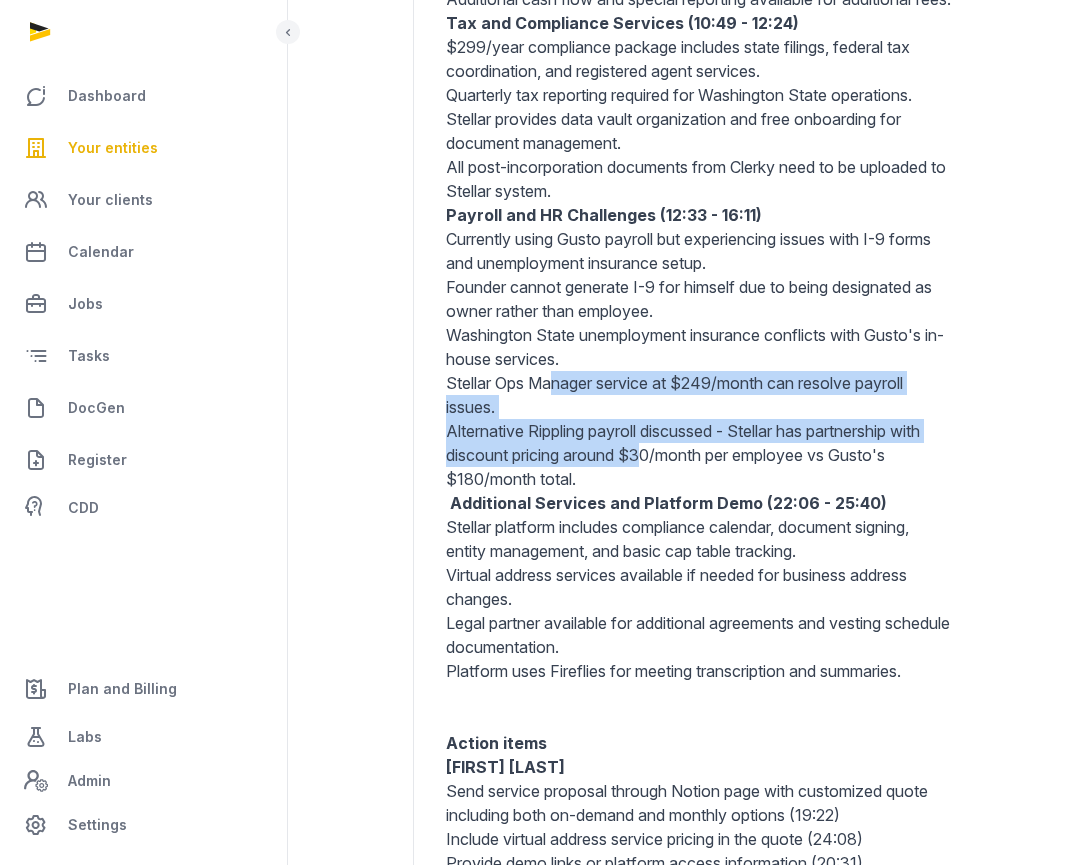 drag, startPoint x: 652, startPoint y: 488, endPoint x: 558, endPoint y: 411, distance: 121.511314 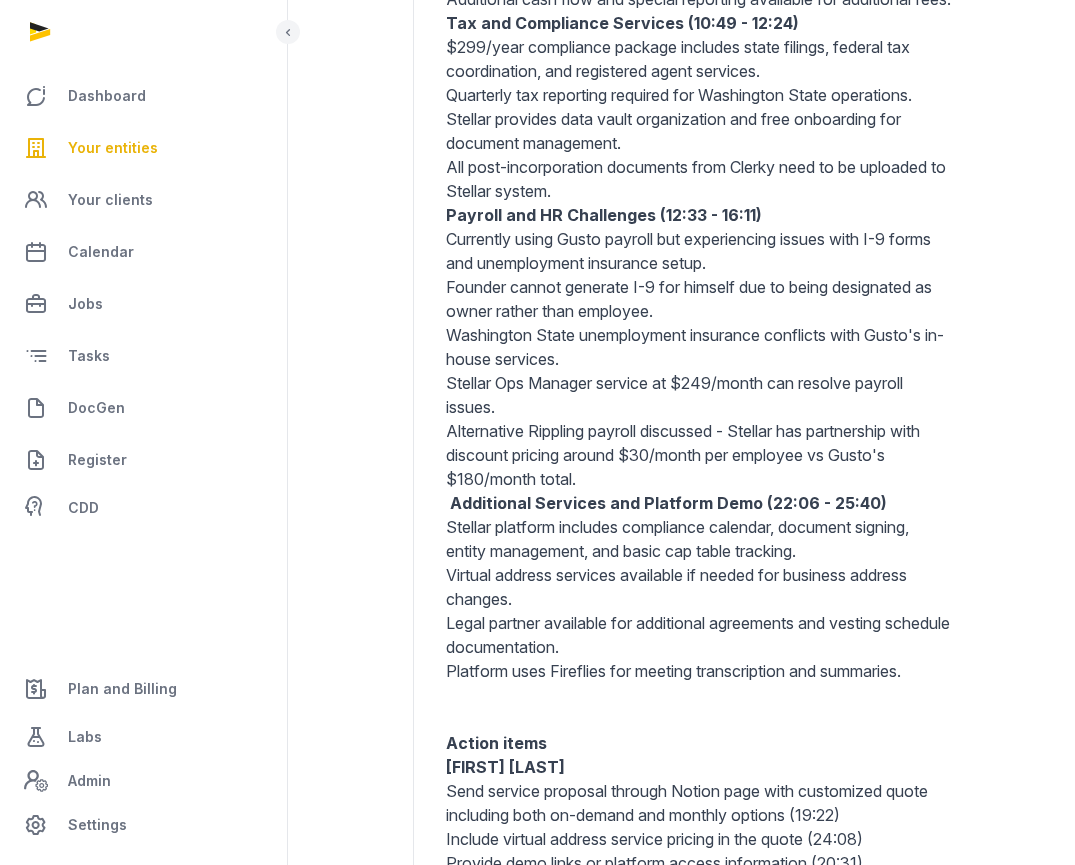 click on "Washington State unemployment insurance conflicts with Gusto's in-house services." at bounding box center (699, 347) 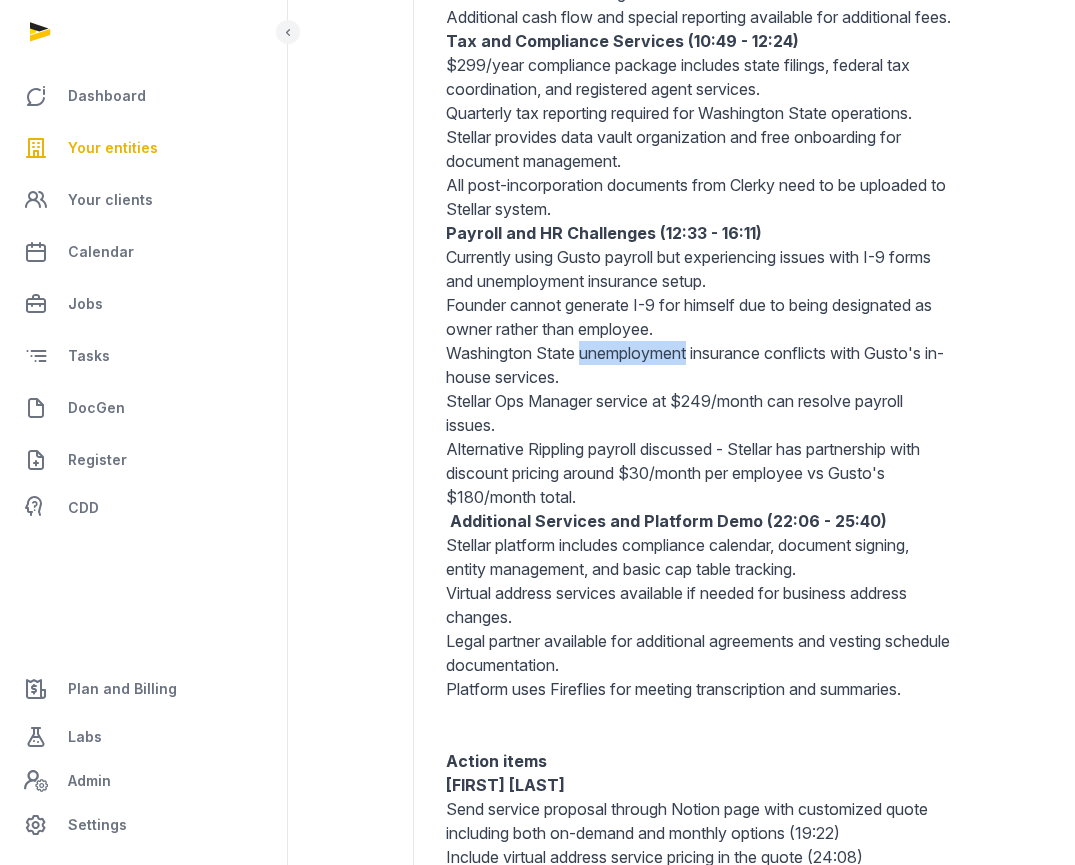 scroll, scrollTop: 1535, scrollLeft: 75, axis: both 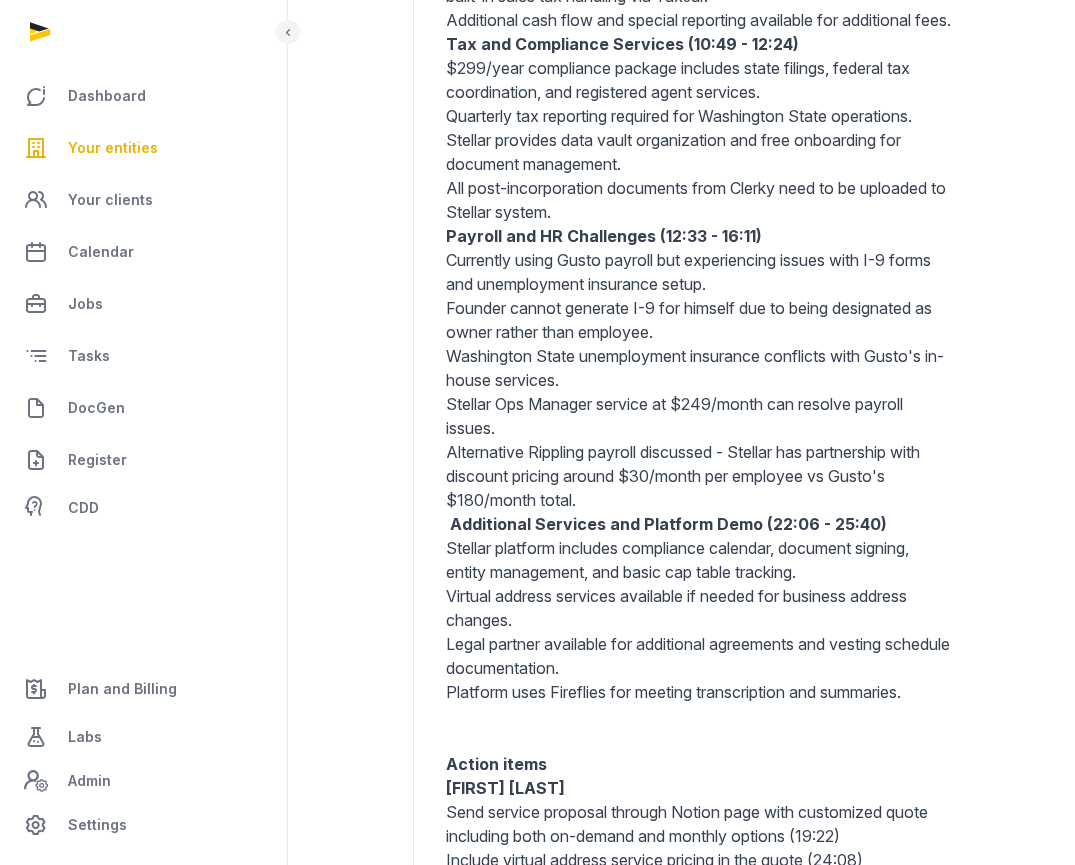 click on "Washington State unemployment insurance conflicts with Gusto's in-house services." at bounding box center (699, 368) 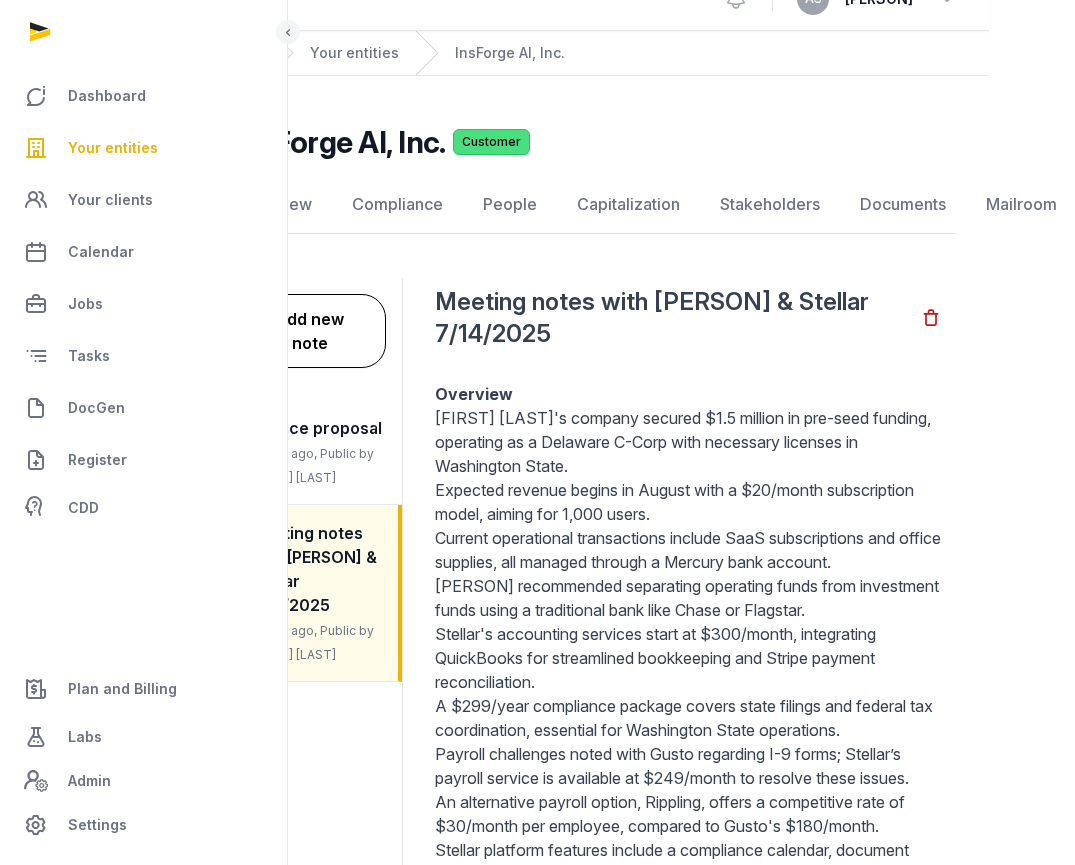 scroll, scrollTop: 0, scrollLeft: 86, axis: horizontal 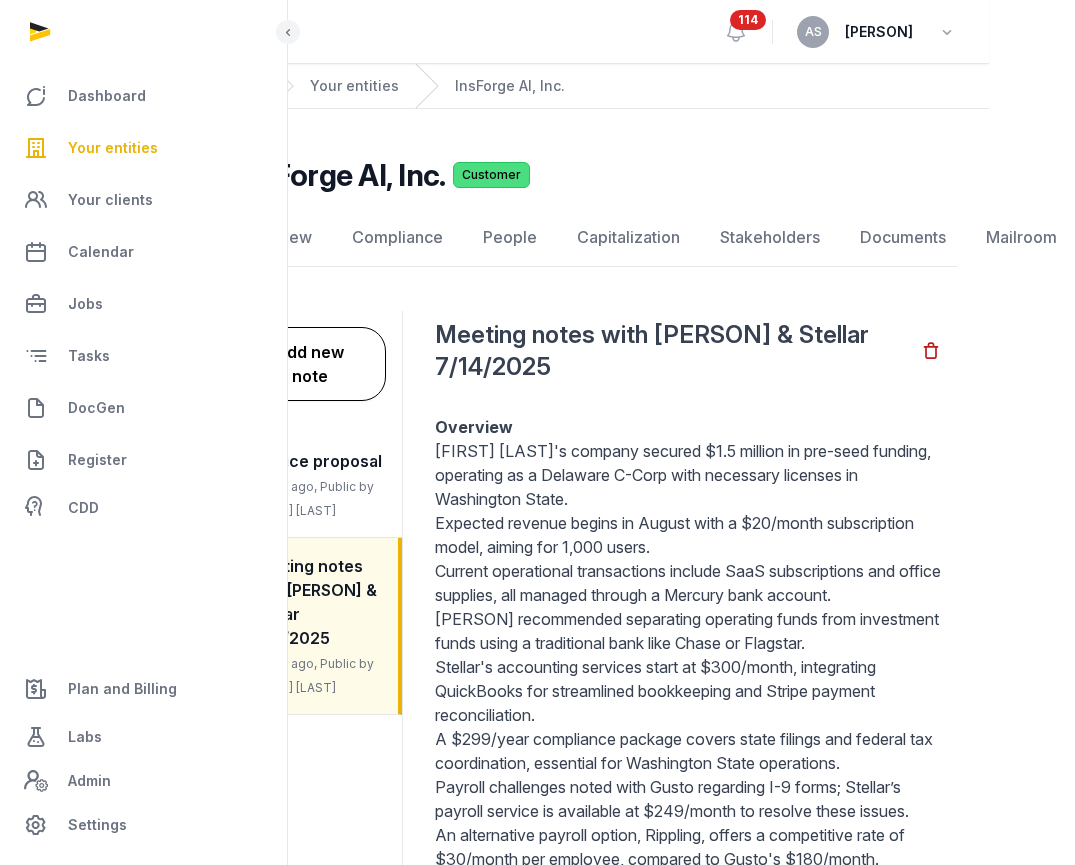 click on "114" at bounding box center (748, 20) 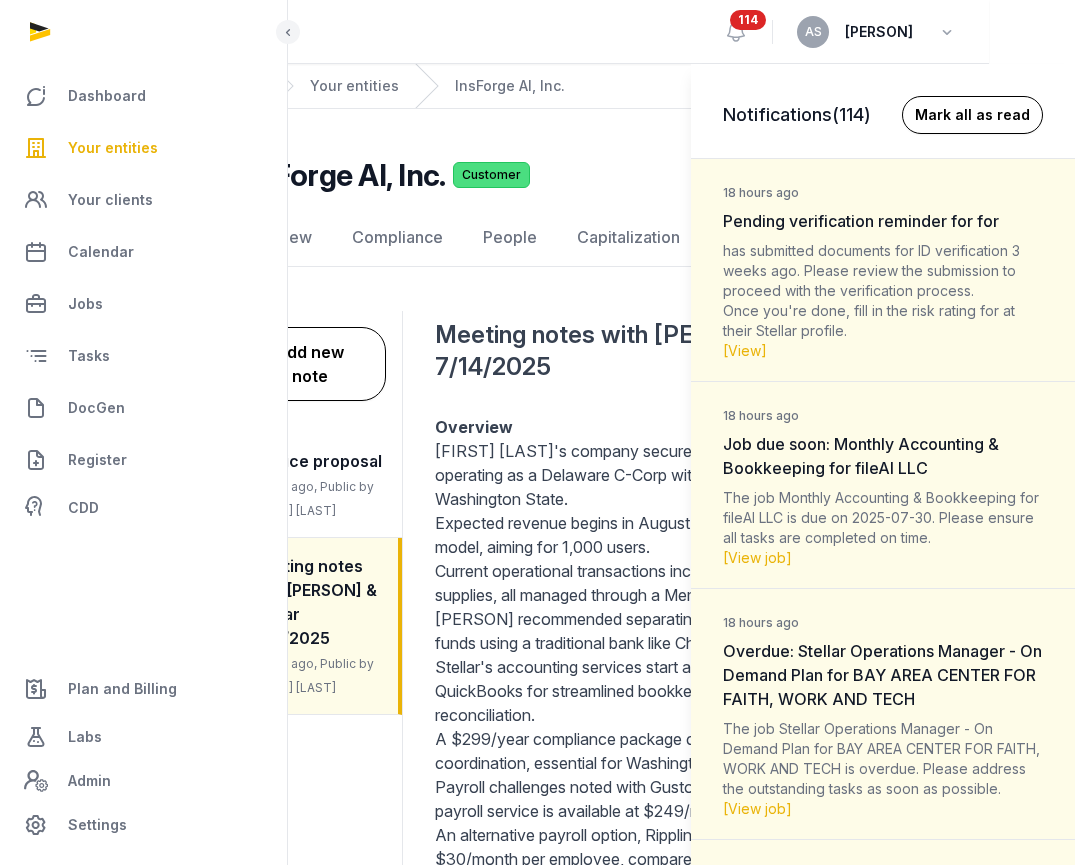 click on "Mark all as read" at bounding box center (972, 115) 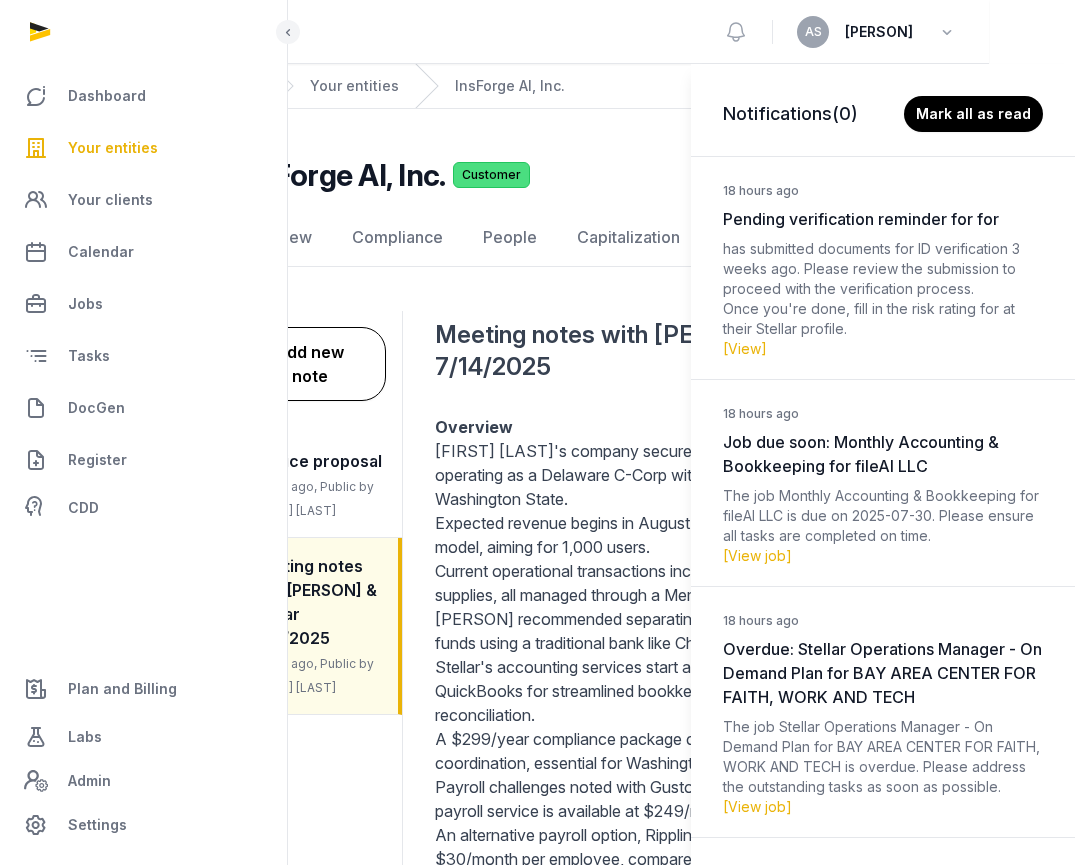 click on "Notifications (0) Mark all as read 18 hours ago Pending verification reminder for for has submitted documents for ID verification 3 weeks ago. Please review the submission to proceed with the verification process. Once you're done, fill in the risk rating for at their Stellar profile. [View] 18 hours ago Job due soon: Monthly Accounting & Bookkeeping for fileAI LLC The job Monthly Accounting & Bookkeeping for fileAI LLC is due on 2025-07-30. Please ensure all tasks are completed on time. [View job] 18 hours ago Overdue: Stellar Operations Manager - On Demand Plan for BAY AREA CENTER FOR FAITH, WORK AND TECH The job Stellar Operations Manager - On Demand Plan for BAY AREA CENTER FOR FAITH, WORK AND TECH is overdue. Please address the outstanding tasks as soon as possible. [View job] 18 hours ago Overdue: Stellar Operations Manager - Seed Plan for EVERY MOTHER'S ADVOCATE, INC. [View job] 18 hours ago Overdue: Monthly Accounting & Bookkeeping for BAY AREA CENTER FOR FAITH, WORK AND TECH [View job] 1 day ago" at bounding box center [537, 432] 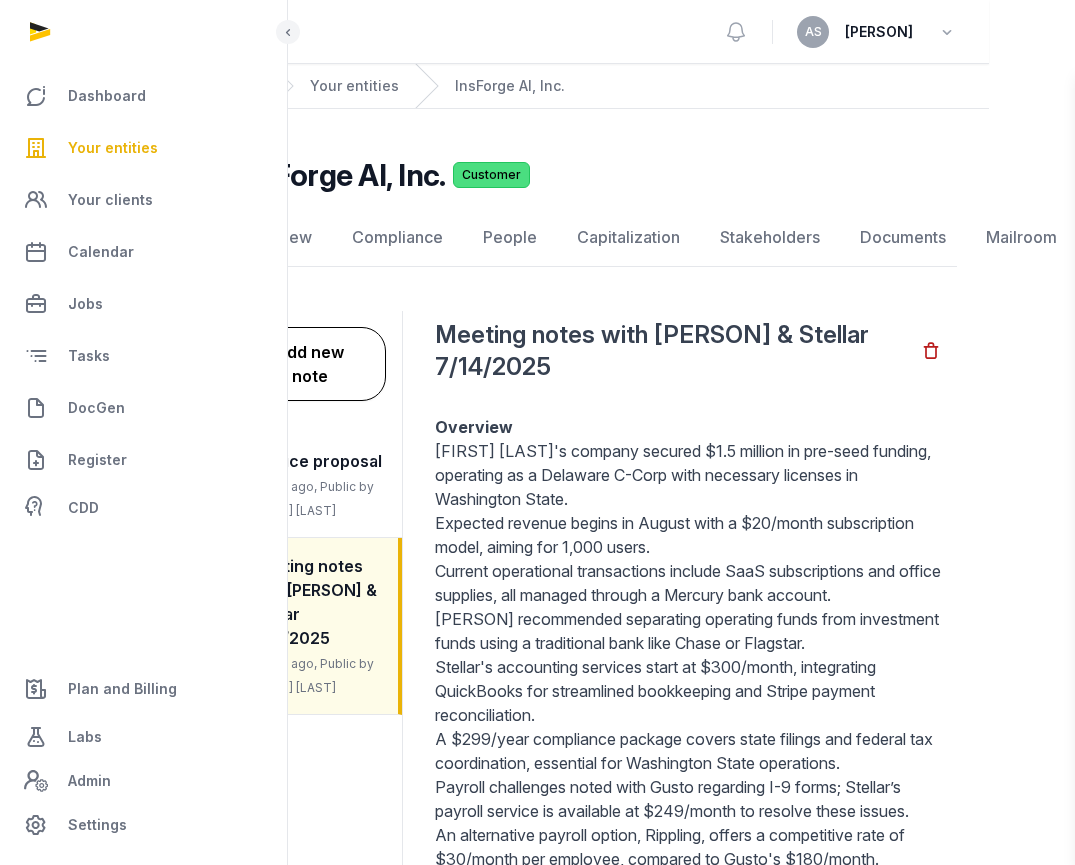 click on "Notifications (0) Mark all as read 18 hours ago Pending verification reminder for for has submitted documents for ID verification 3 weeks ago. Please review the submission to proceed with the verification process. Once you're done, fill in the risk rating for at their Stellar profile. [View] 18 hours ago Job due soon: Monthly Accounting & Bookkeeping for fileAI LLC The job Monthly Accounting & Bookkeeping for fileAI LLC is due on 2025-07-30. Please ensure all tasks are completed on time. [View job] 18 hours ago Overdue: Stellar Operations Manager - On Demand Plan for BAY AREA CENTER FOR FAITH, WORK AND TECH The job Stellar Operations Manager - On Demand Plan for BAY AREA CENTER FOR FAITH, WORK AND TECH is overdue. Please address the outstanding tasks as soon as possible. [View job] 18 hours ago Overdue: Stellar Operations Manager - Seed Plan for EVERY MOTHER'S ADVOCATE, INC. [View job] 18 hours ago Overdue: Monthly Accounting & Bookkeeping for BAY AREA CENTER FOR FAITH, WORK AND TECH [View job] 1 day ago" at bounding box center [537, 432] 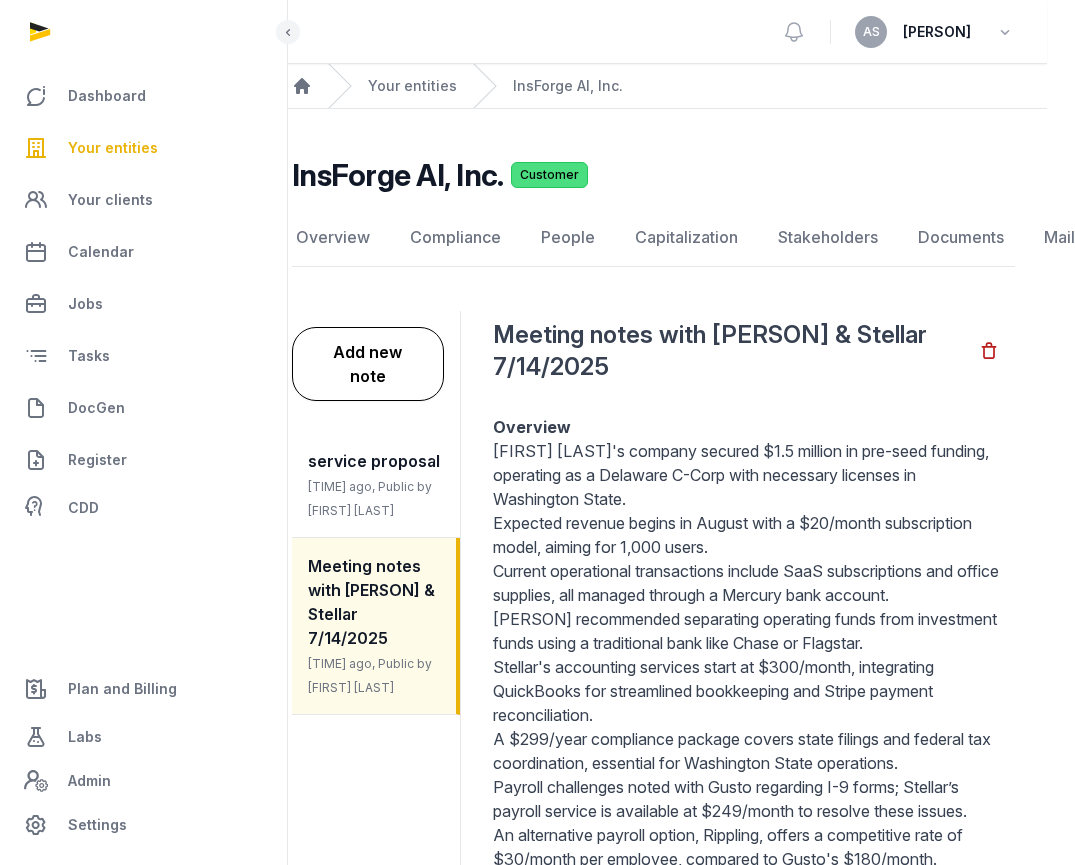 scroll, scrollTop: 0, scrollLeft: 0, axis: both 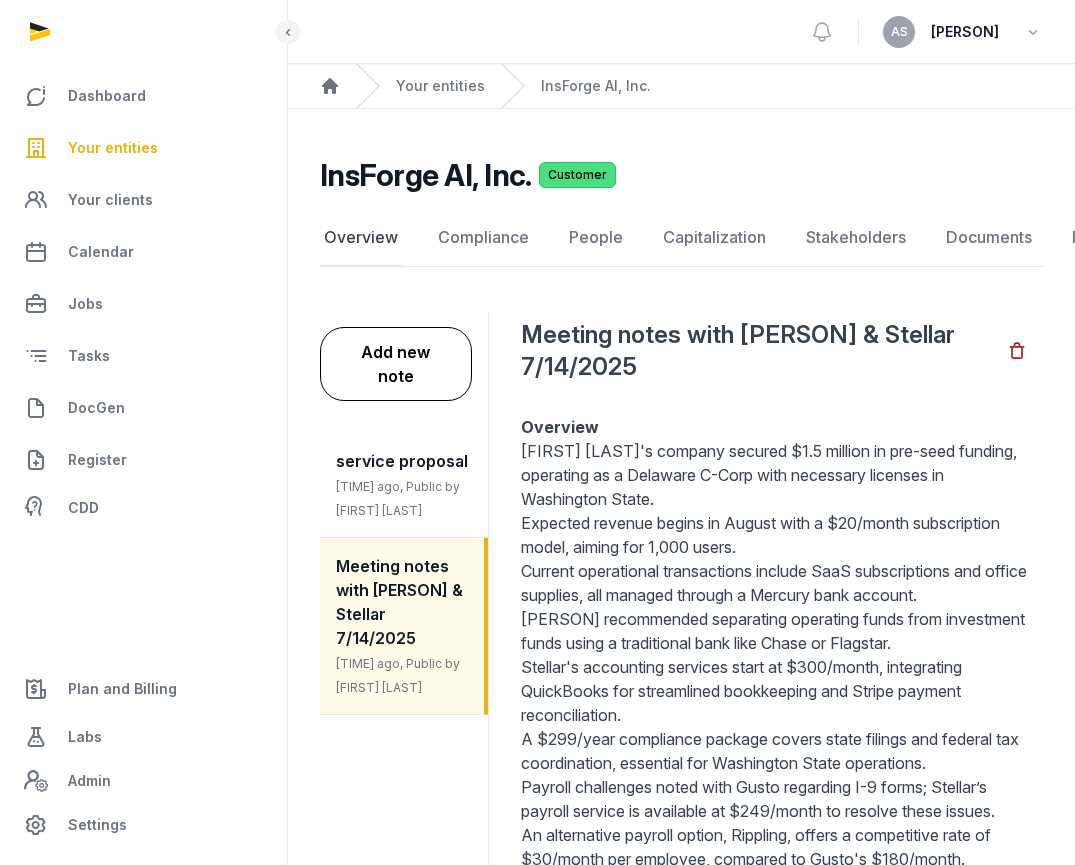 click on "Overview" 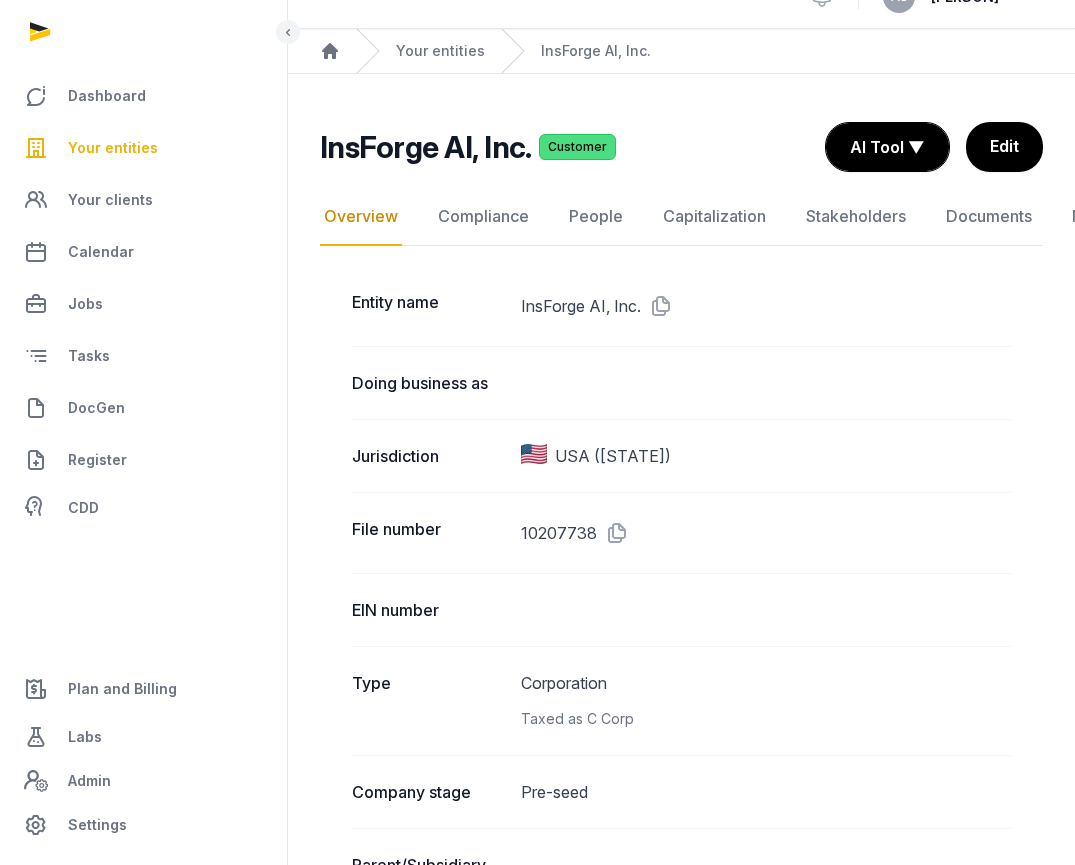 scroll, scrollTop: 38, scrollLeft: 0, axis: vertical 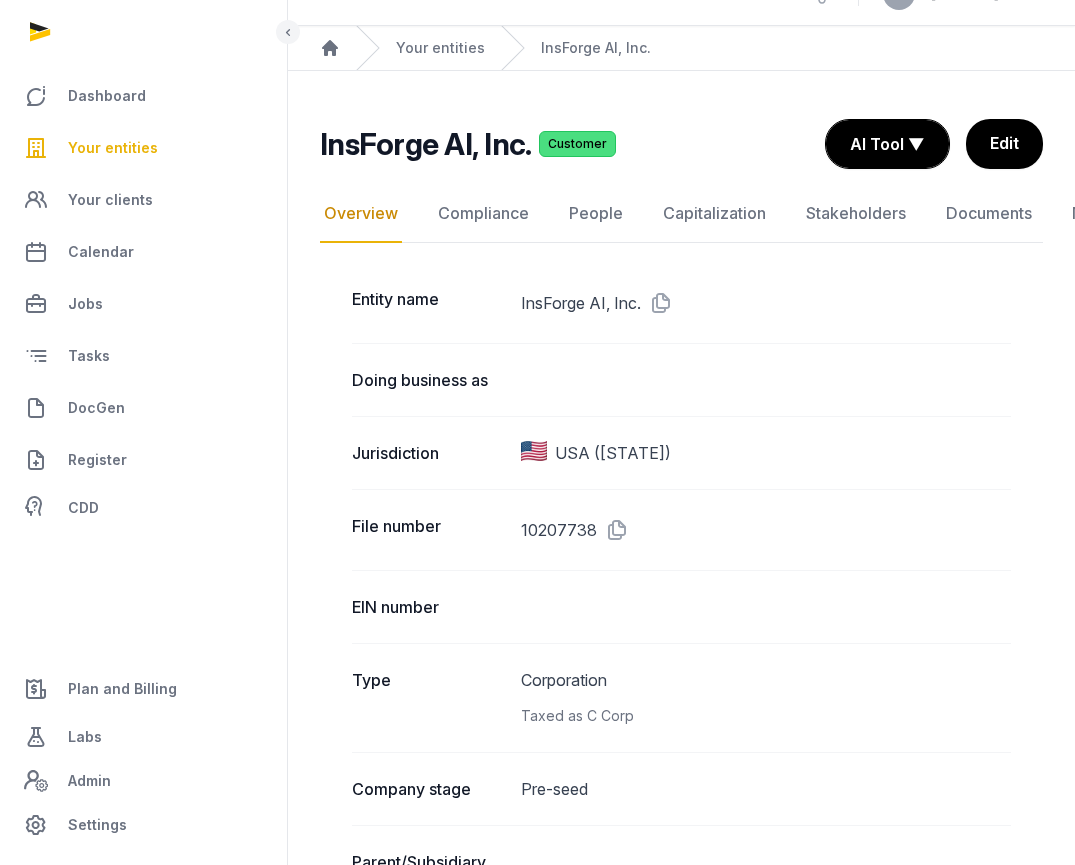 click on "Doing business as" at bounding box center [681, 379] 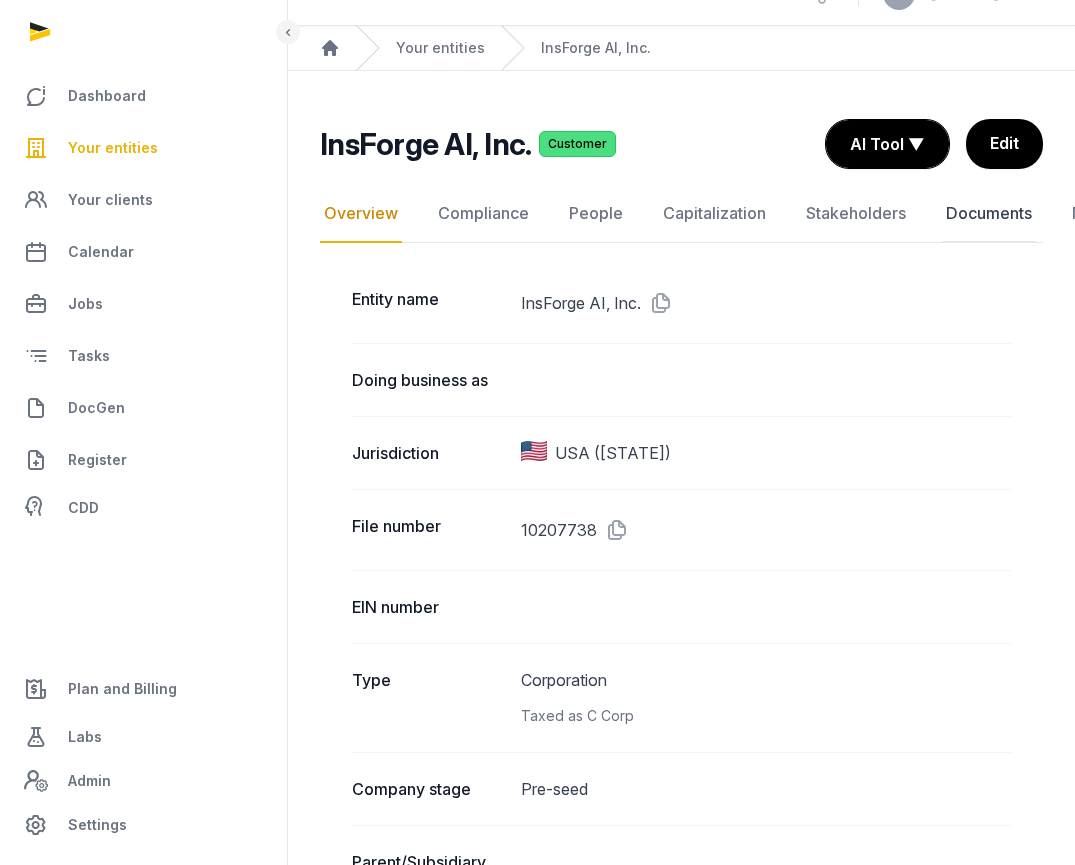 click on "Documents" 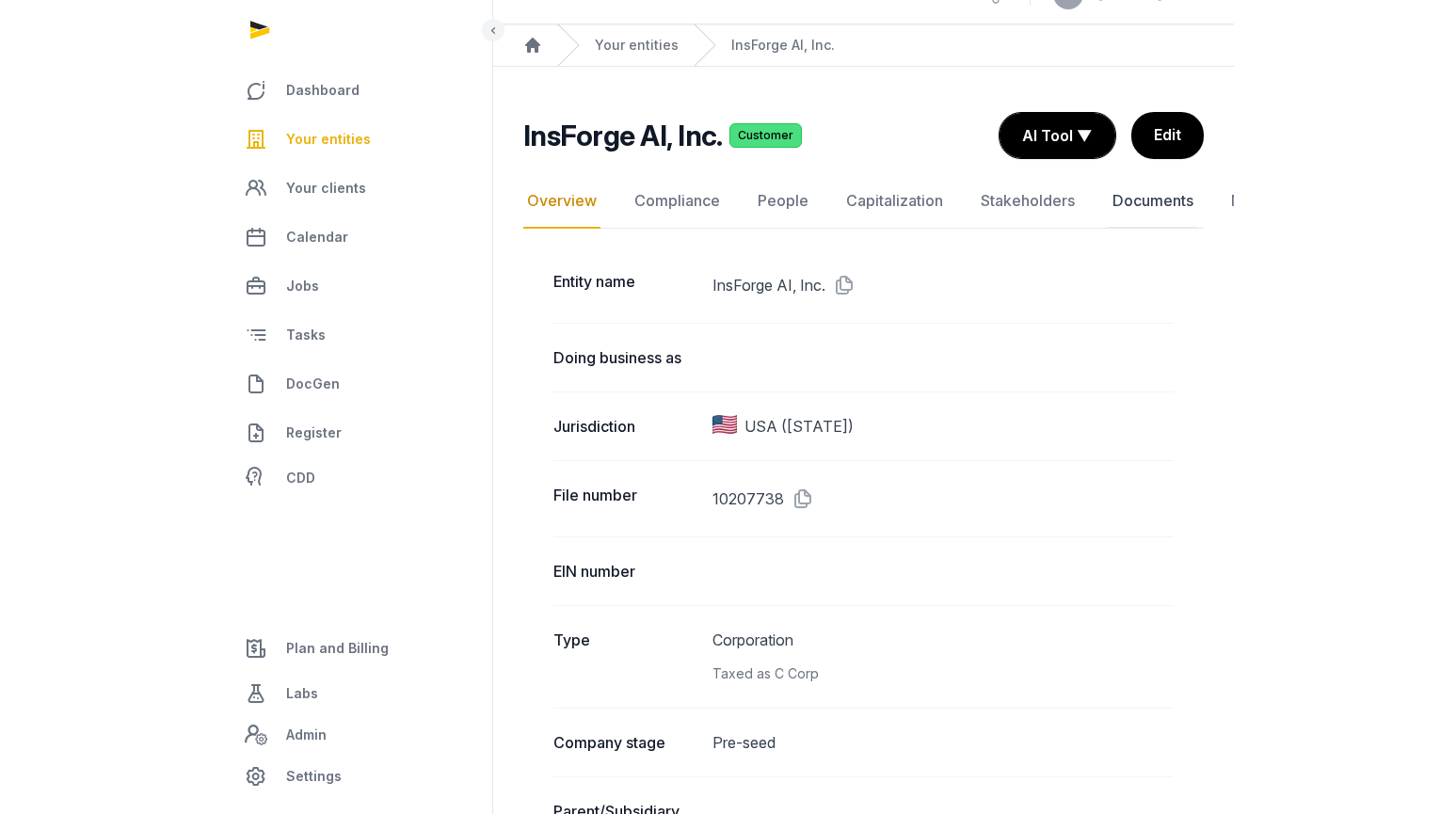 scroll, scrollTop: 0, scrollLeft: 0, axis: both 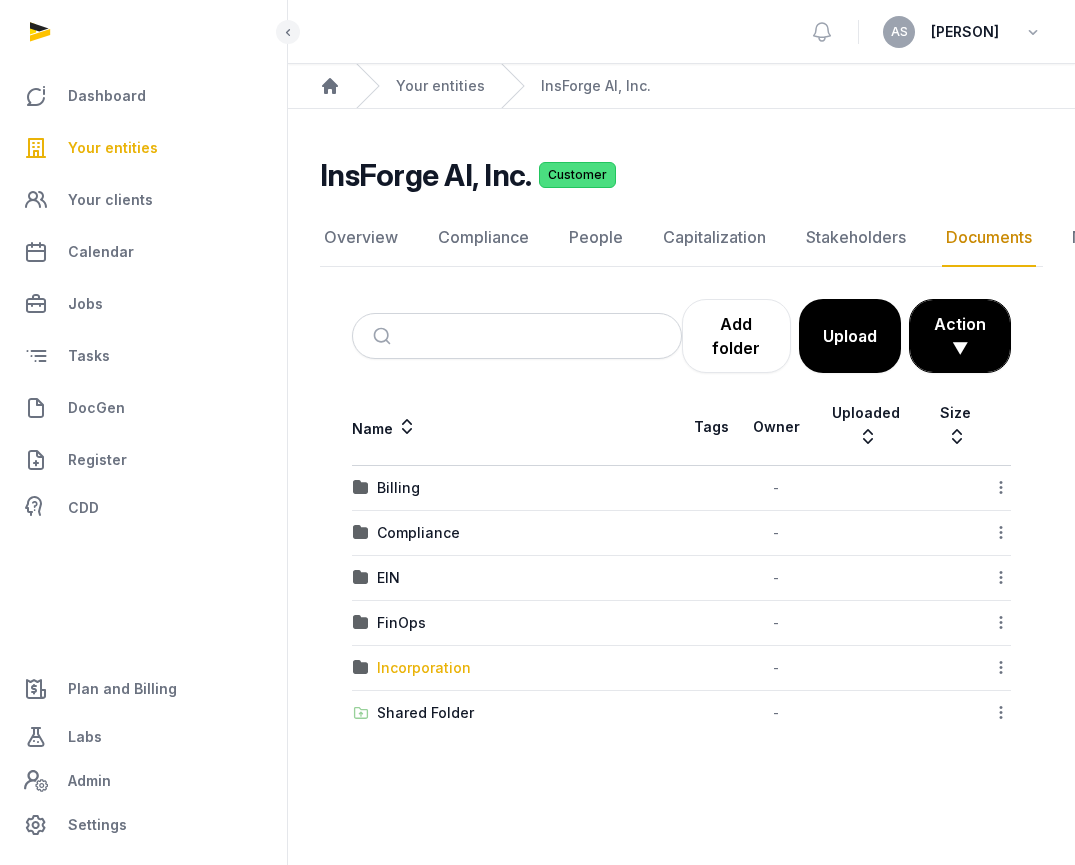 click on "Incorporation" at bounding box center (424, 668) 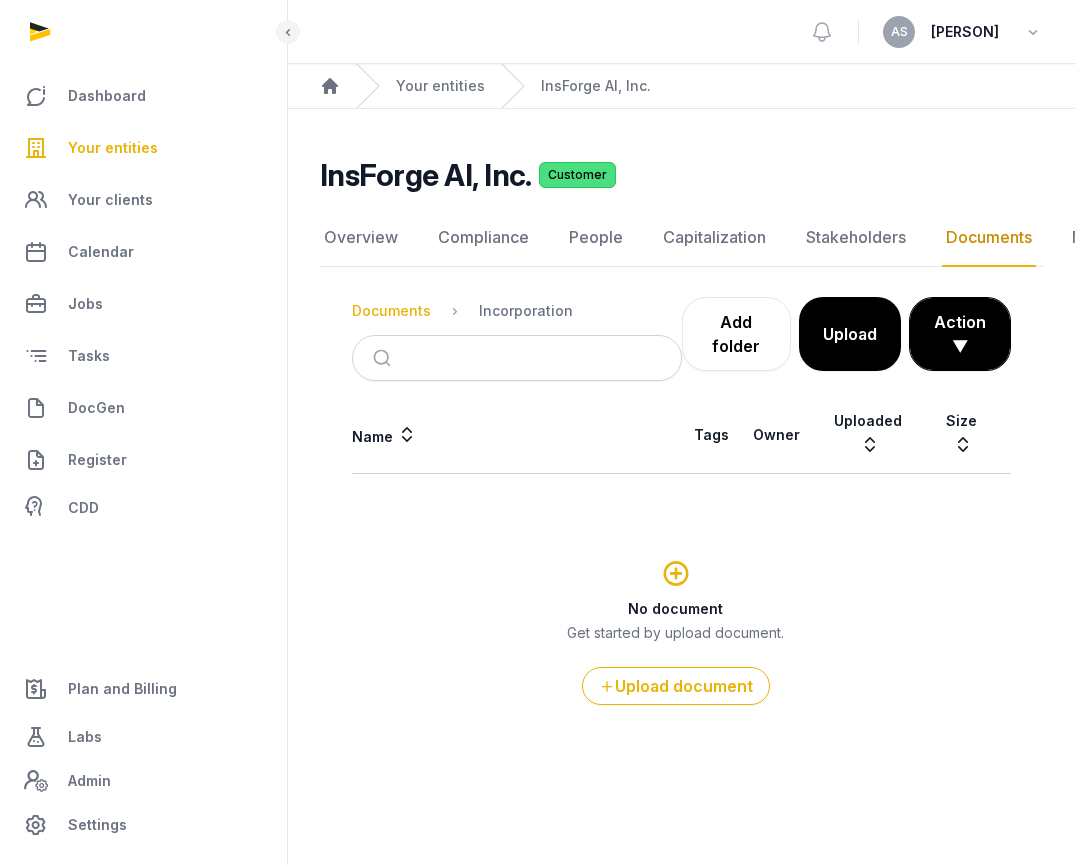 click on "Documents" at bounding box center [391, 311] 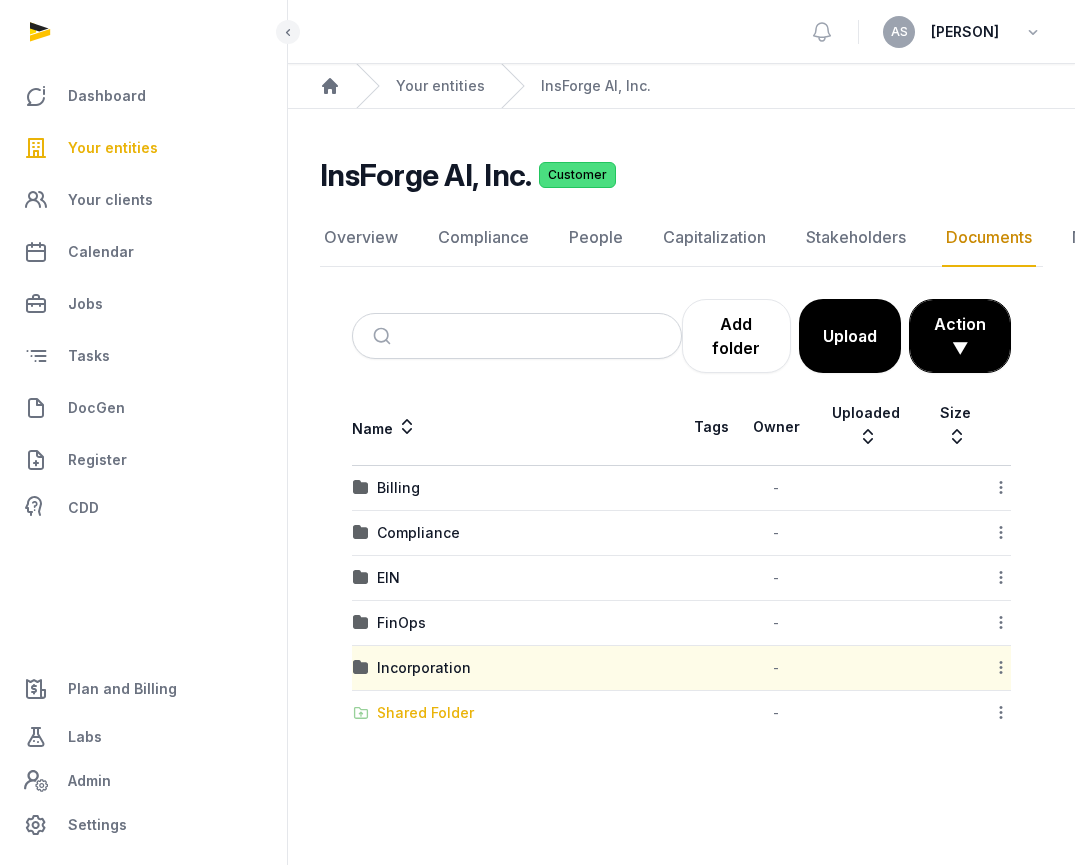 click on "Shared Folder" at bounding box center (425, 713) 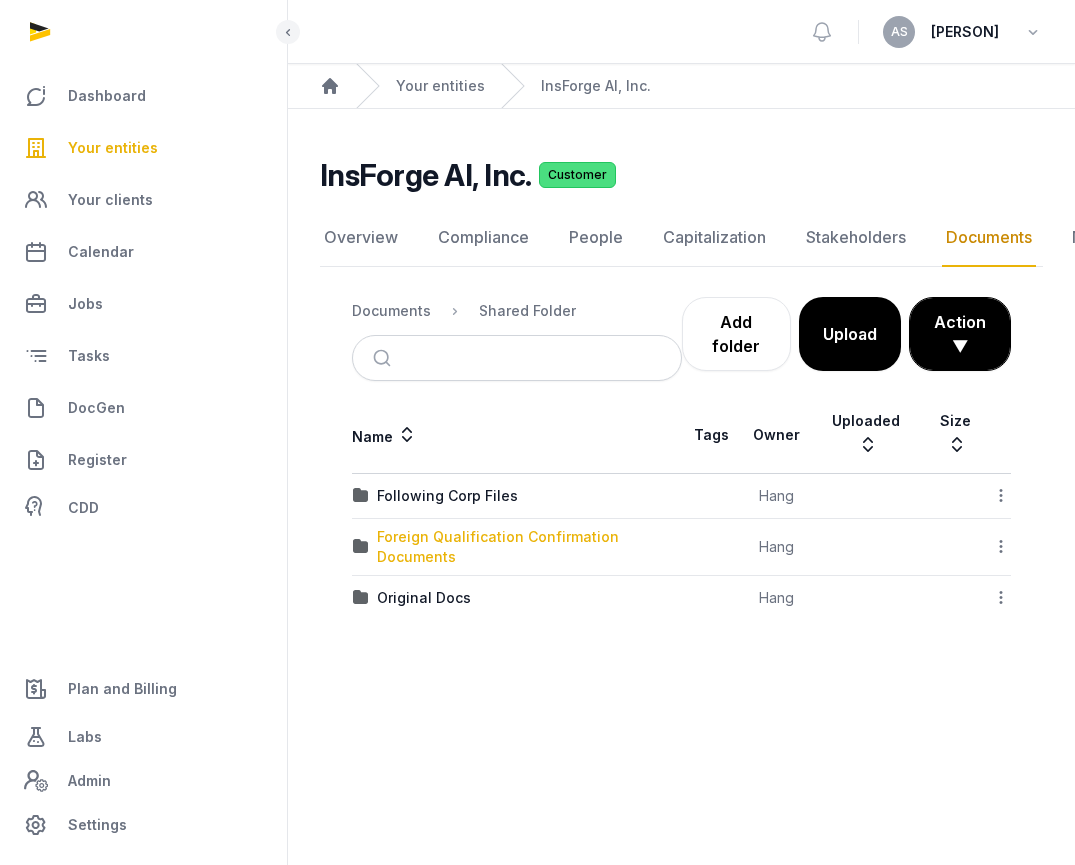 click on "Foreign Qualification Confirmation Documents" at bounding box center (529, 547) 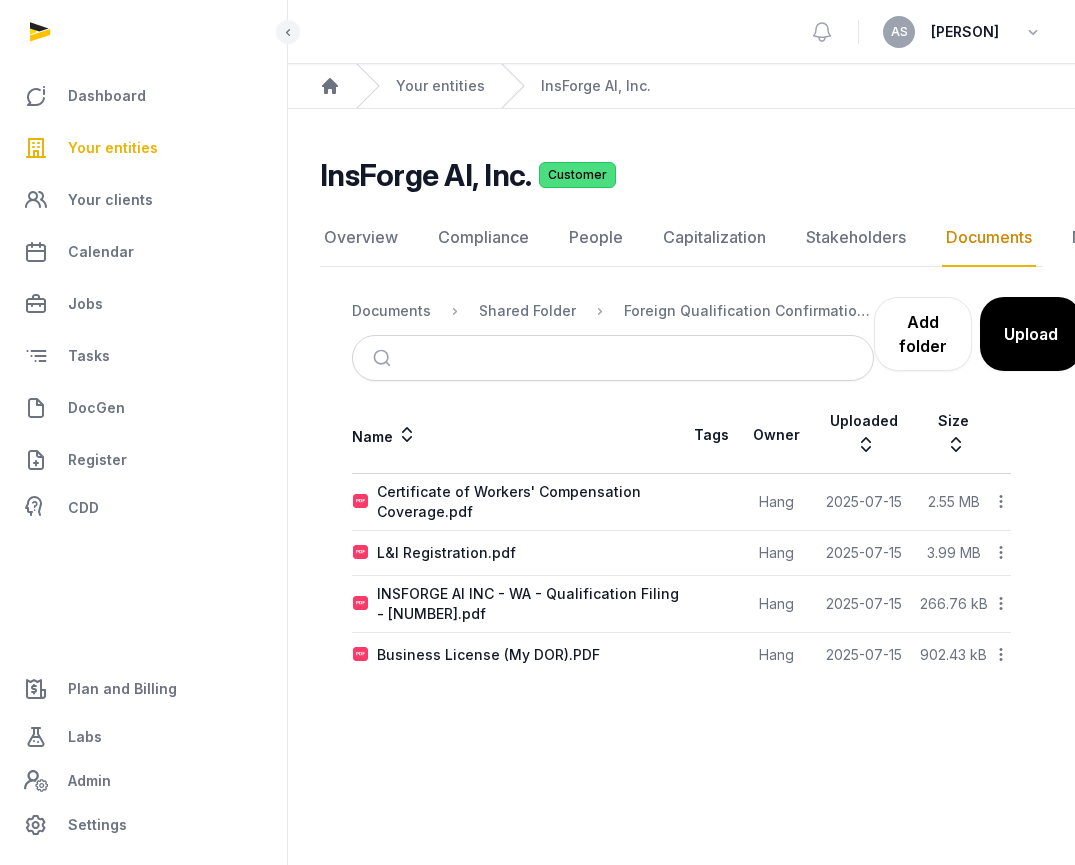 click on "Documents  Shared Folder Foreign Qualification Confirmation Documents
Add folder   Upload   Action ▼  Start select  Move   Delete   Name  Tags Owner  Uploaded   Size  Certificate of Workers' Compensation Coverage.pdf [FIRST] 2025-07-15 2.55 MB  Download   Edit properties   Change owner   Copy link   Move   Copy & Move   Delete   L&I Registration.pdf [FIRST] 2025-07-15 3.99 MB  Download   Edit properties   Change owner   Copy link   Move   Copy & Move   Delete   INSFORGE AI INC - WA - Qualification Filing - 284729-5-0.pdf [FIRST] 2025-07-15 266.76 kB  Download   Edit properties   Change owner   Copy link   Move   Copy & Move   Delete   Business License (My DOR).PDF [FIRST] 2025-07-15 902.43 kB  Download   Edit properties   Change owner   Copy link   Move   Copy & Move   Delete" at bounding box center (681, 482) 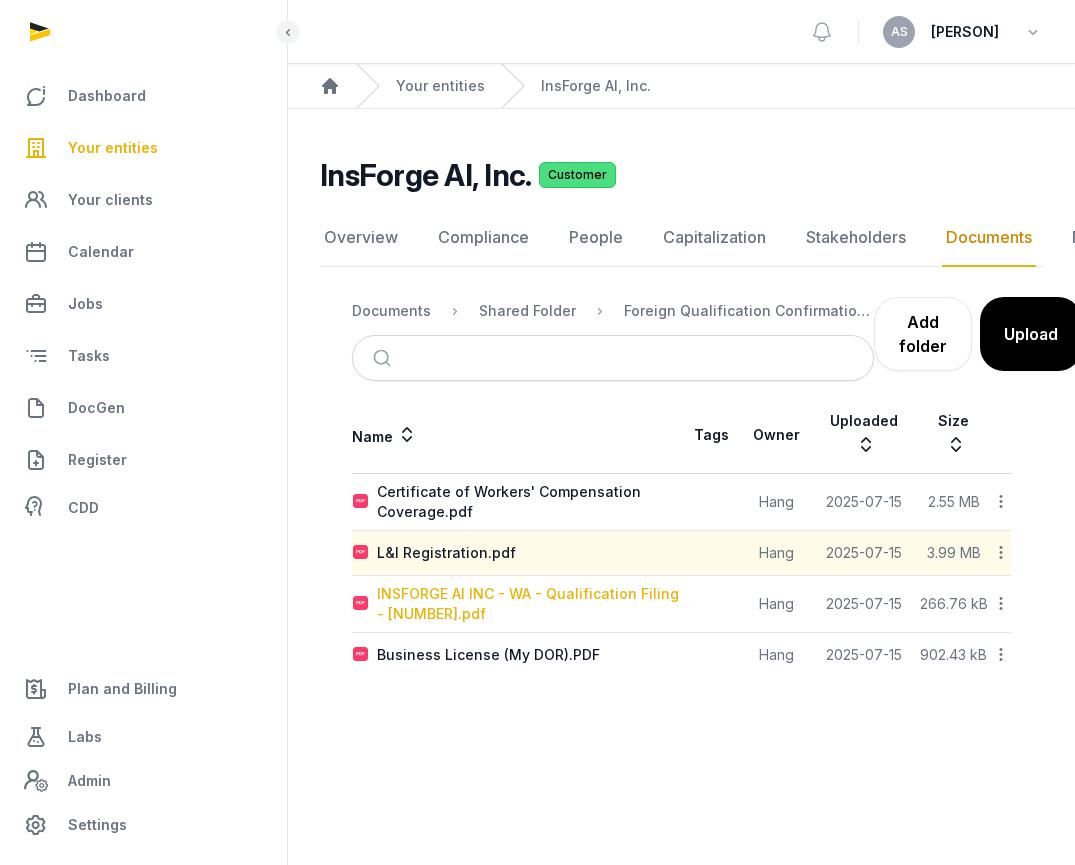 click on "INSFORGE AI INC - WA - Qualification Filing - [NUMBER].pdf" at bounding box center [529, 604] 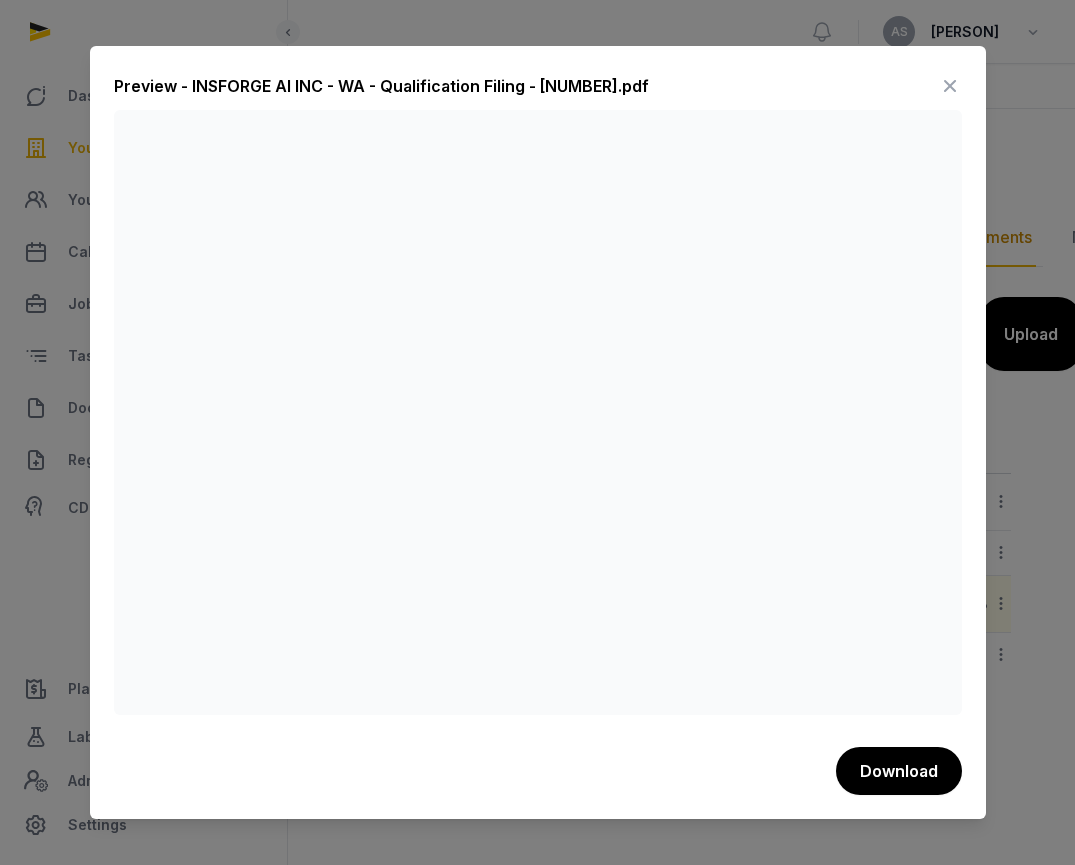 click at bounding box center [950, 86] 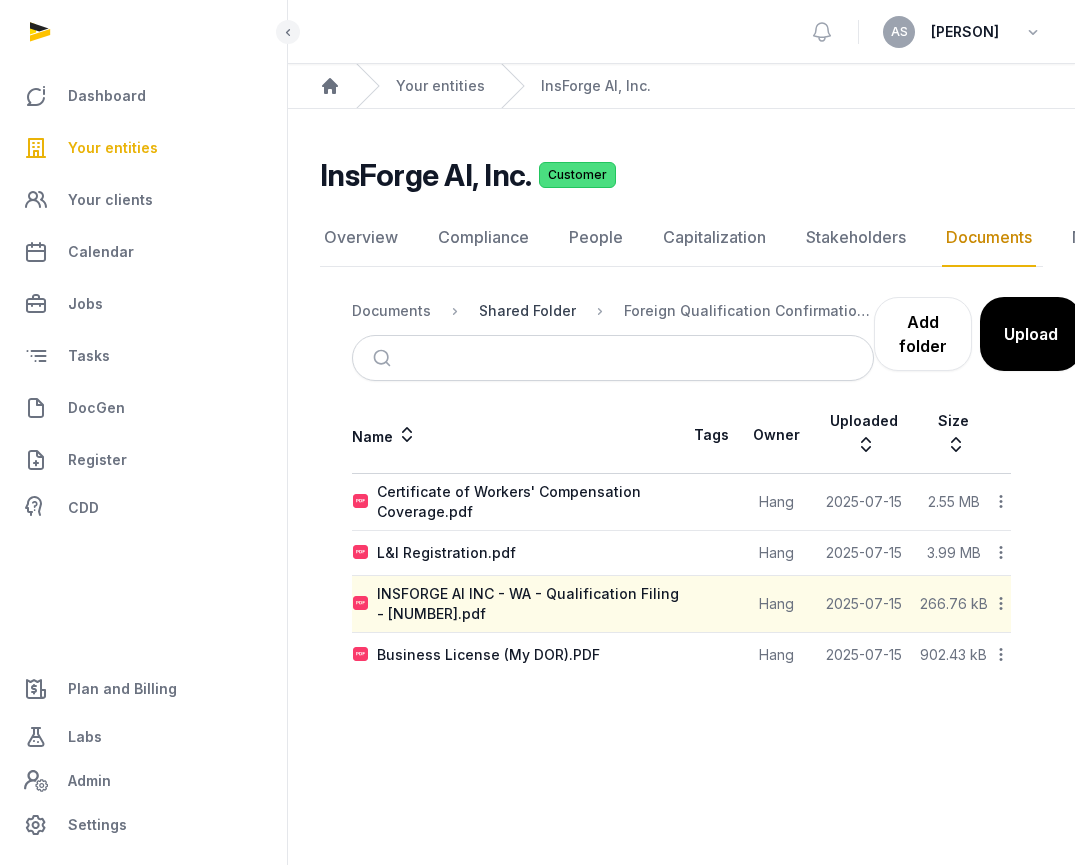 click on "Shared Folder" at bounding box center [527, 311] 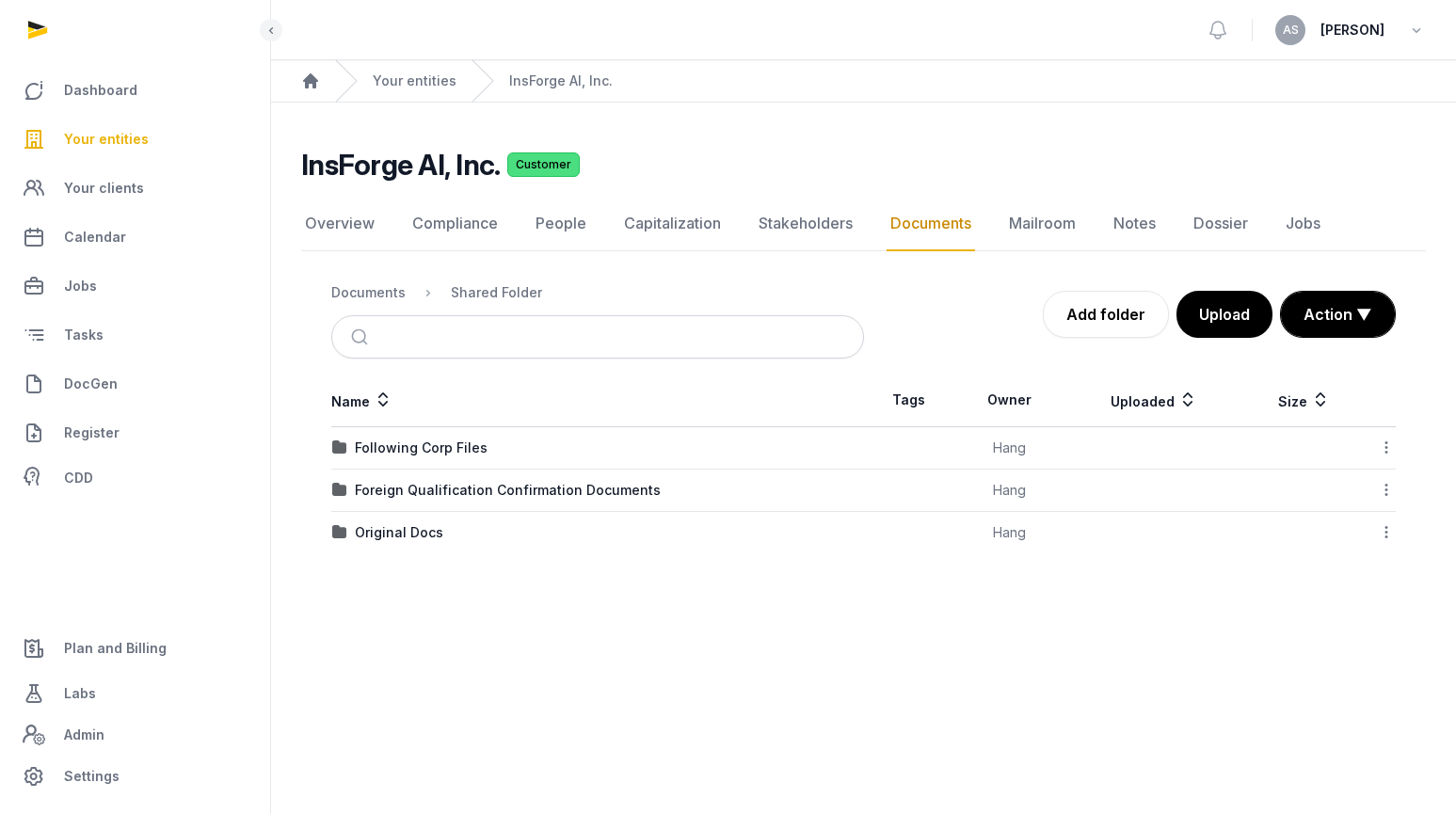 click on "Your entities" at bounding box center (135, 139) 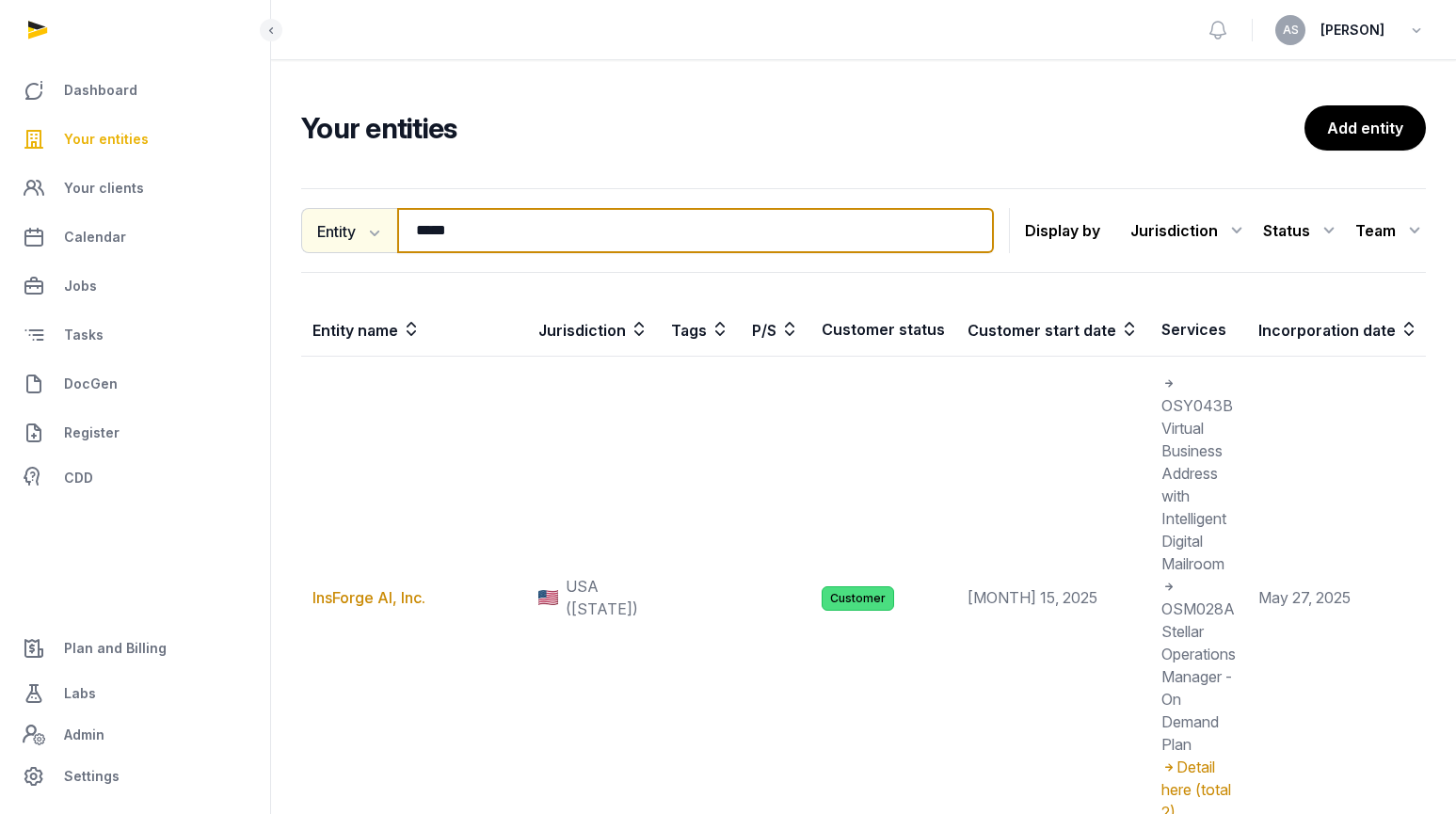 drag, startPoint x: 563, startPoint y: 217, endPoint x: 368, endPoint y: 208, distance: 195.20758 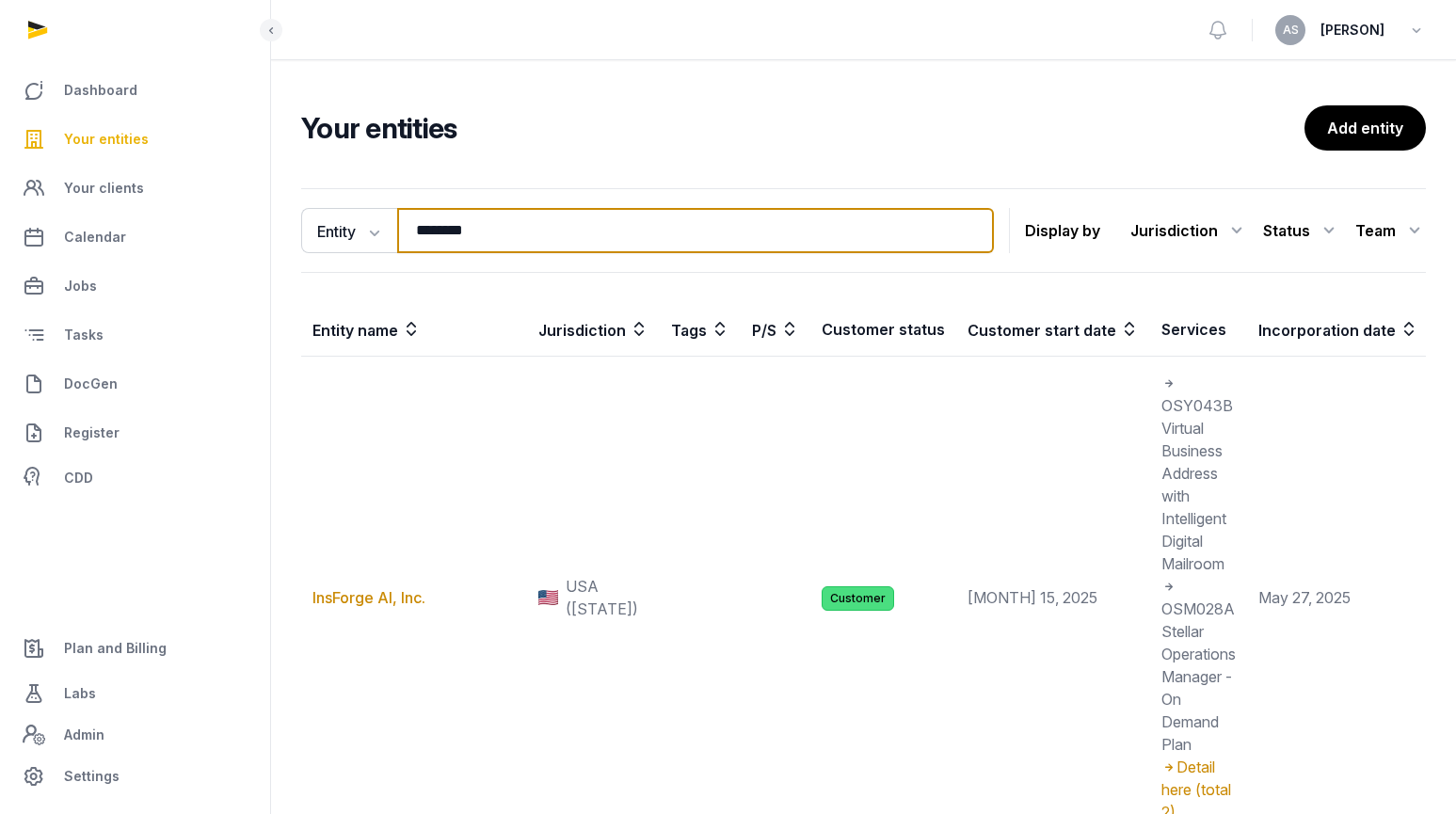 type on "*********" 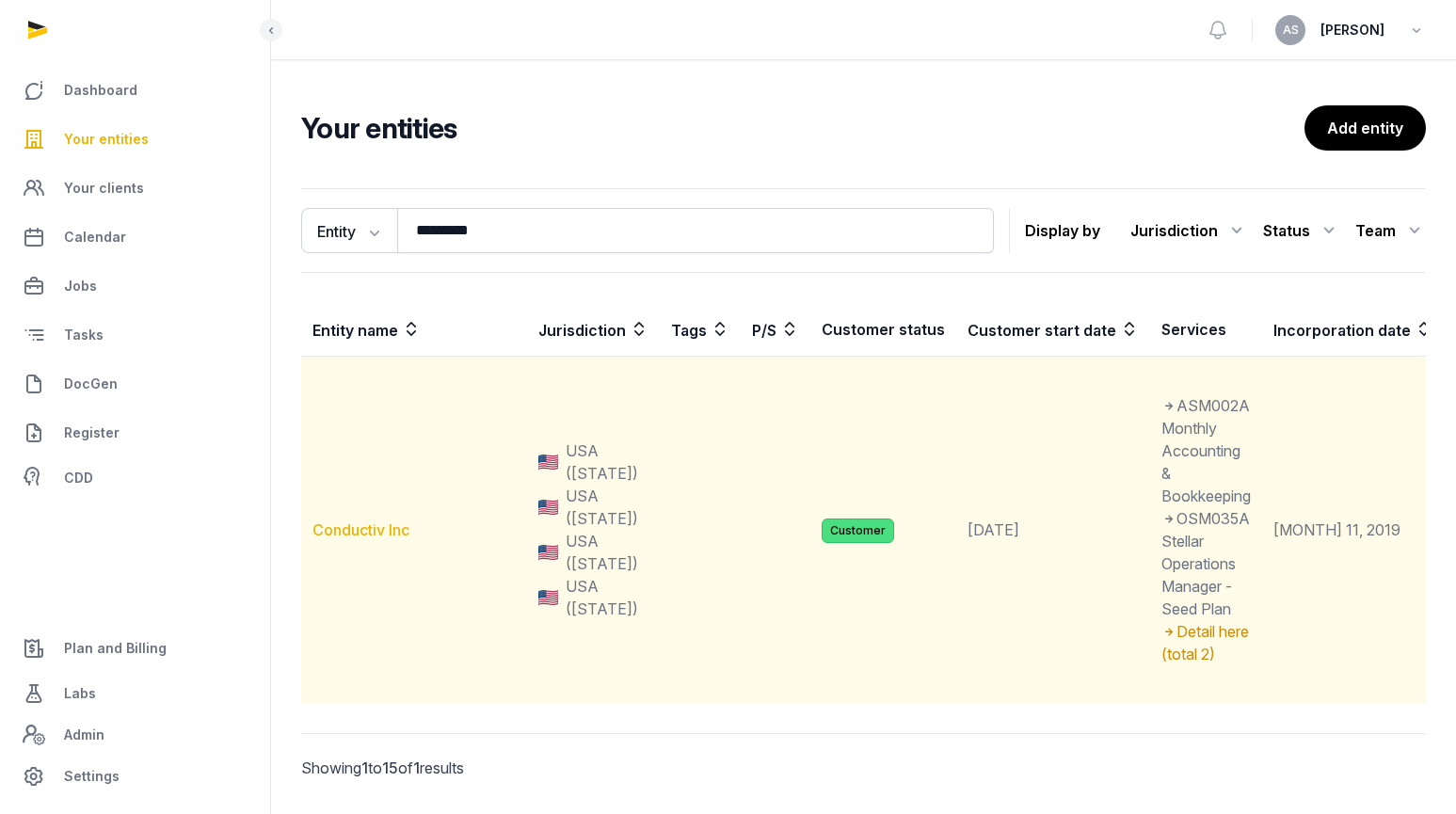 click on "Conductiv Inc" at bounding box center [360, 530] 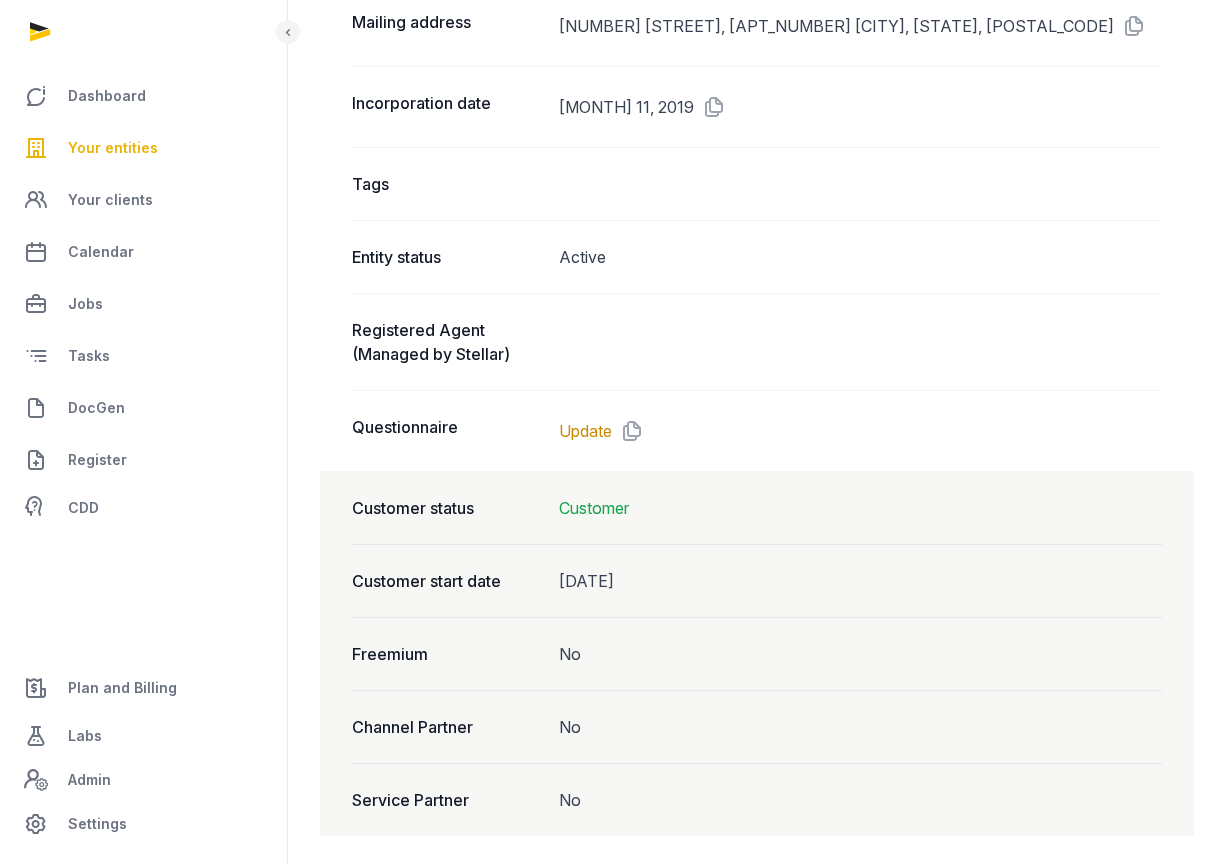 scroll, scrollTop: 1292, scrollLeft: 0, axis: vertical 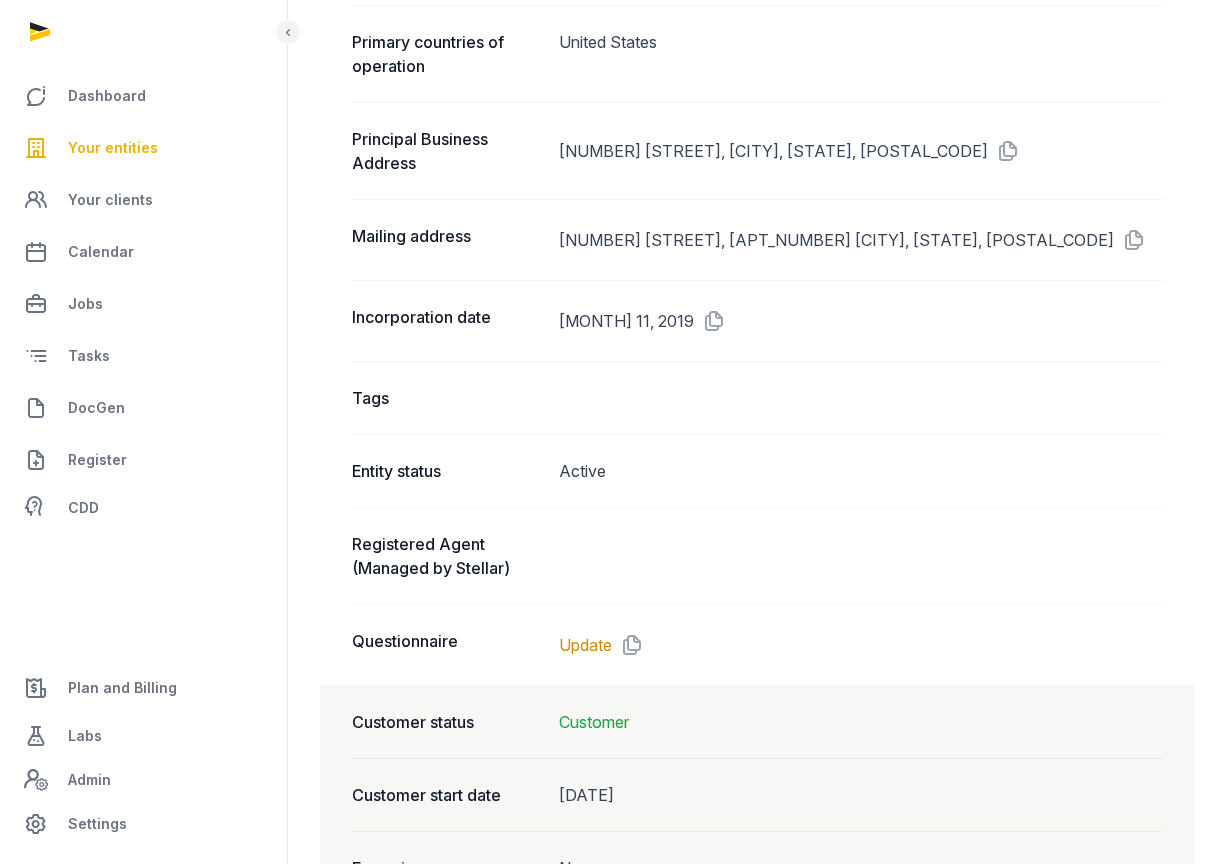 click on "Your entities" at bounding box center [113, 148] 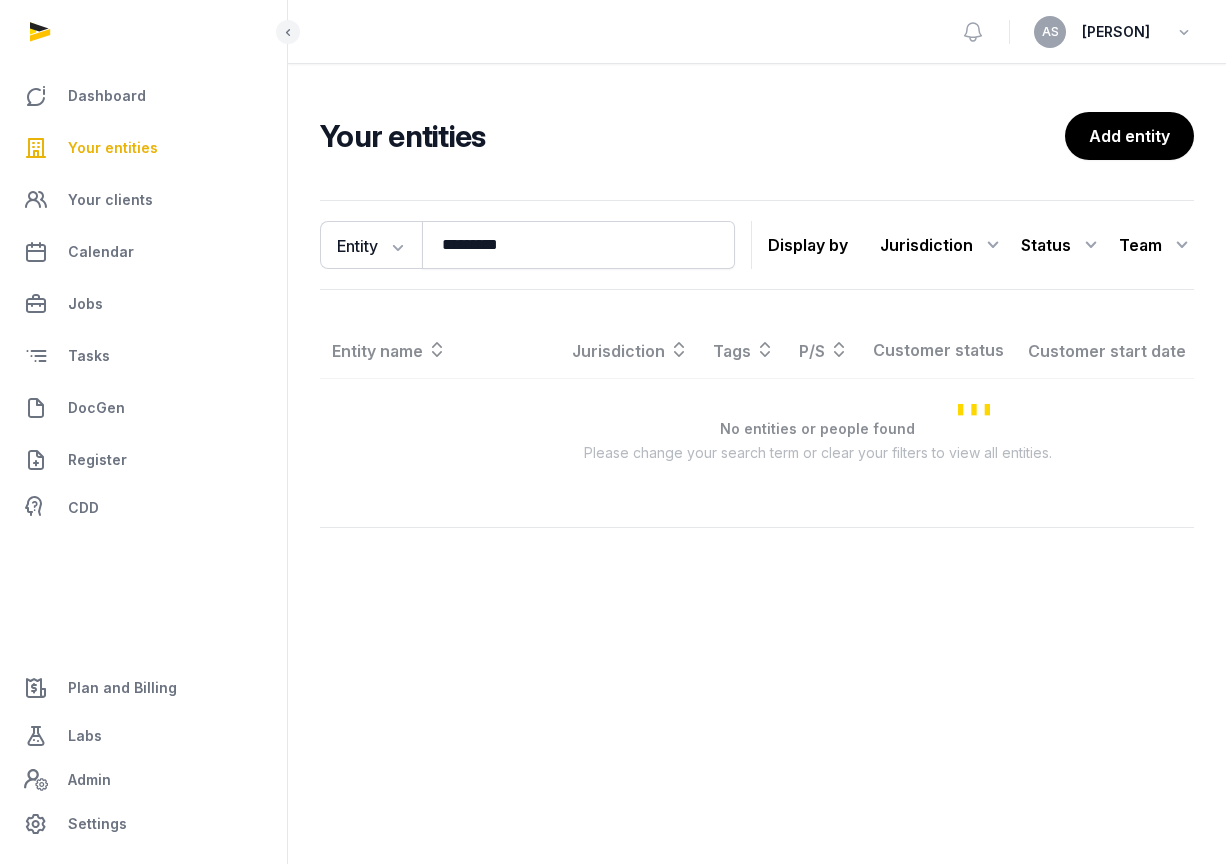 scroll, scrollTop: 0, scrollLeft: 0, axis: both 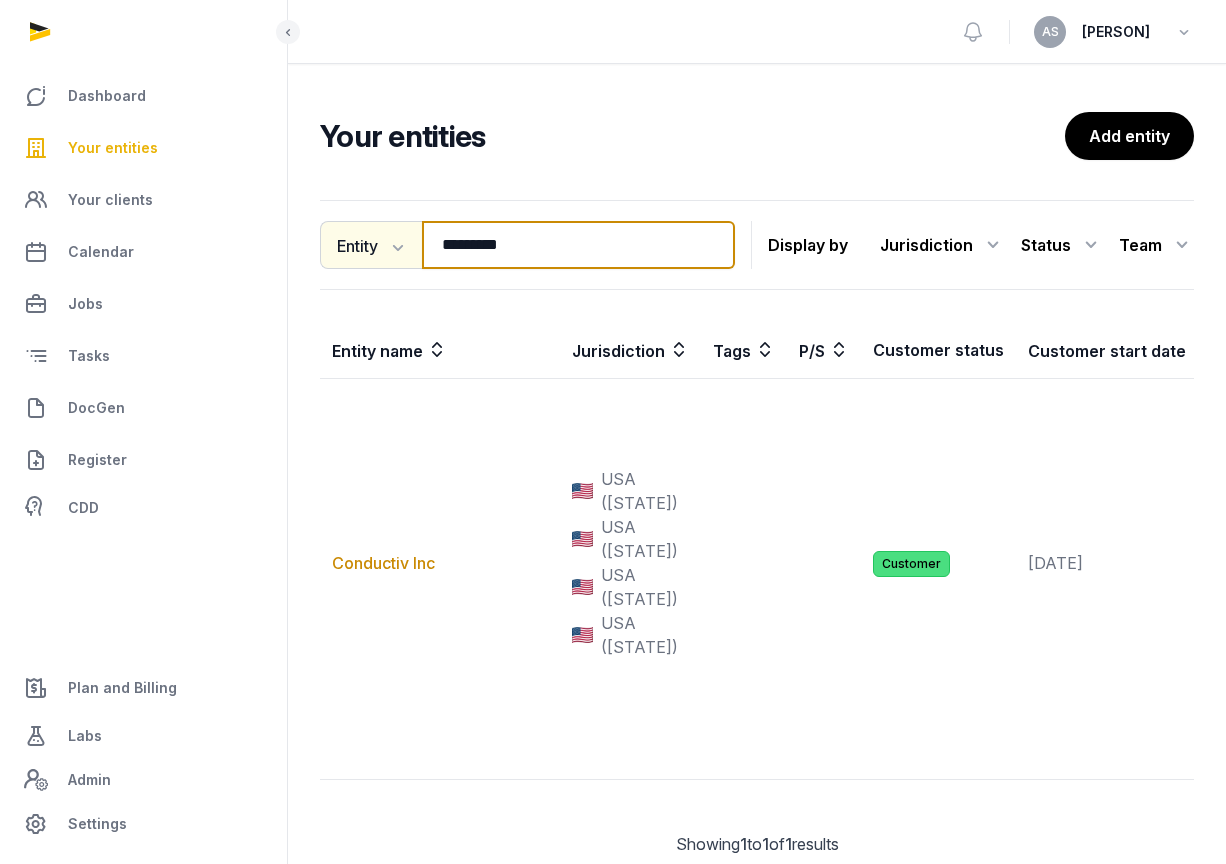 drag, startPoint x: 580, startPoint y: 246, endPoint x: 401, endPoint y: 237, distance: 179.22612 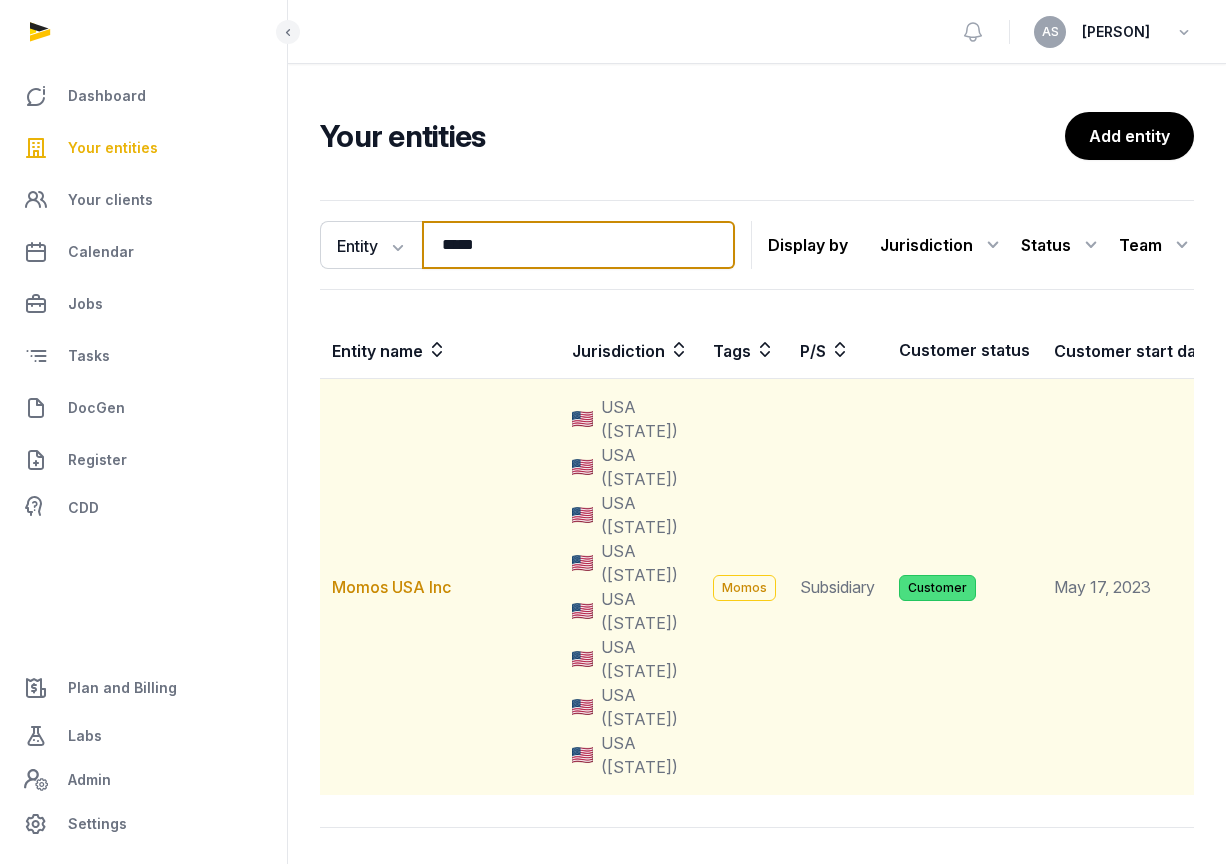 type on "*****" 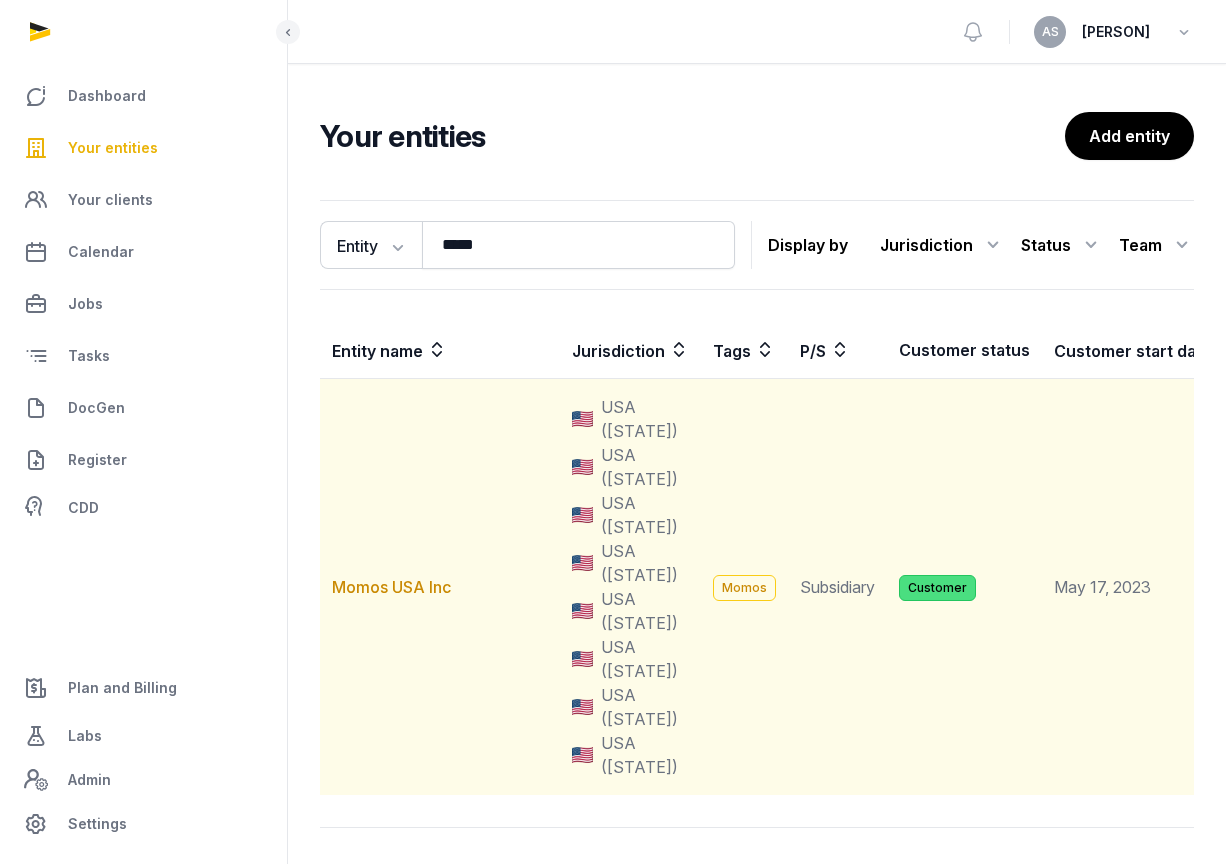 click on "Momos USA Inc" at bounding box center [440, 587] 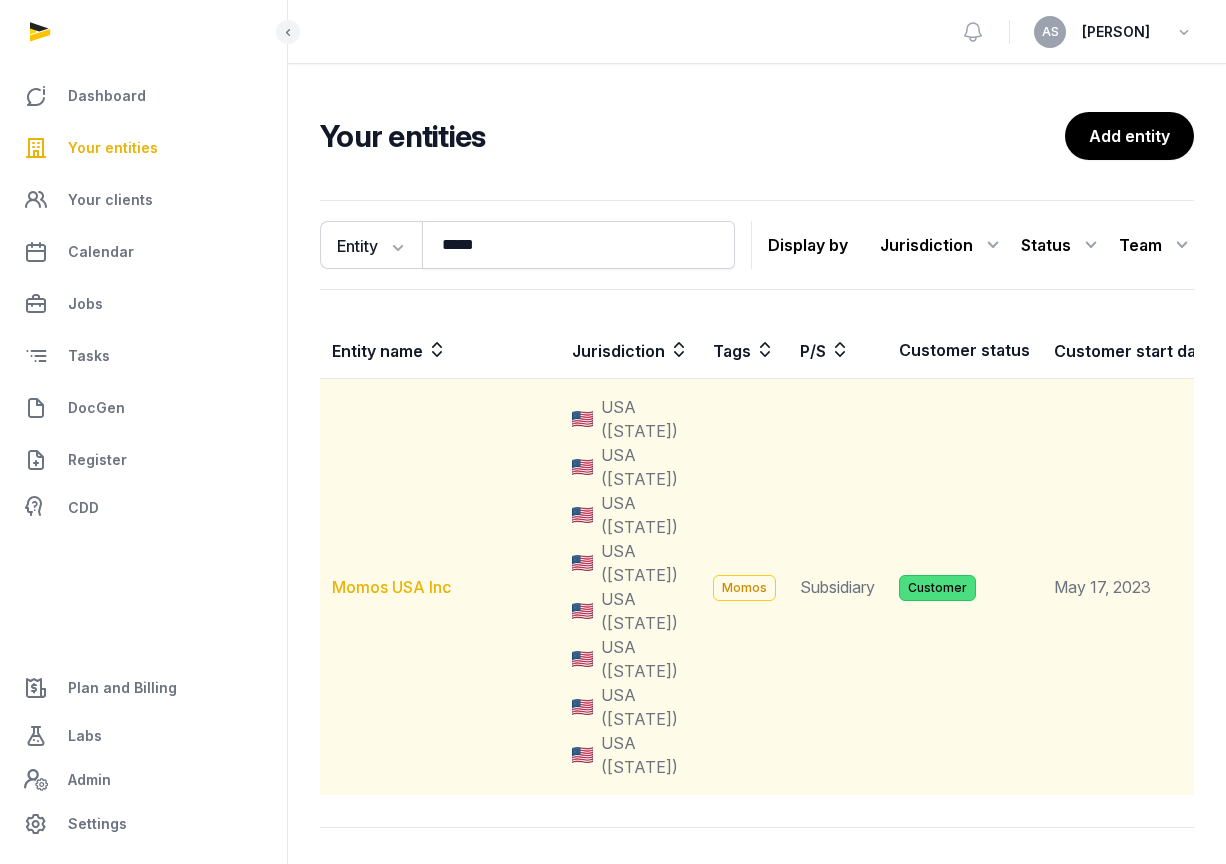 click on "Momos USA Inc" at bounding box center (391, 587) 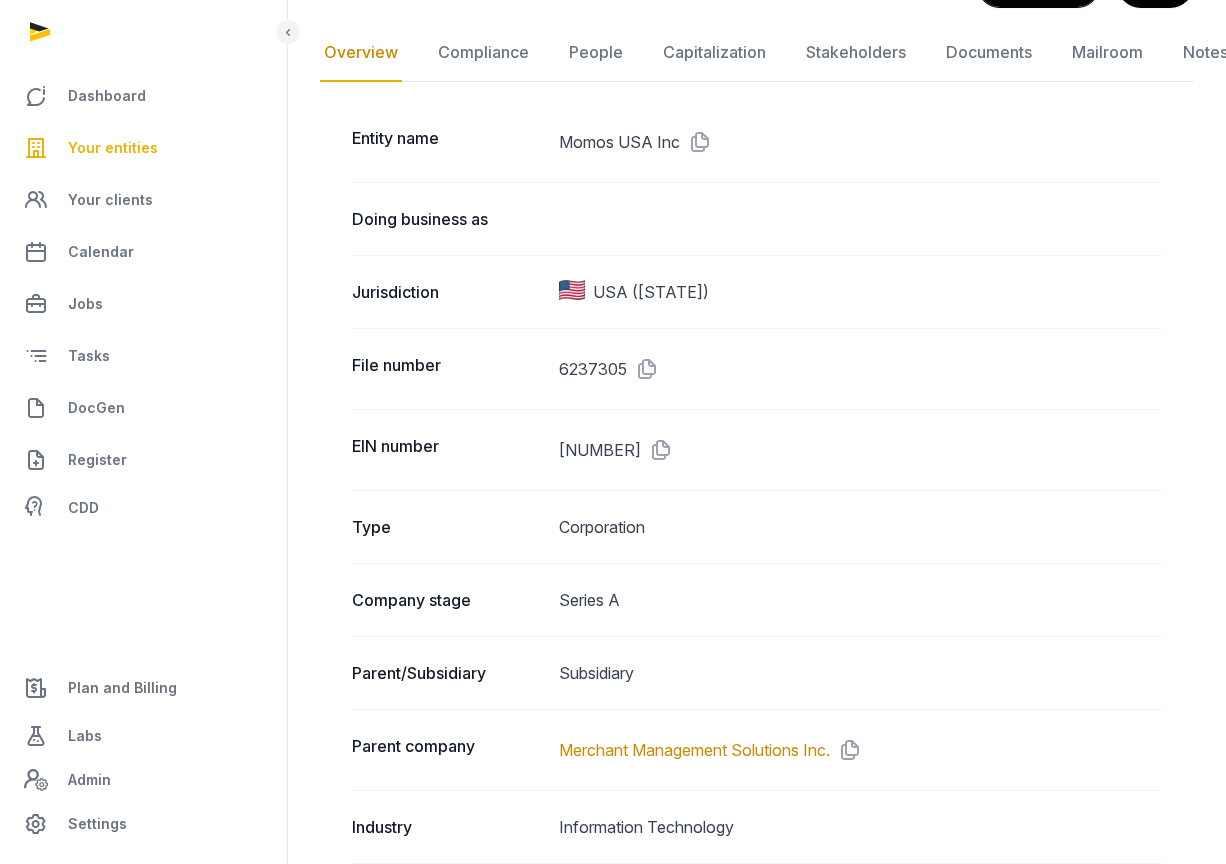 scroll, scrollTop: 0, scrollLeft: 0, axis: both 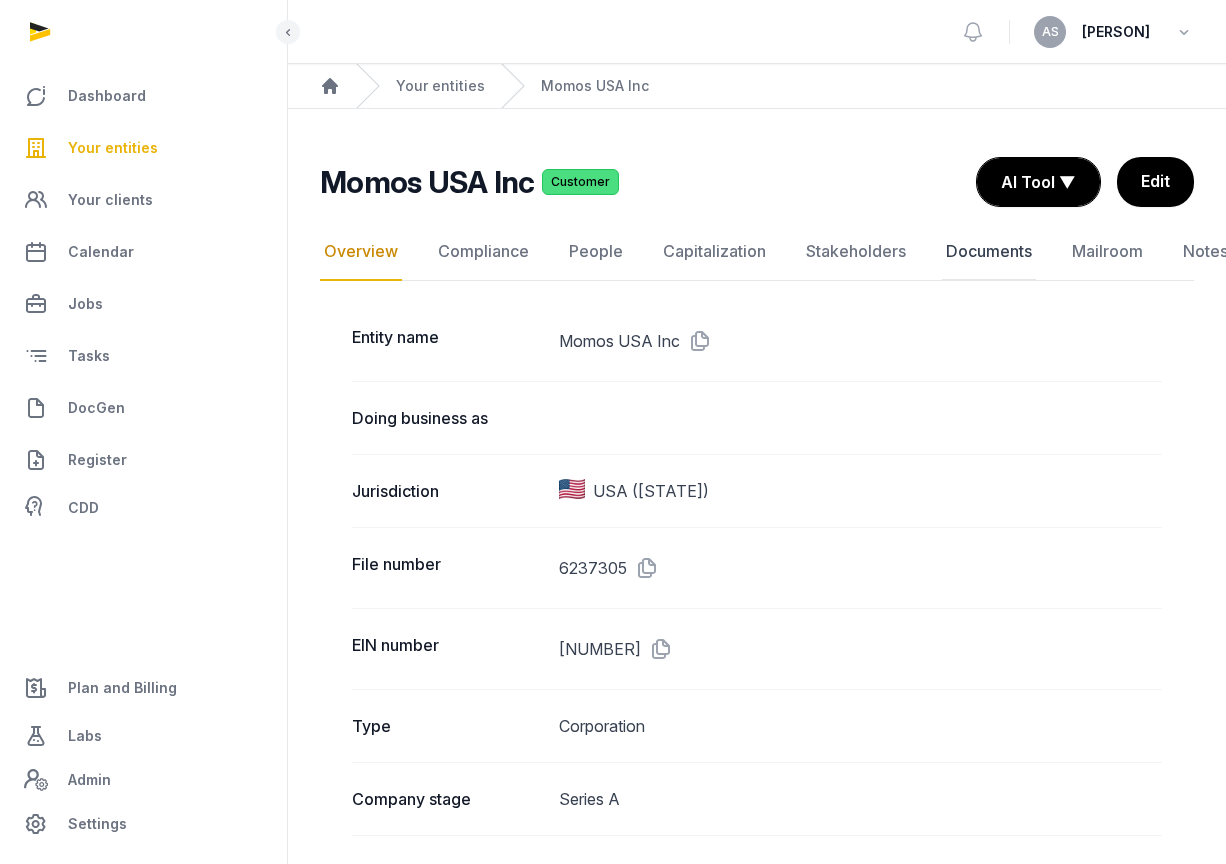 click on "Documents" 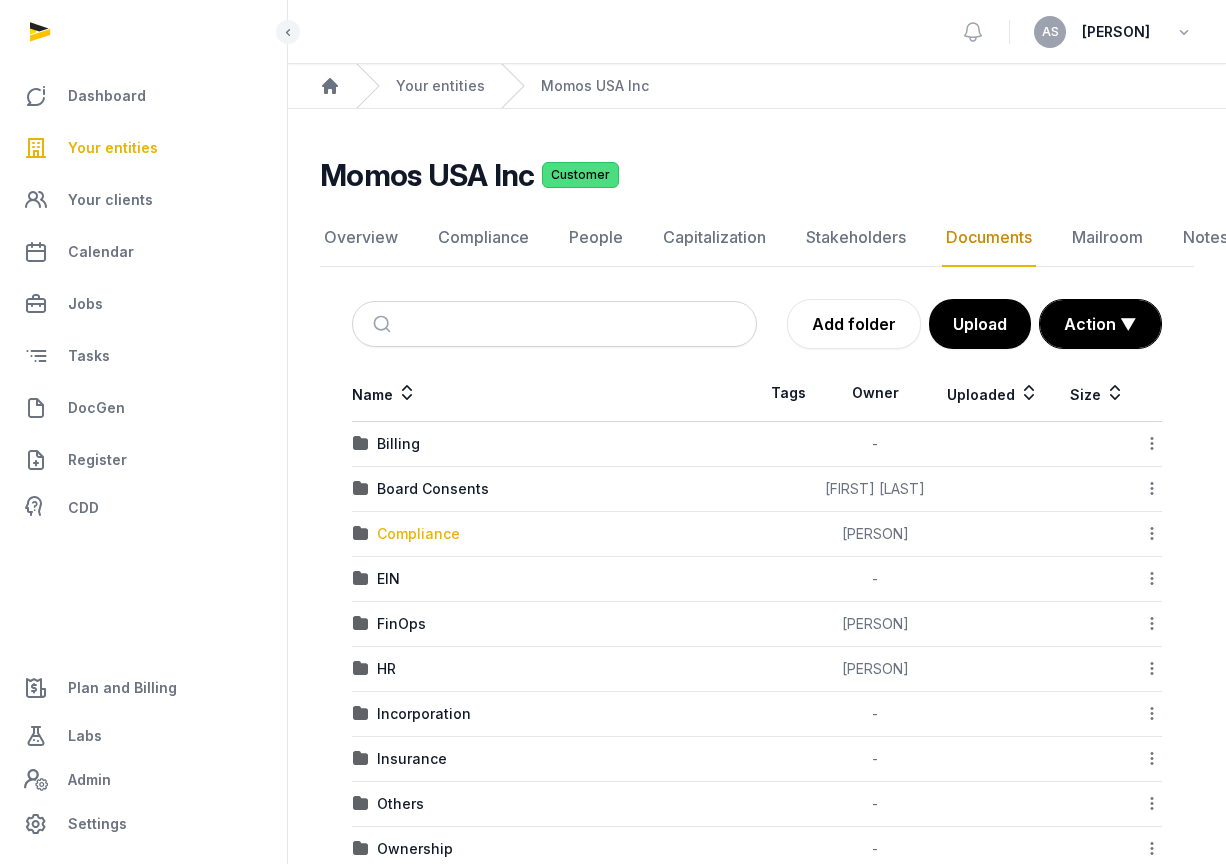 click on "Compliance" at bounding box center [418, 534] 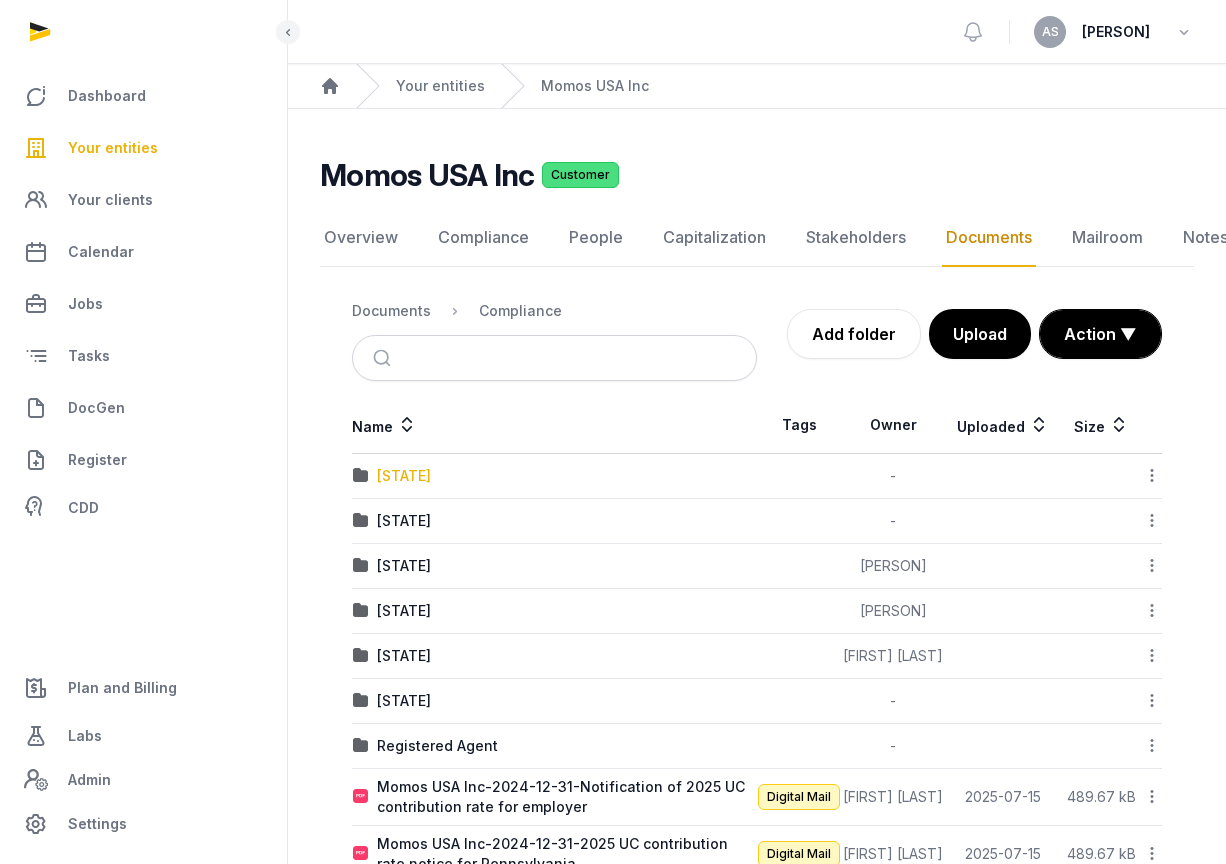 click on "[STATE]" at bounding box center [404, 476] 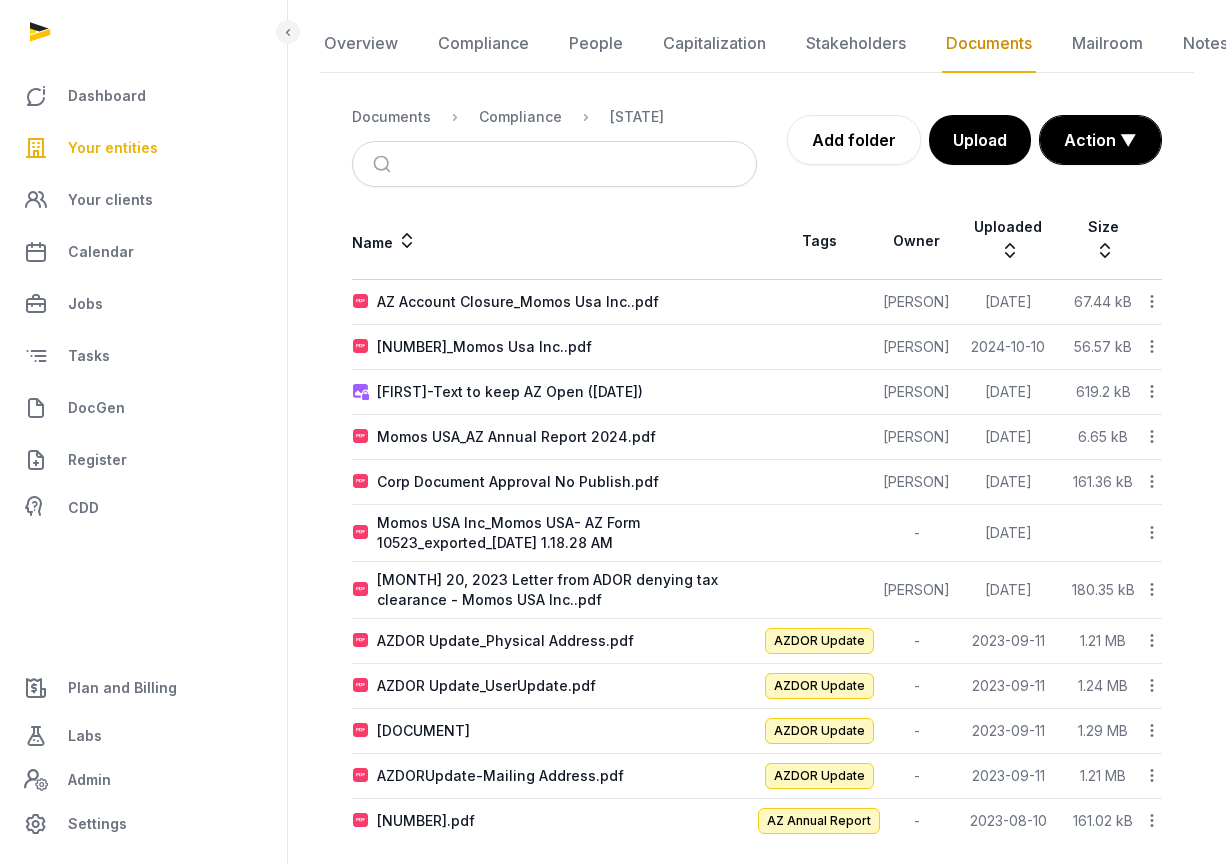 scroll, scrollTop: 195, scrollLeft: 0, axis: vertical 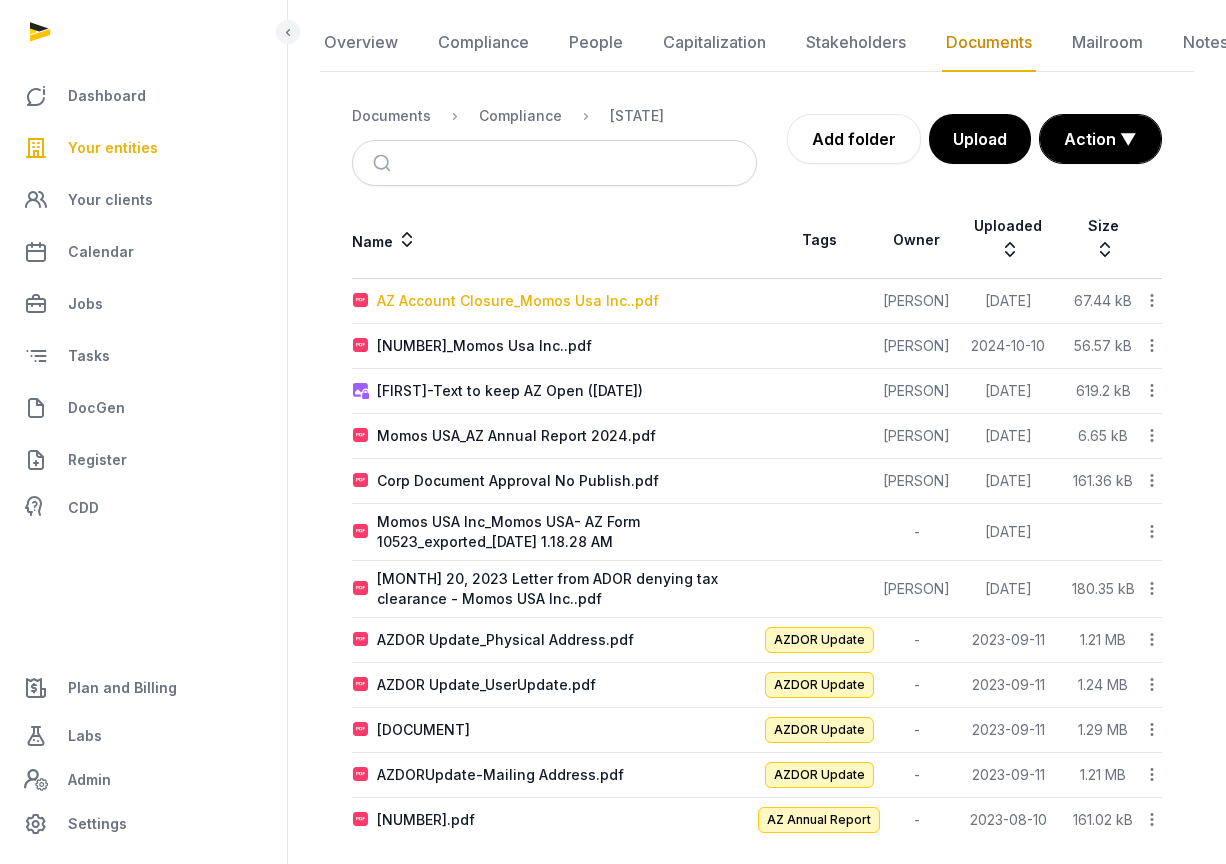 click on "AZ Account Closure_Momos Usa Inc..pdf" at bounding box center [518, 301] 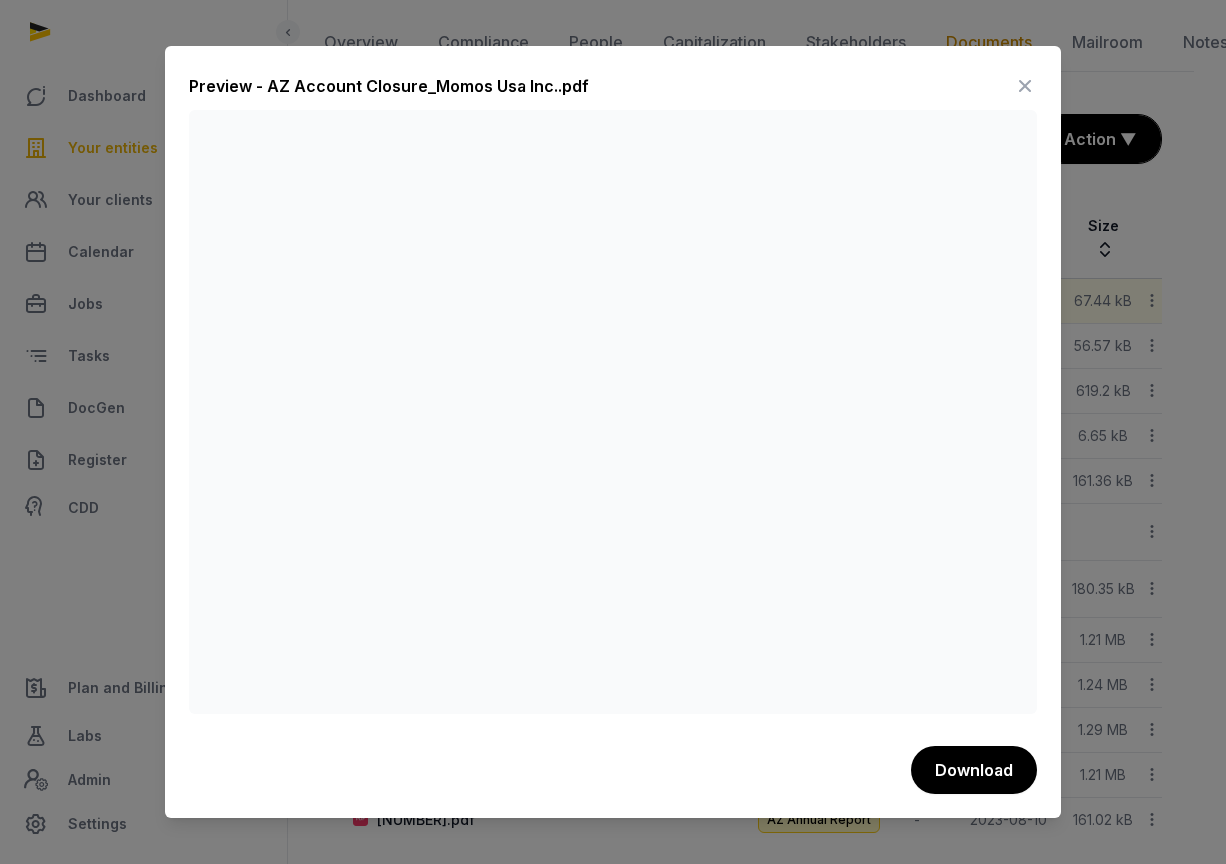click at bounding box center (1025, 86) 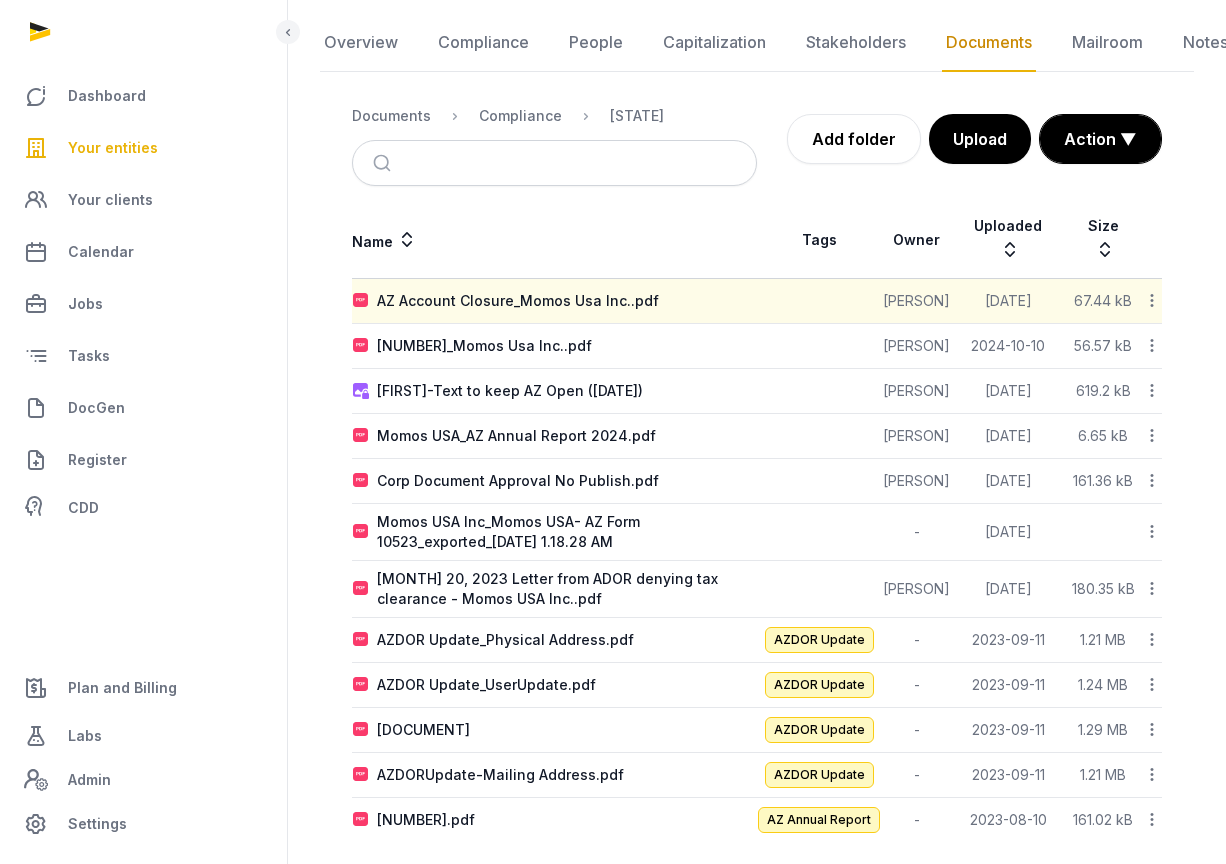 scroll, scrollTop: 209, scrollLeft: 0, axis: vertical 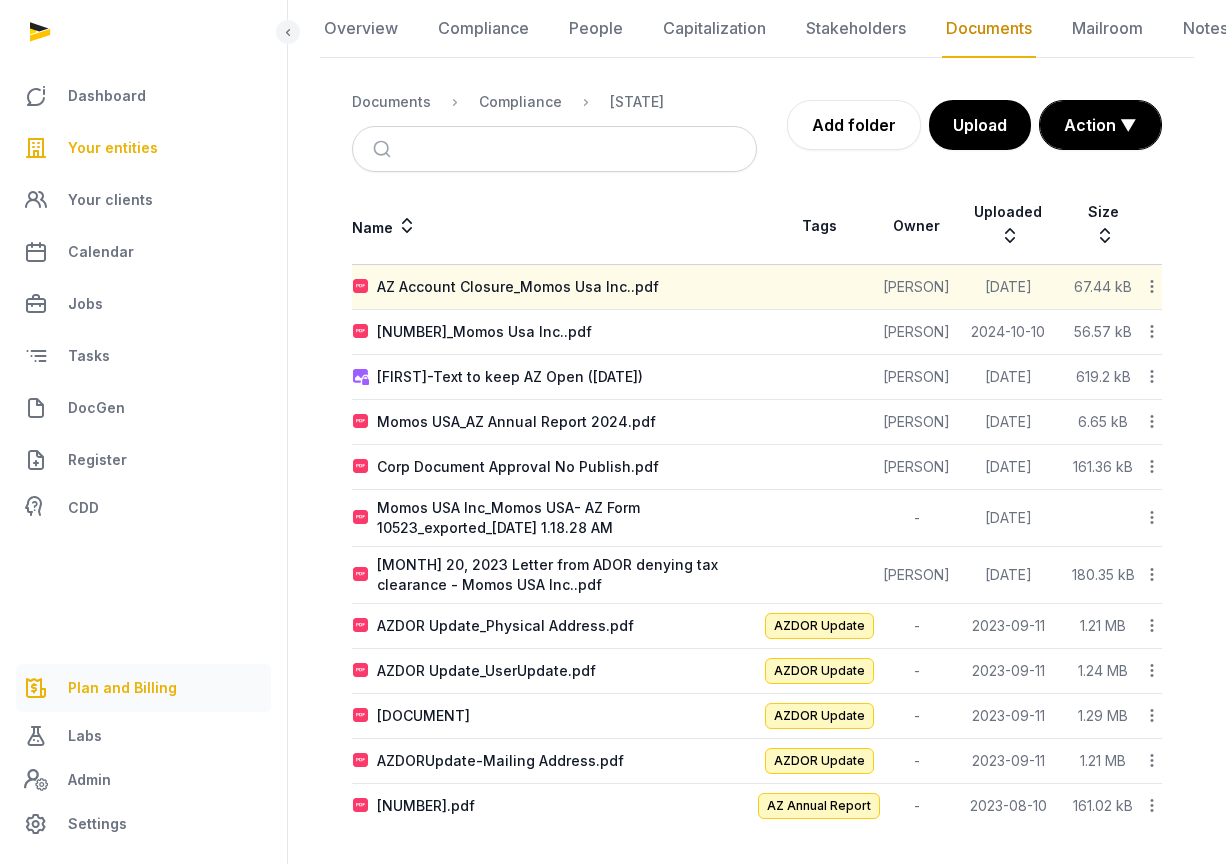 click on "Plan and Billing" at bounding box center (122, 688) 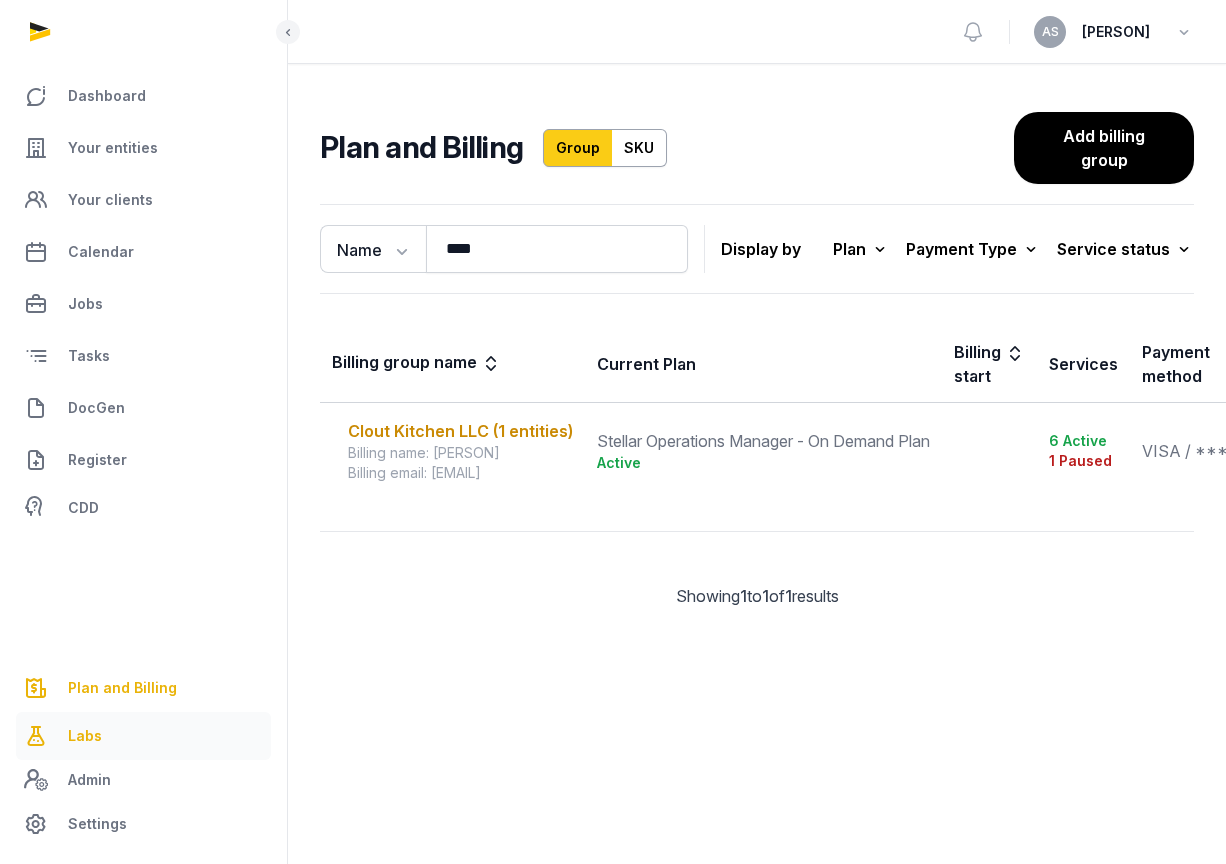 click on "Labs" at bounding box center (85, 736) 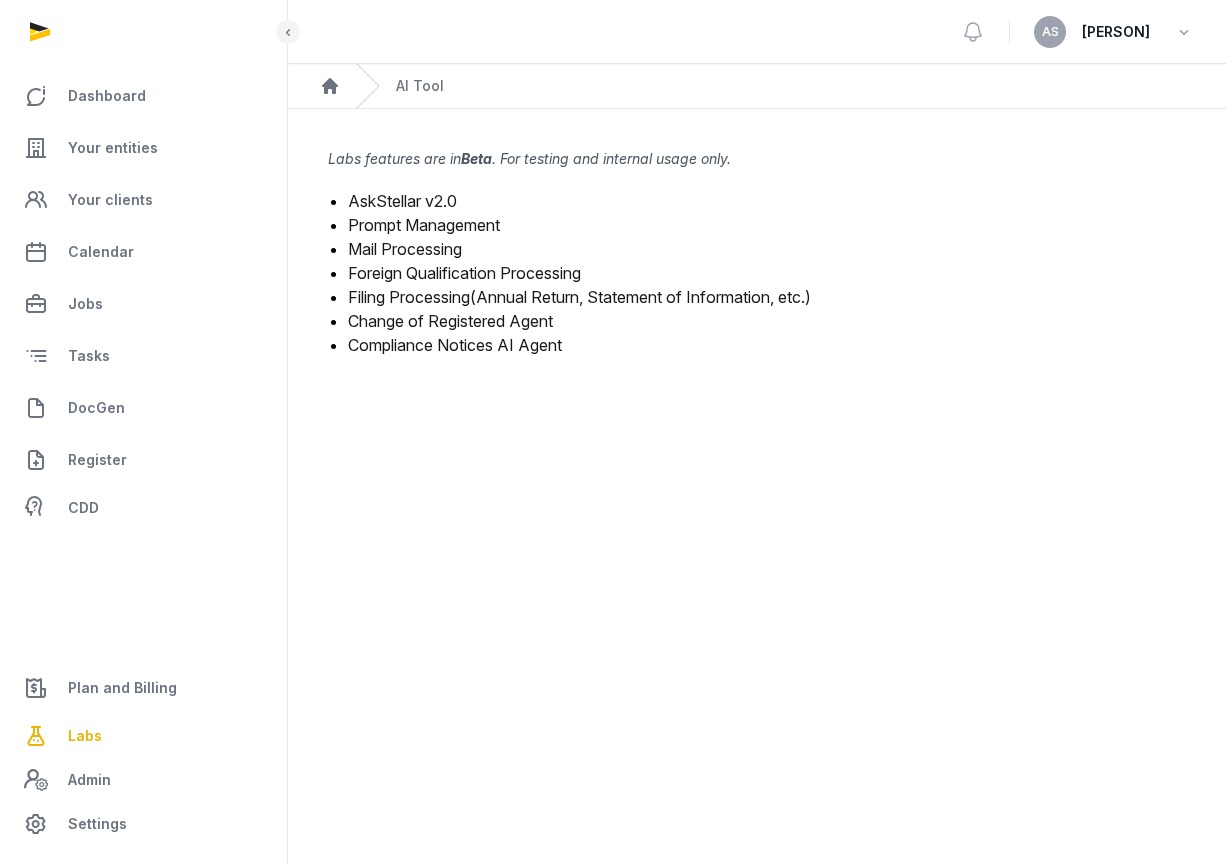 click on "Mail Processing" at bounding box center [405, 249] 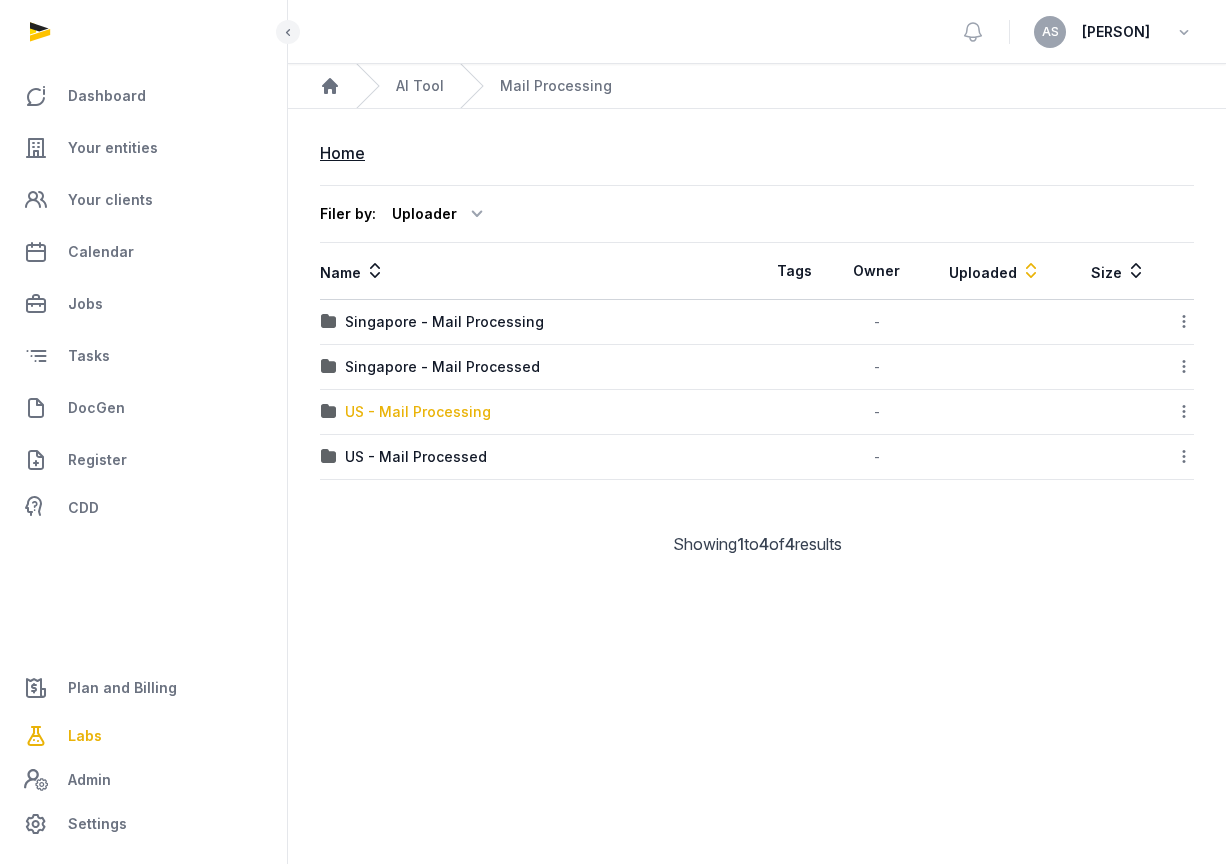 click on "US - Mail Processing" at bounding box center [418, 412] 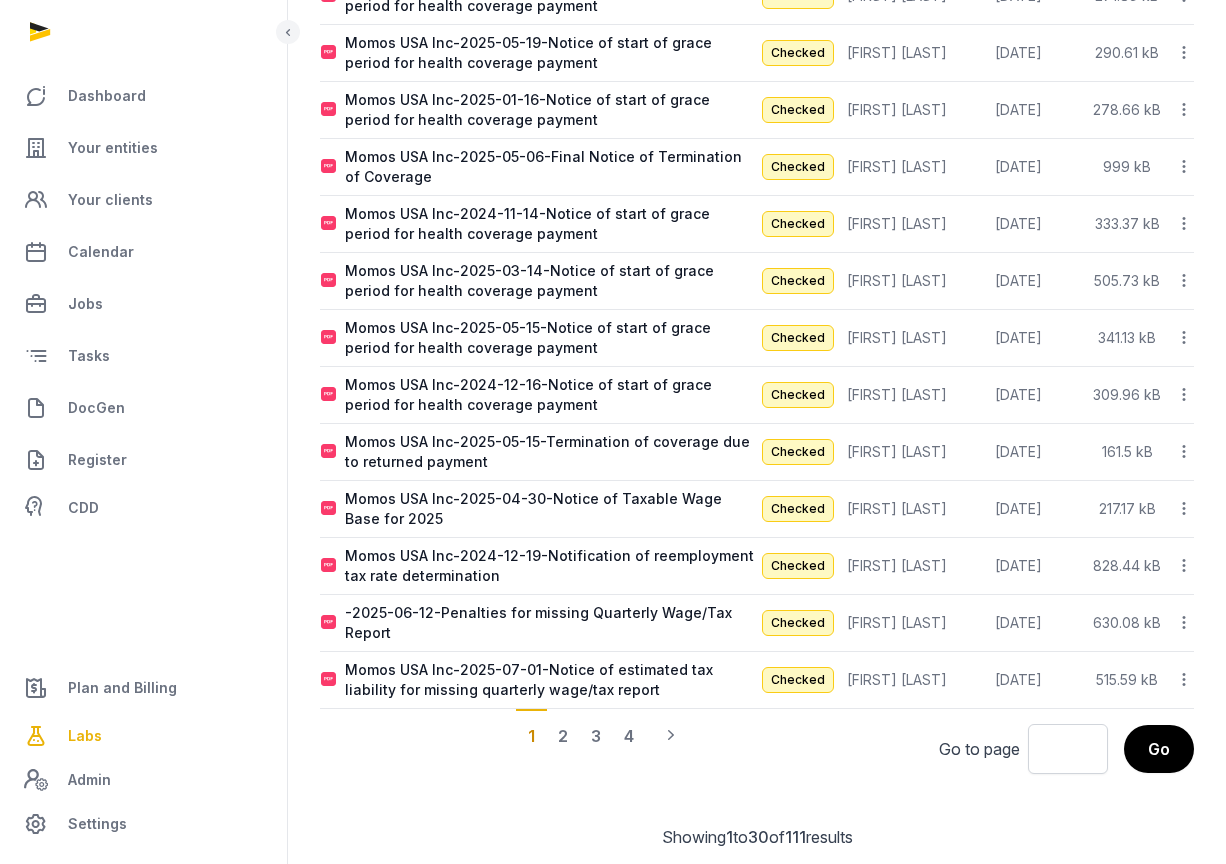 scroll, scrollTop: 1308, scrollLeft: 0, axis: vertical 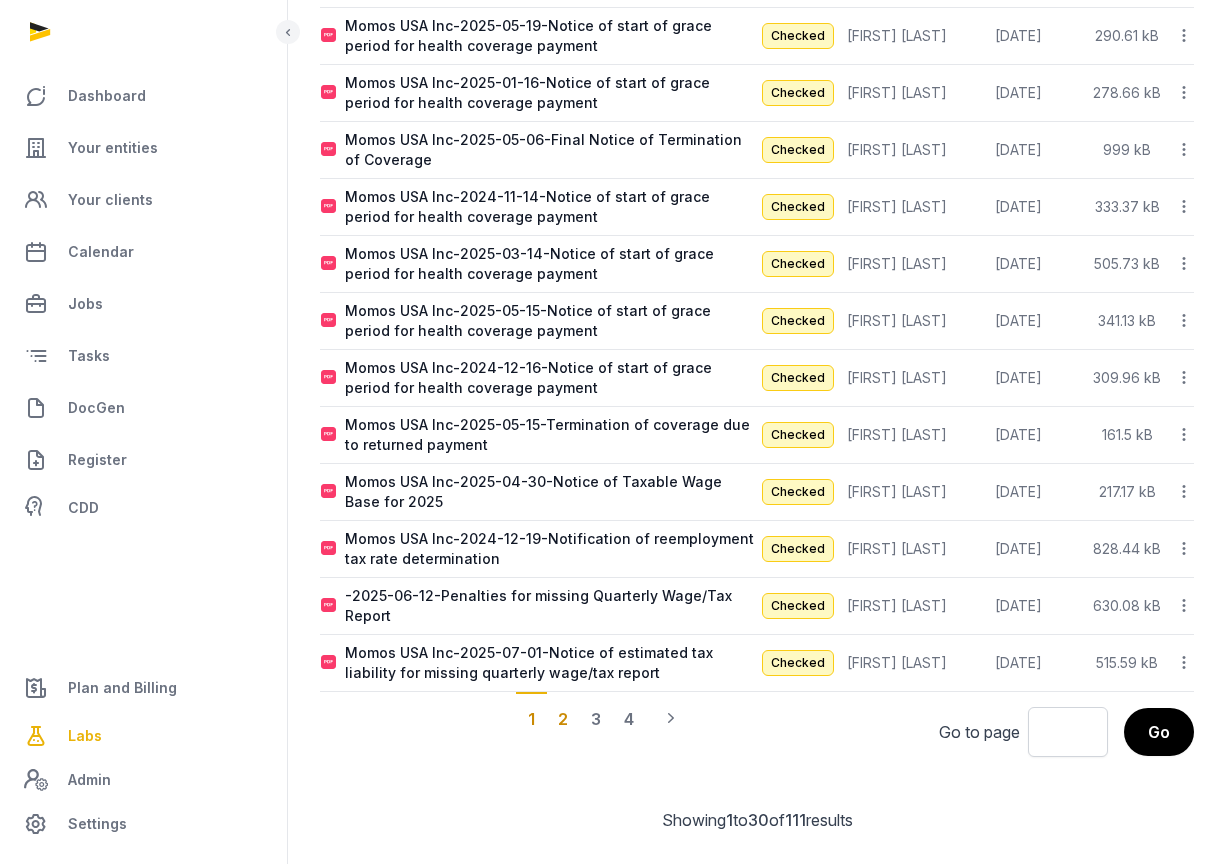 click on "2" 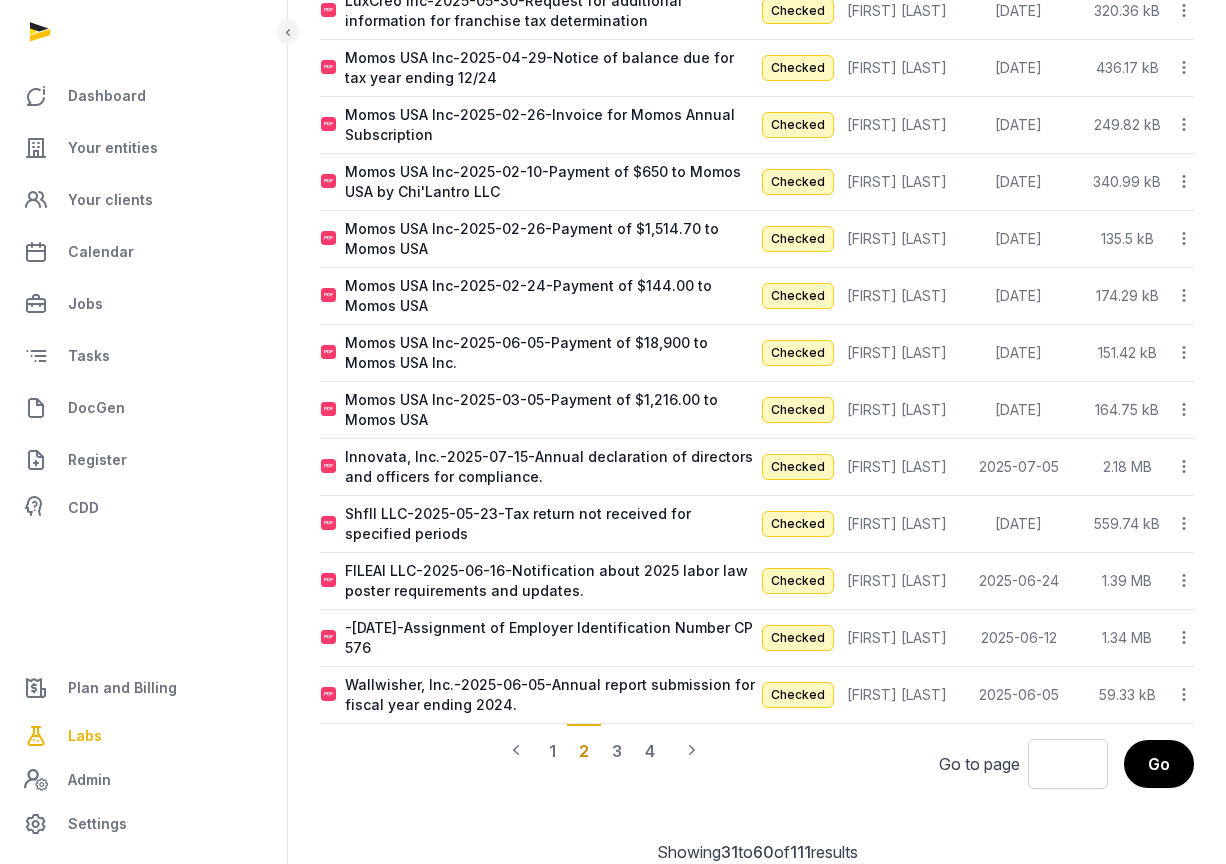 scroll, scrollTop: 1340, scrollLeft: 0, axis: vertical 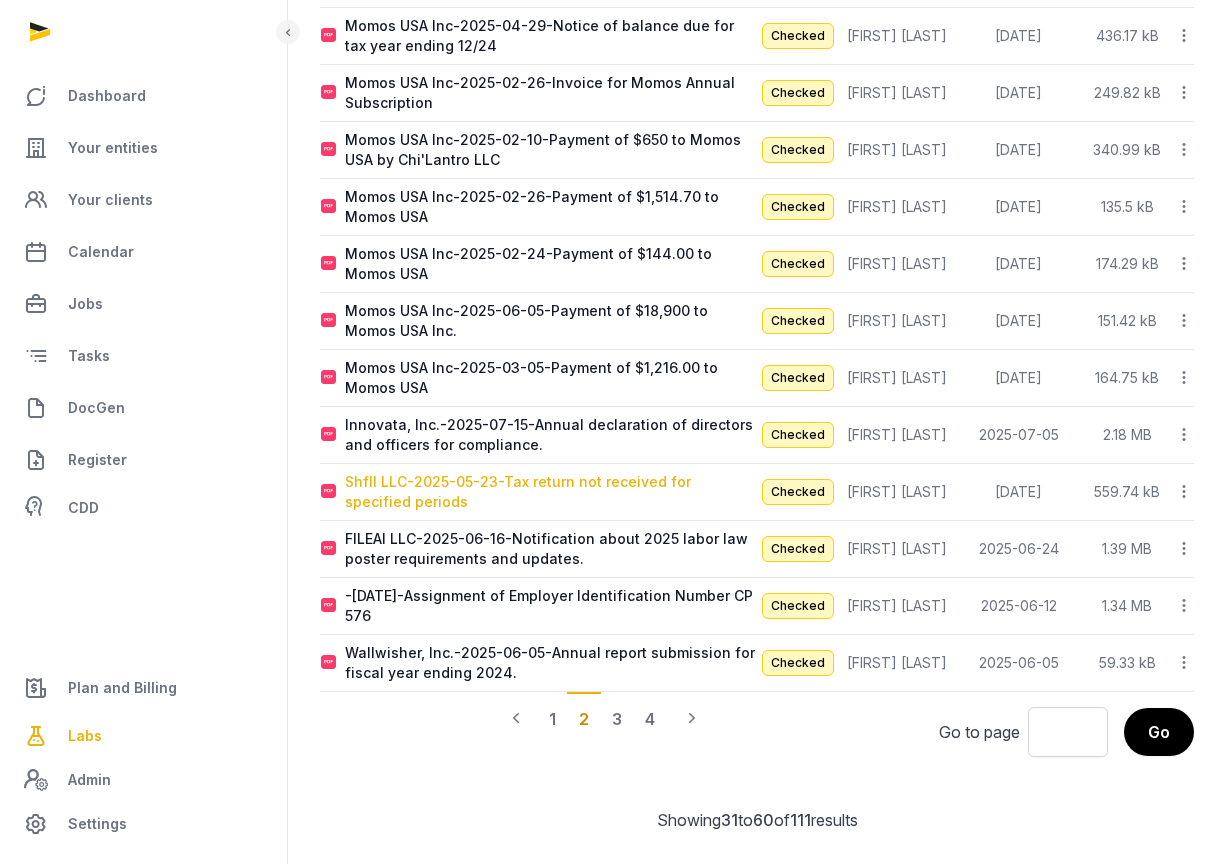 click on "Shfll LLC-2025-05-23-Tax return not received for specified periods" at bounding box center [550, 492] 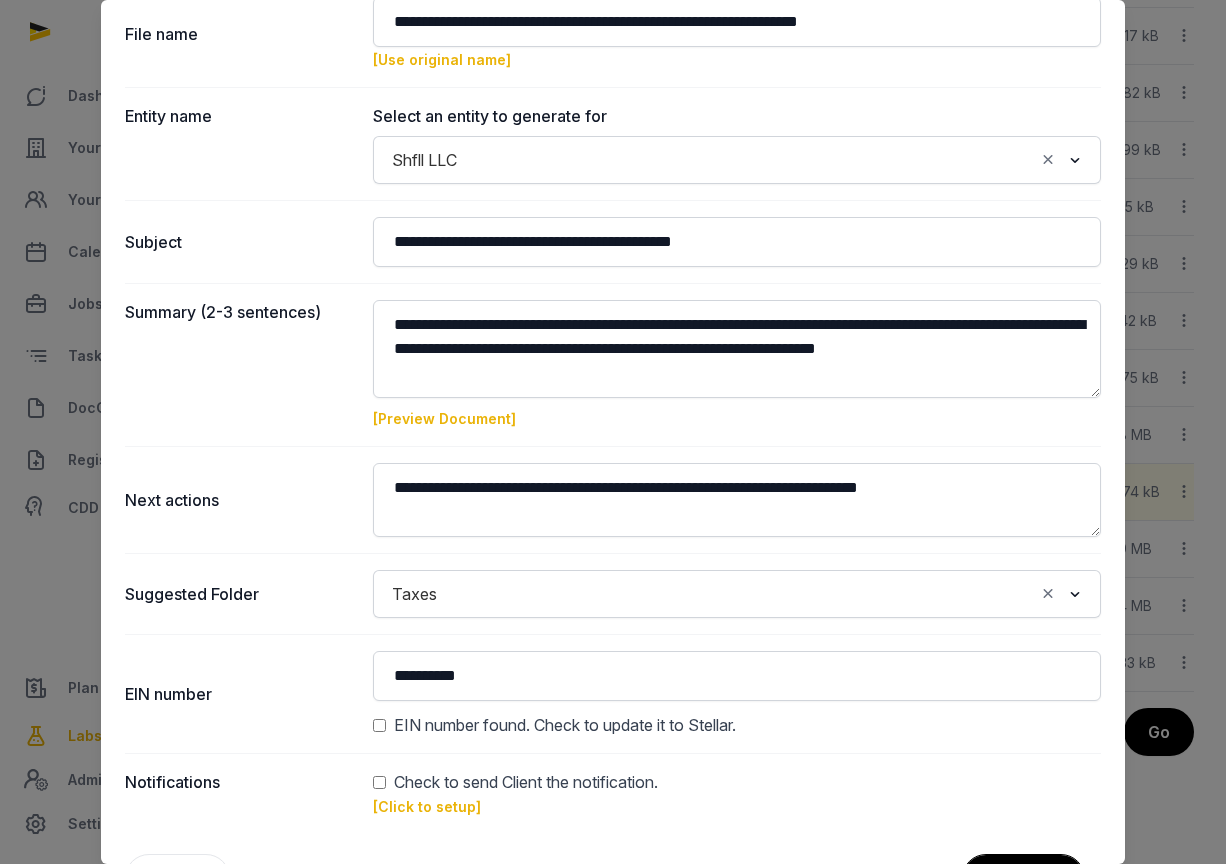 scroll, scrollTop: 0, scrollLeft: 0, axis: both 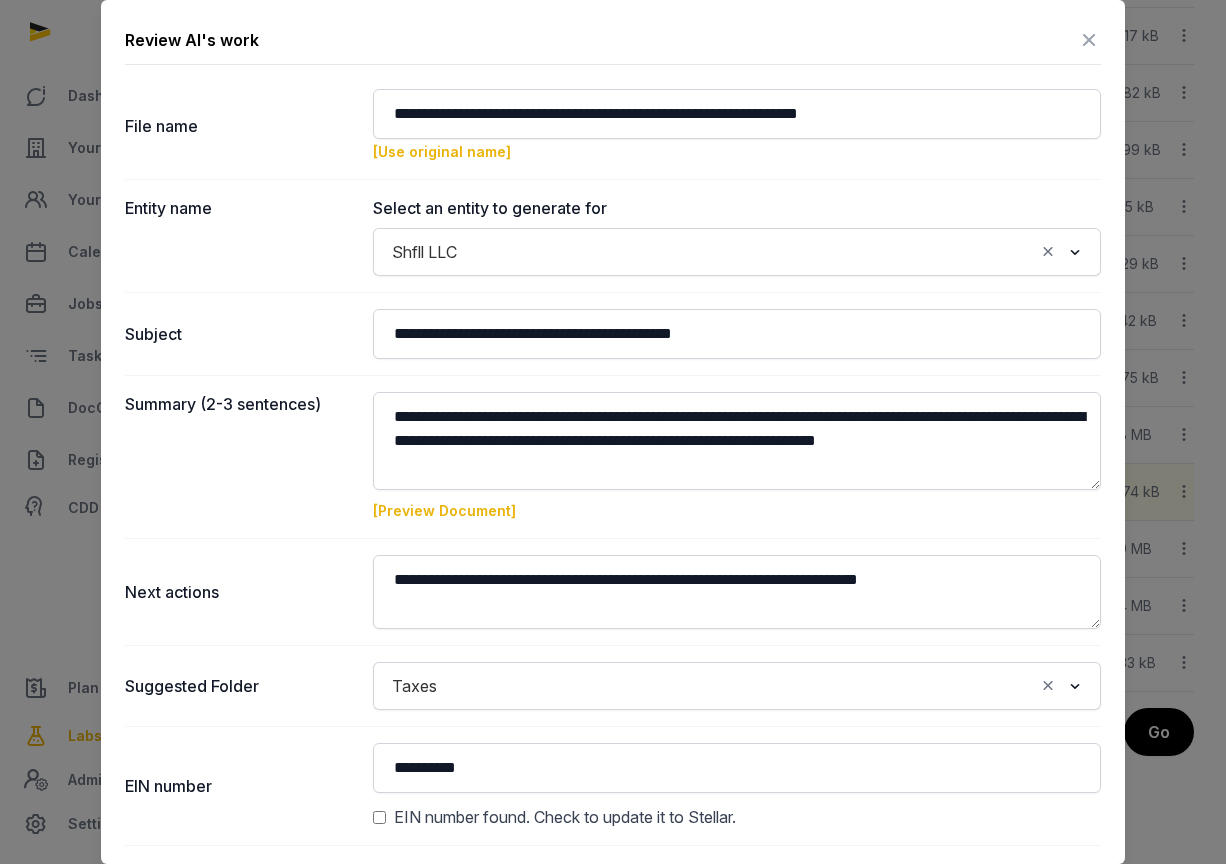 click on "Review AI's work" at bounding box center (613, 44) 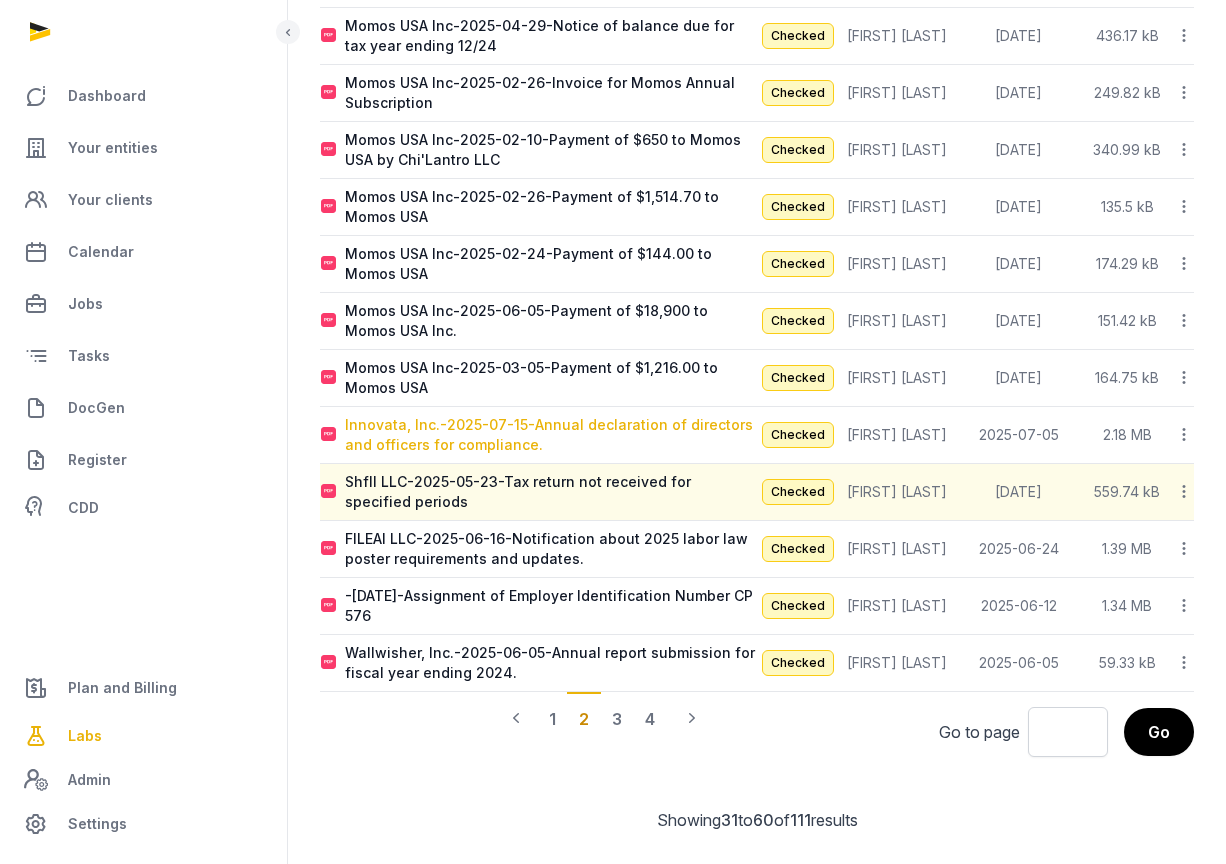 click on "Innovata, Inc.-2025-07-15-Annual declaration of directors and officers for compliance." at bounding box center [550, 435] 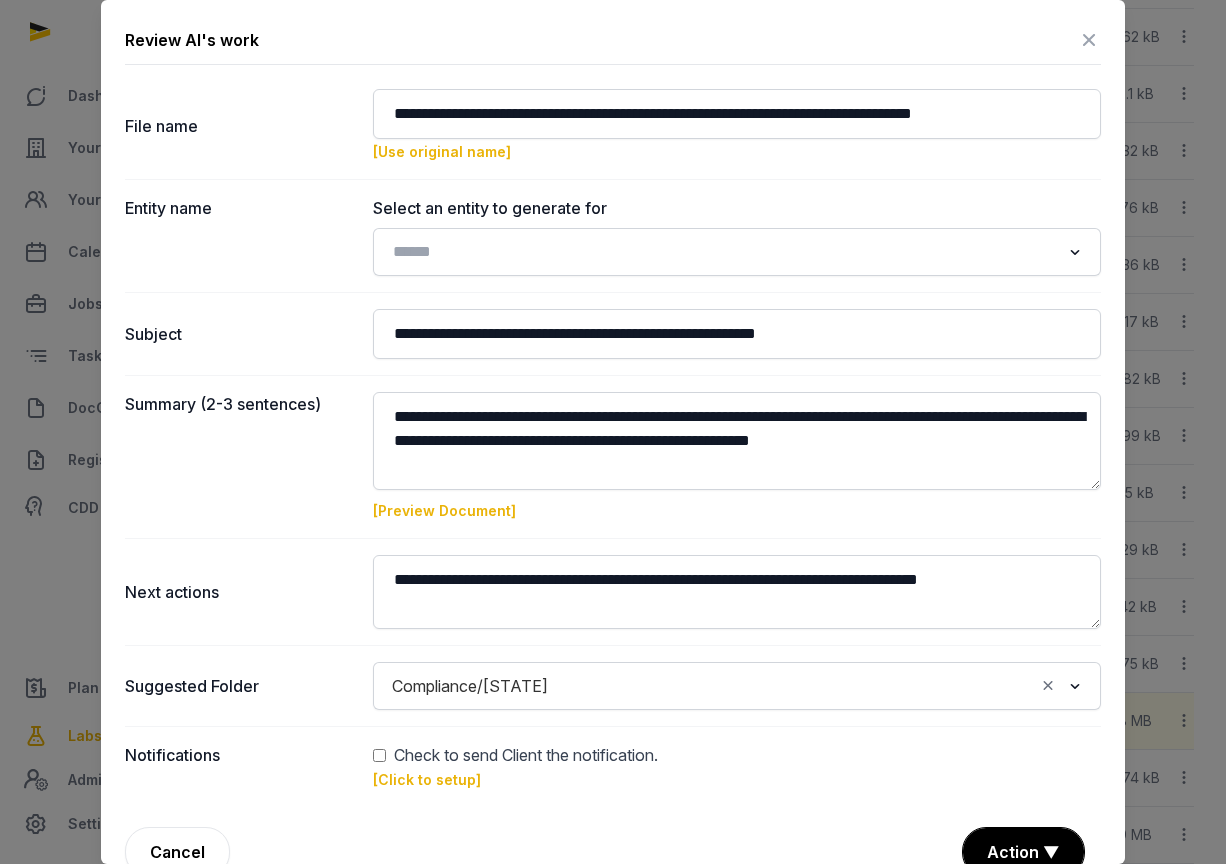 scroll, scrollTop: 1040, scrollLeft: 0, axis: vertical 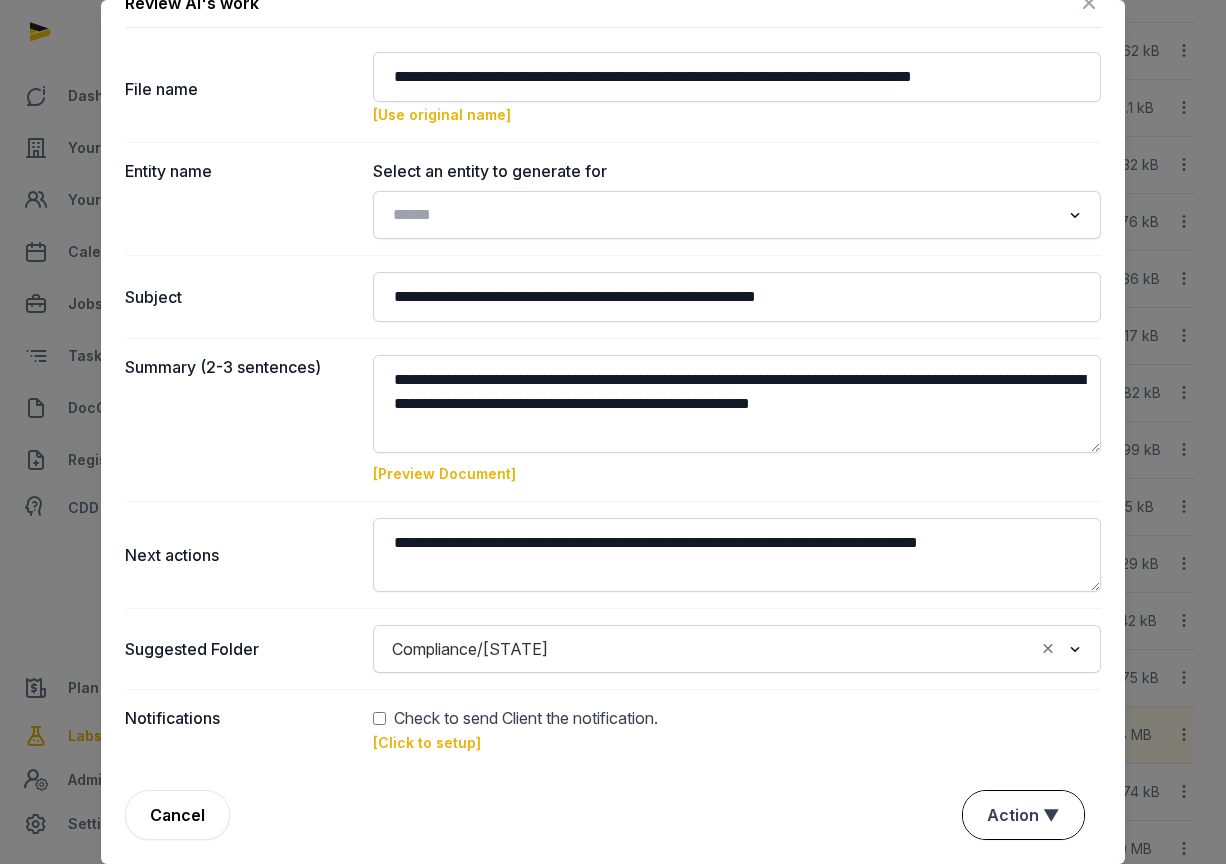 click on "Action ▼" at bounding box center (1023, 815) 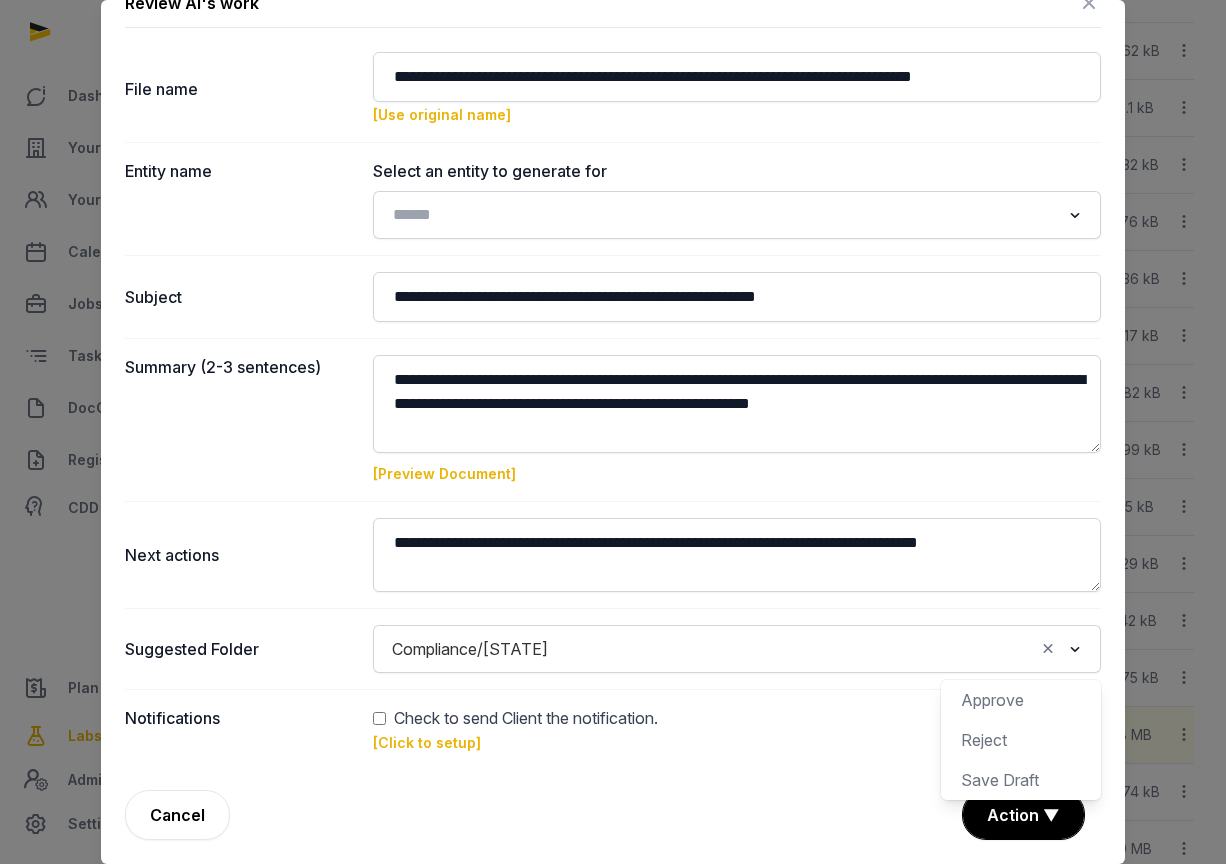 click on "Notifications  Check to send Client the notification. [Click to setup]" at bounding box center (613, 729) 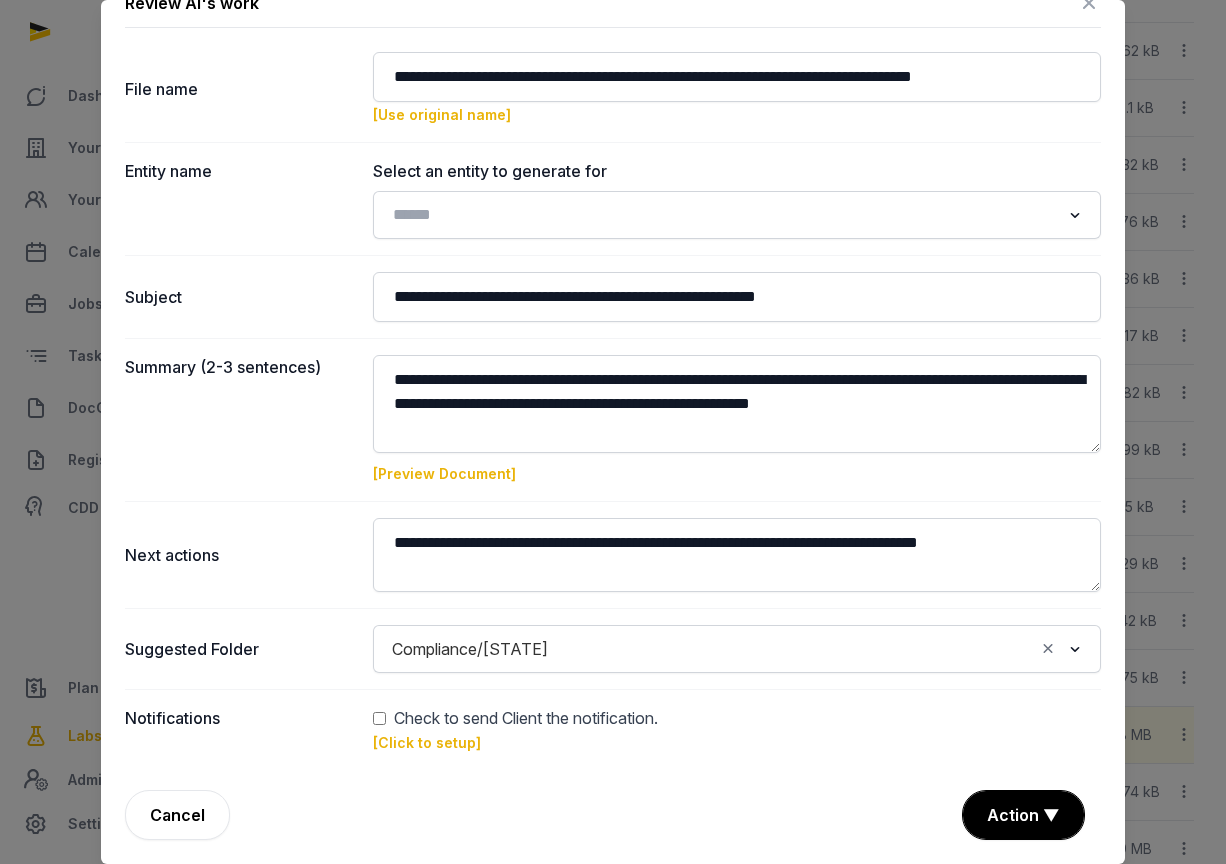 click 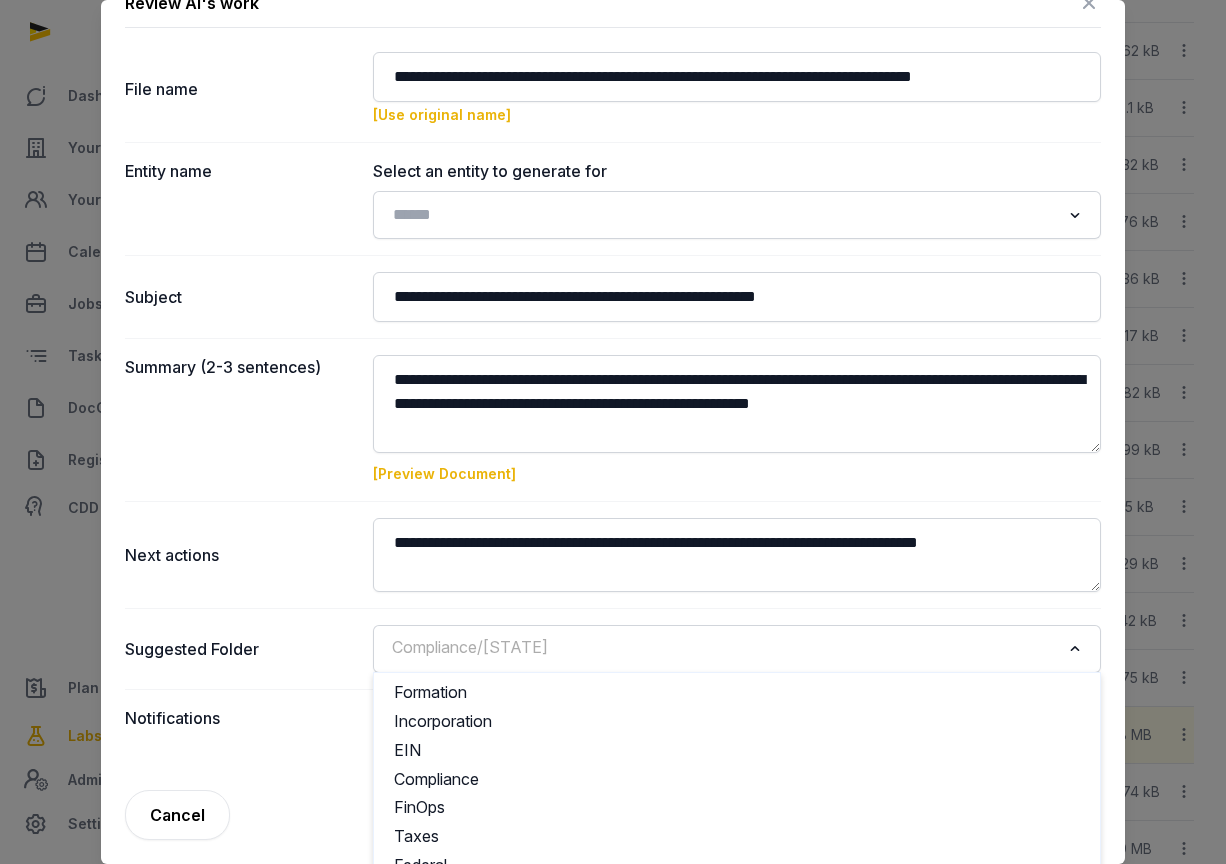 click on "Next actions" at bounding box center [613, 554] 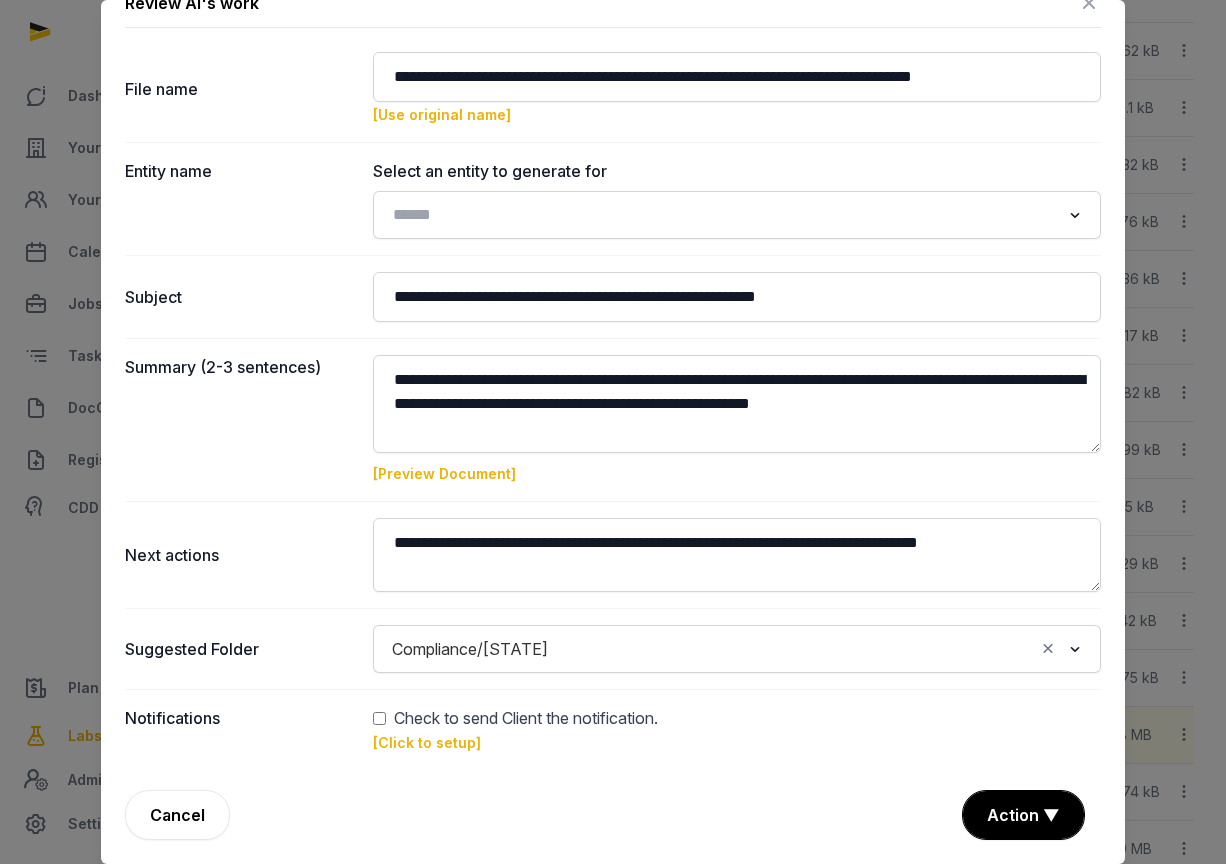 click at bounding box center [1089, 3] 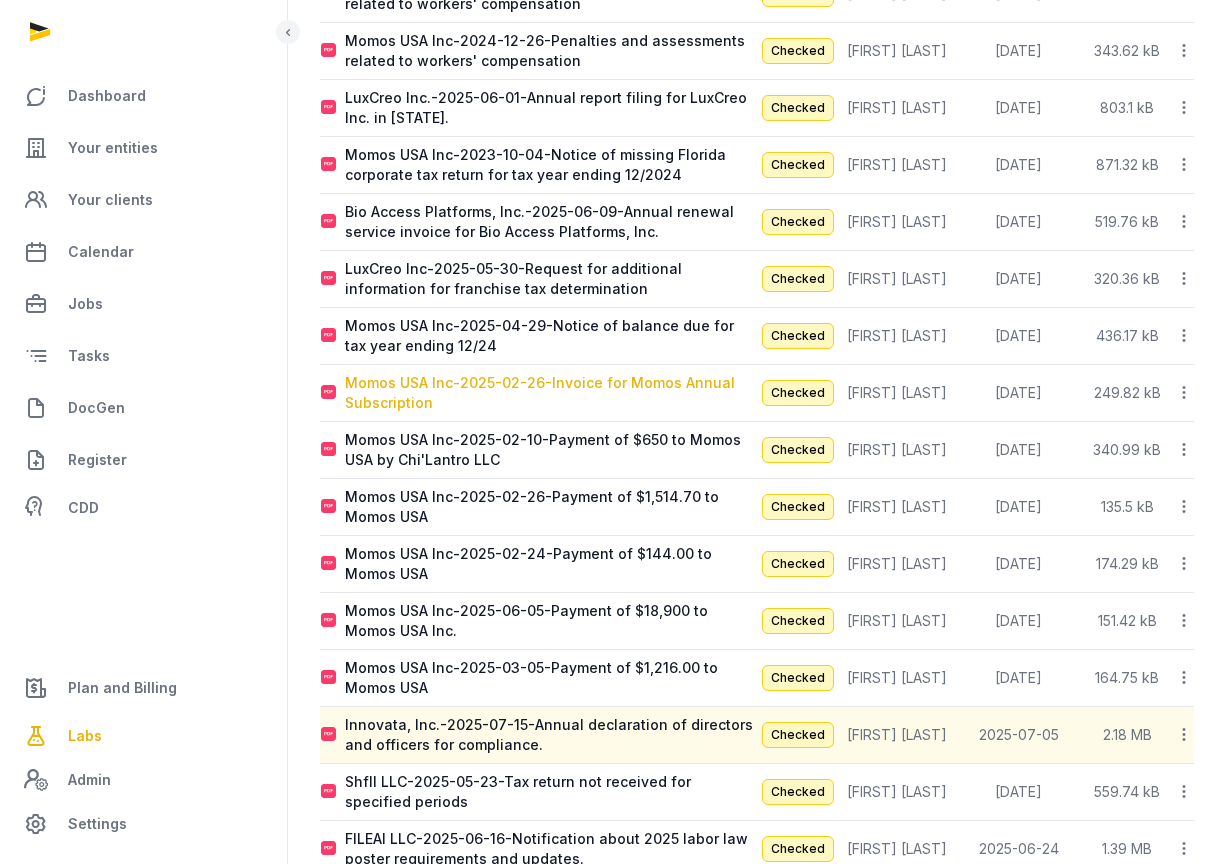click on "Momos USA Inc-2025-02-26-Invoice for Momos Annual Subscription" at bounding box center (550, 393) 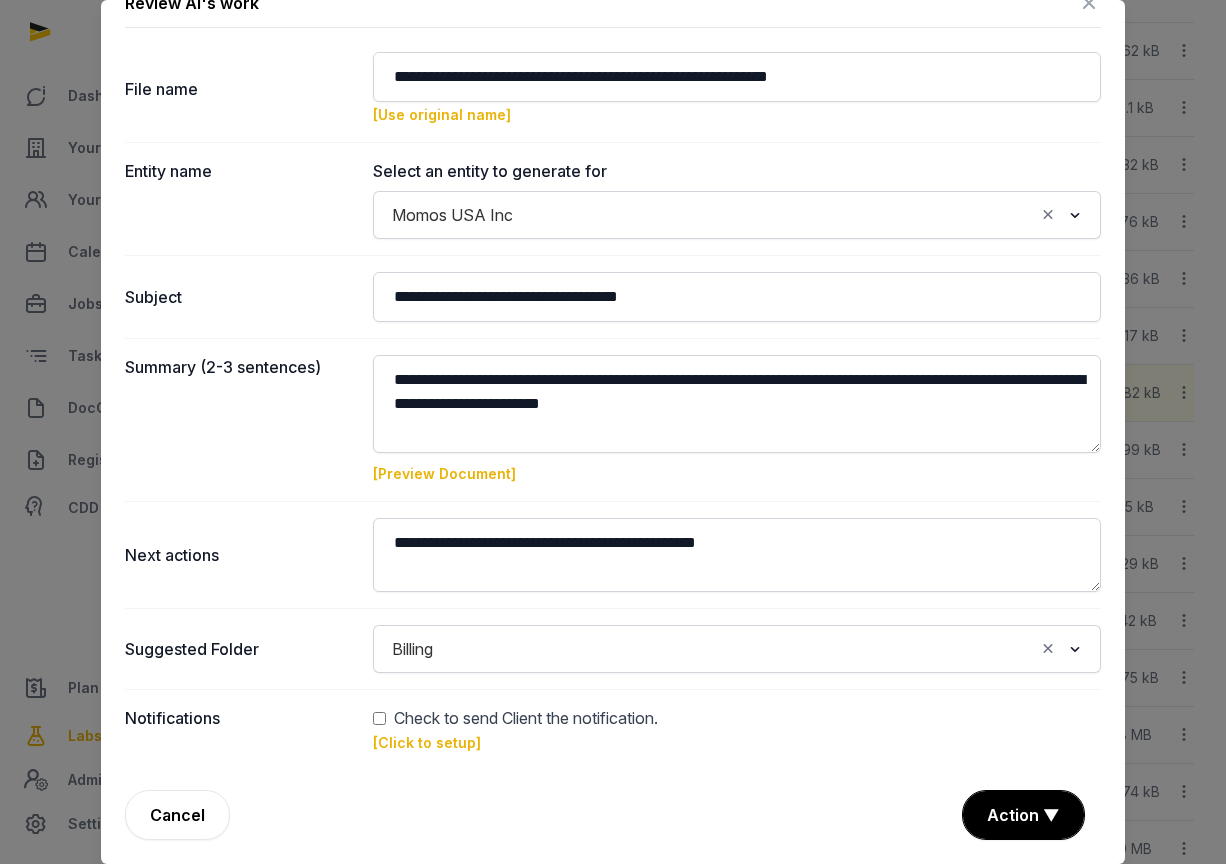 click at bounding box center [1089, 3] 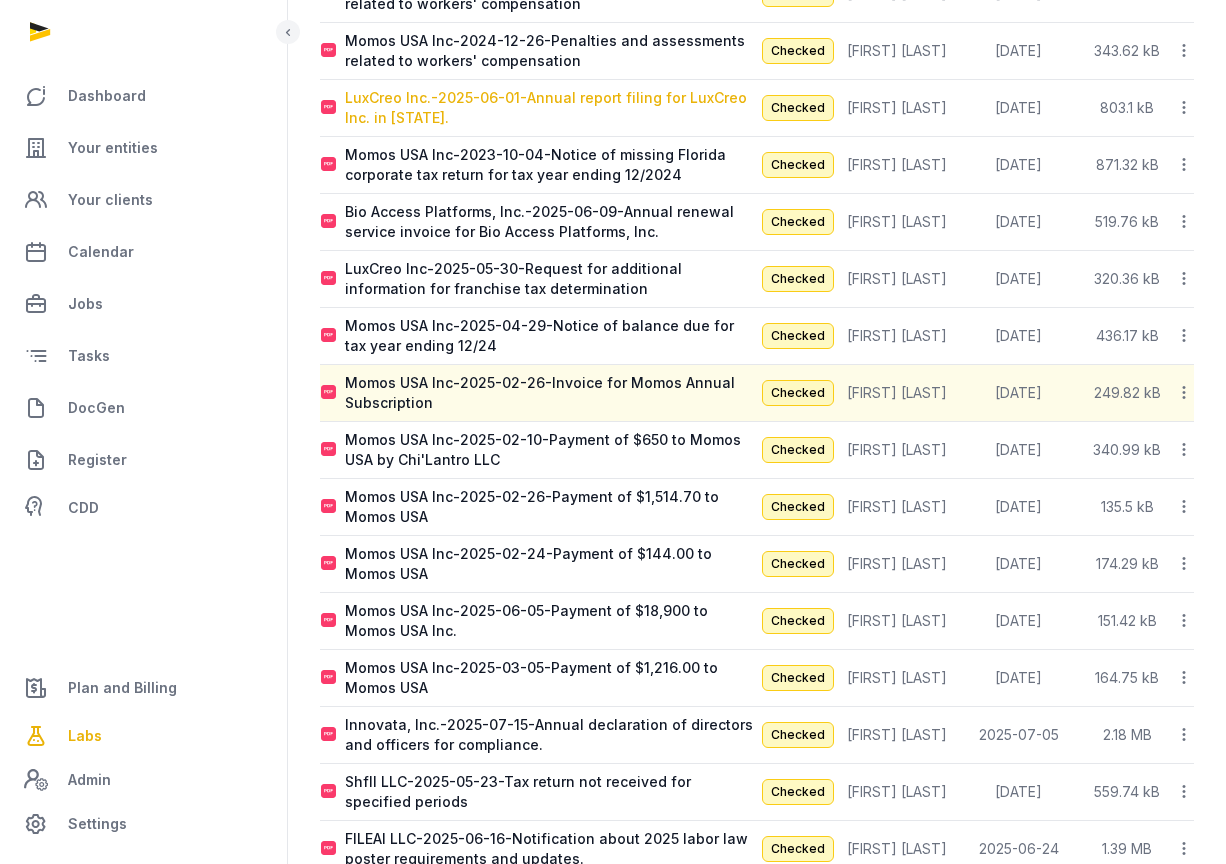 click on "LuxCreo Inc.-2025-06-01-Annual report filing for LuxCreo Inc. in [STATE]." at bounding box center (550, 108) 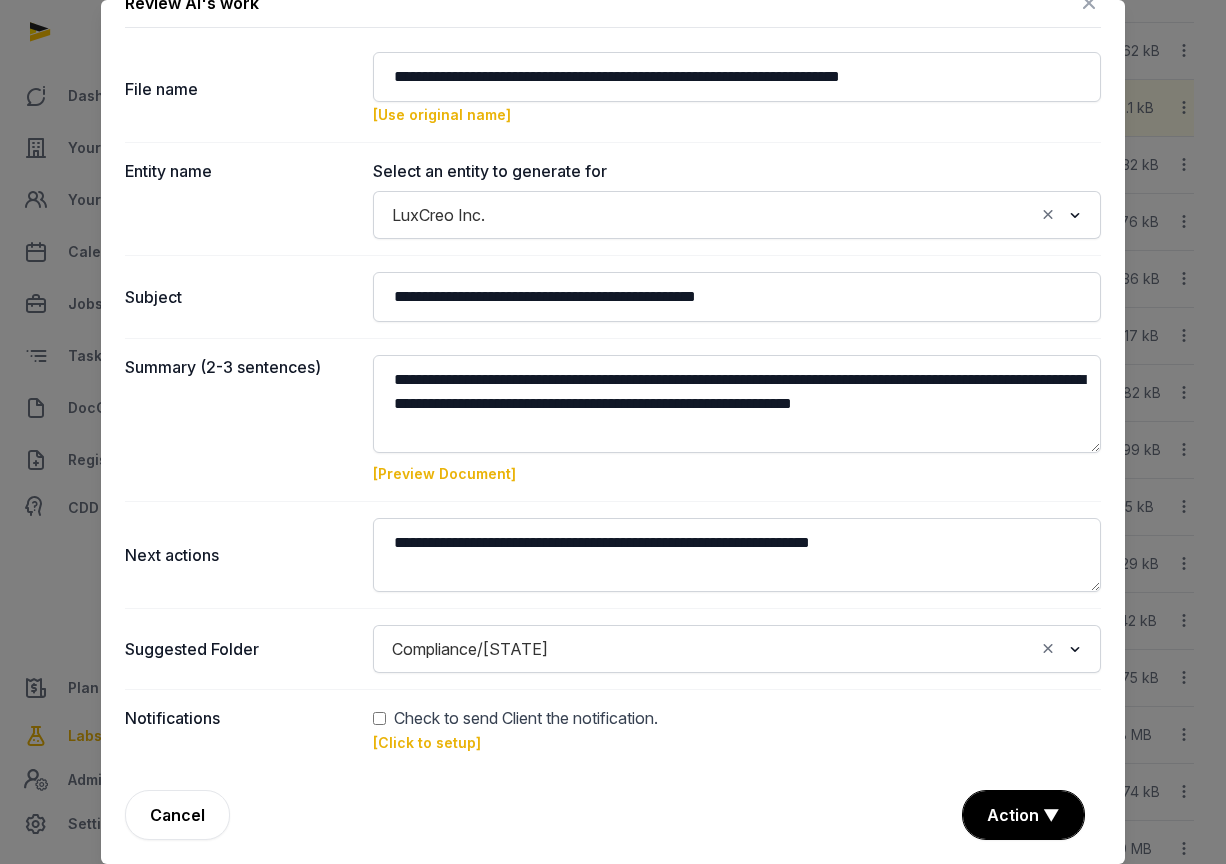 scroll, scrollTop: 1073, scrollLeft: 0, axis: vertical 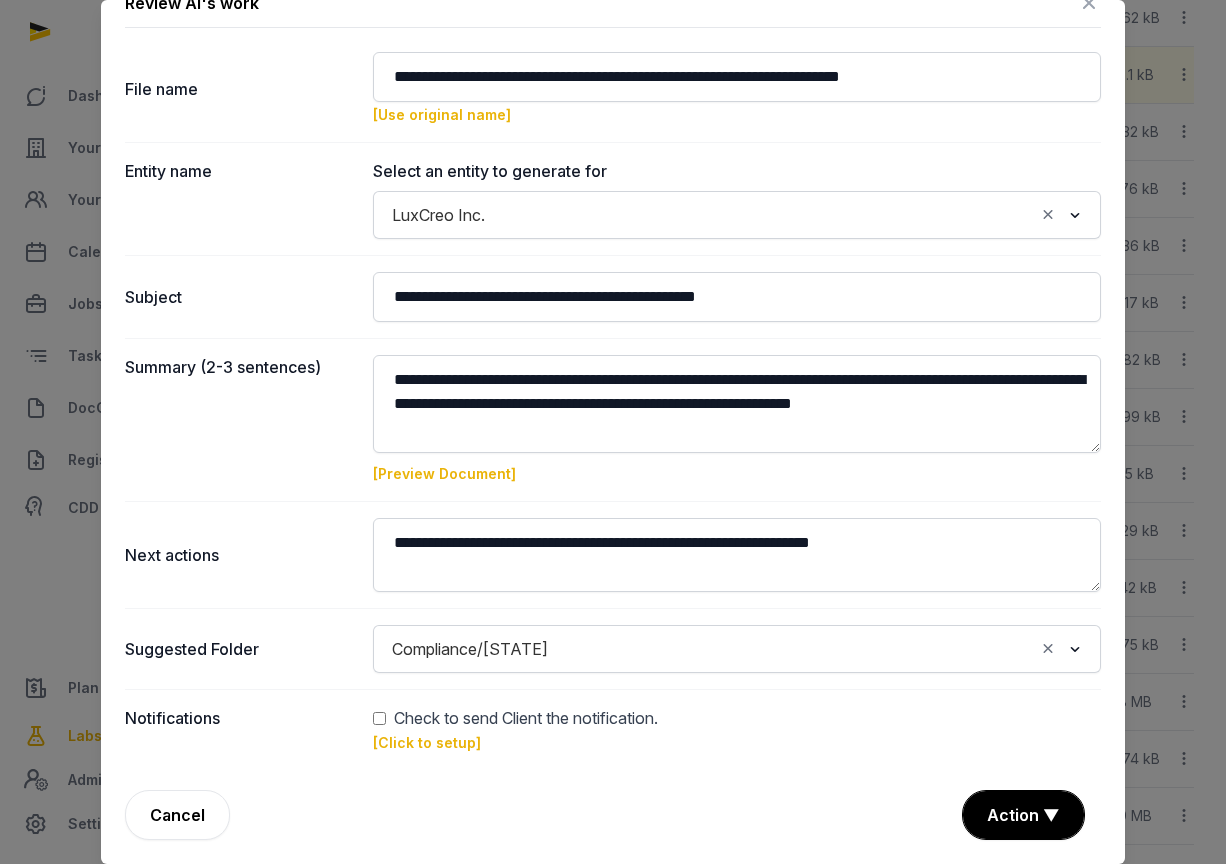 click on "[Preview Document]" at bounding box center [737, 469] 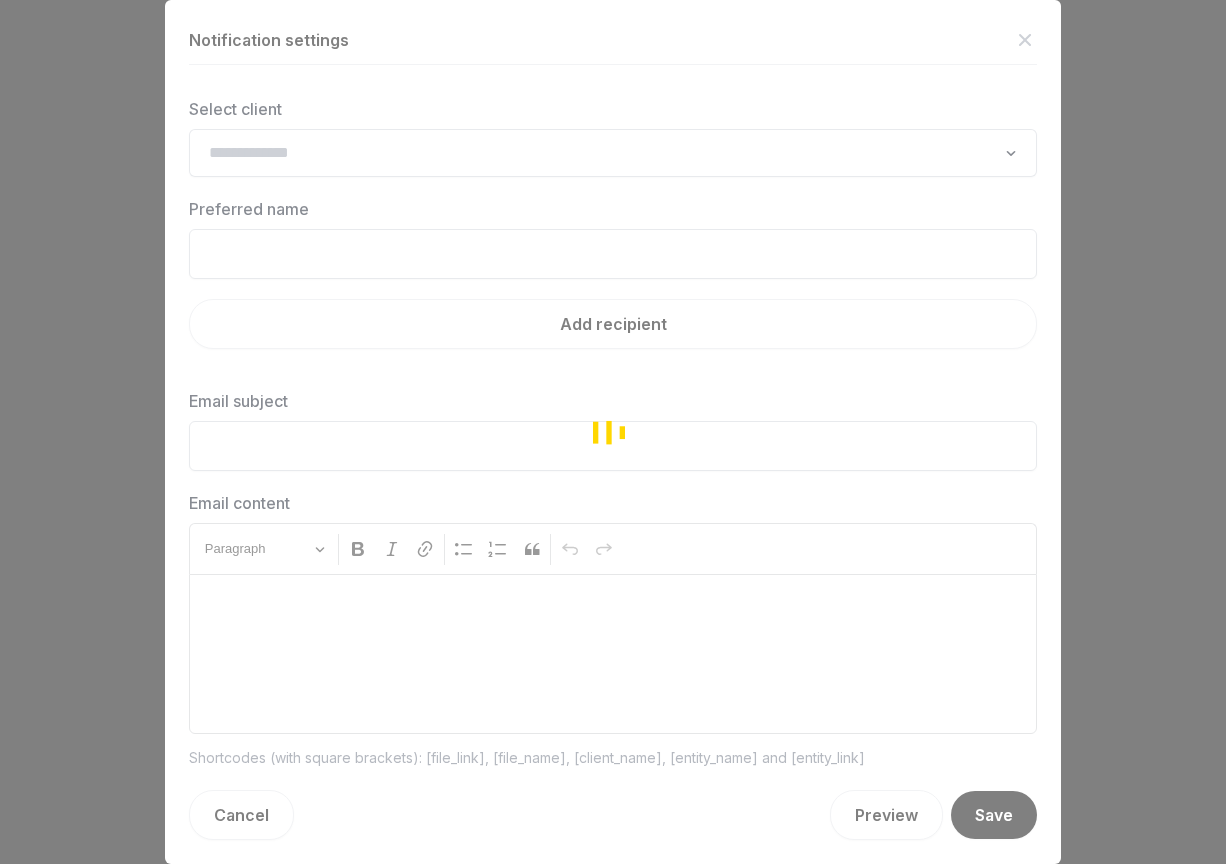 type on "**********" 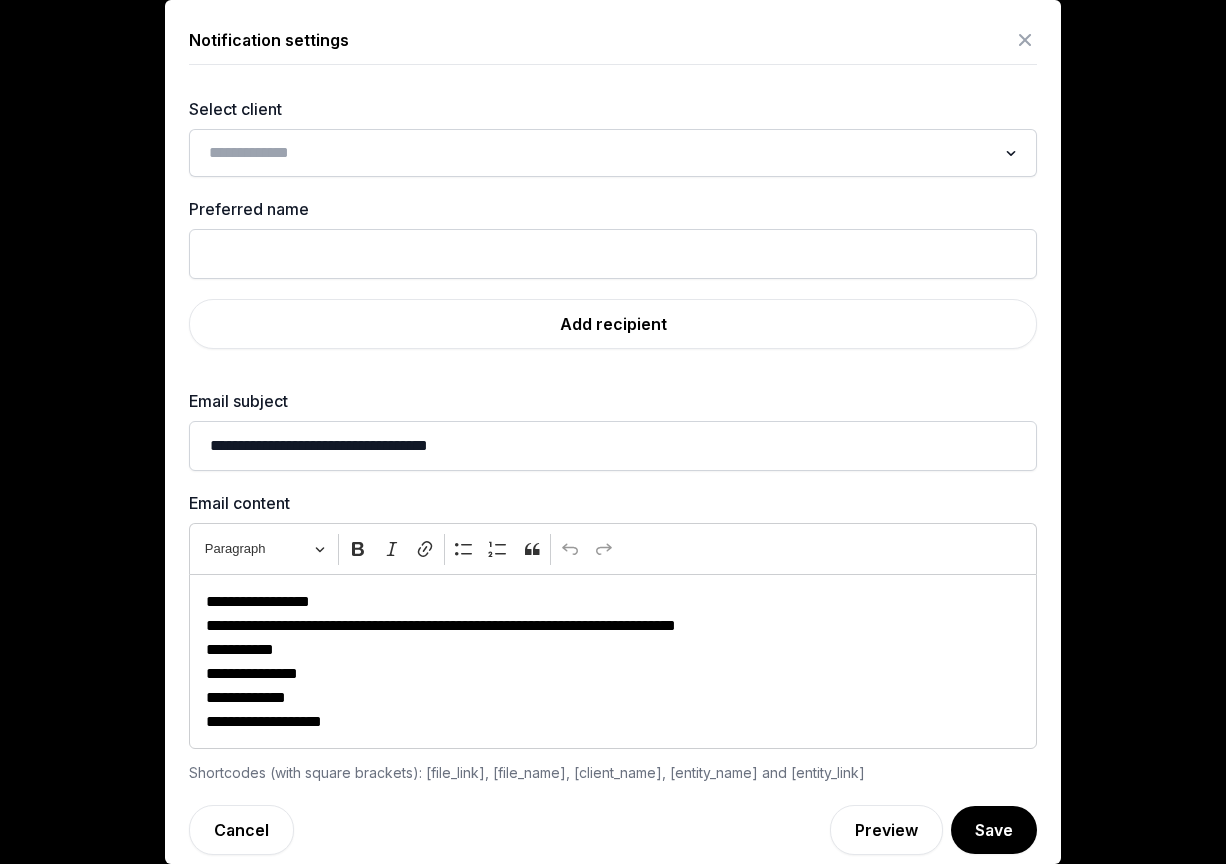 scroll, scrollTop: 15, scrollLeft: 0, axis: vertical 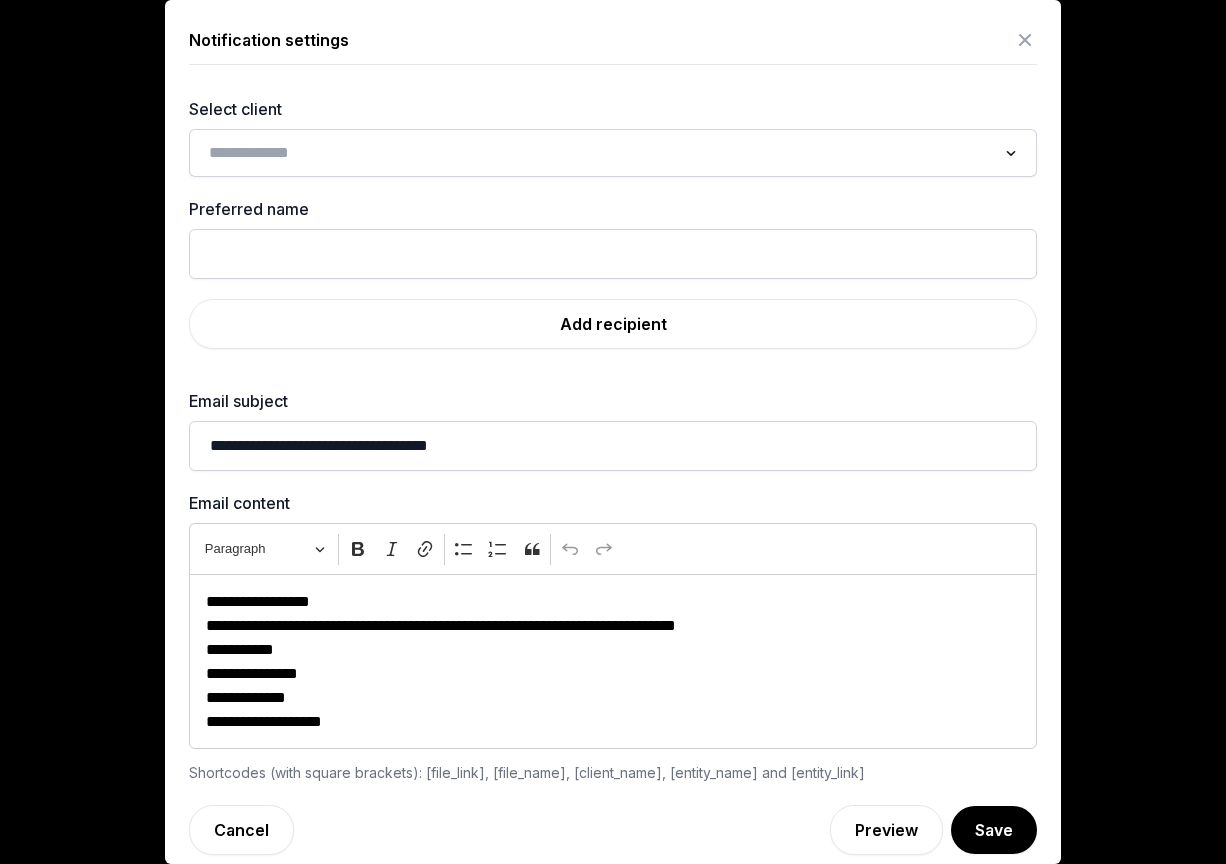 click at bounding box center (1025, 40) 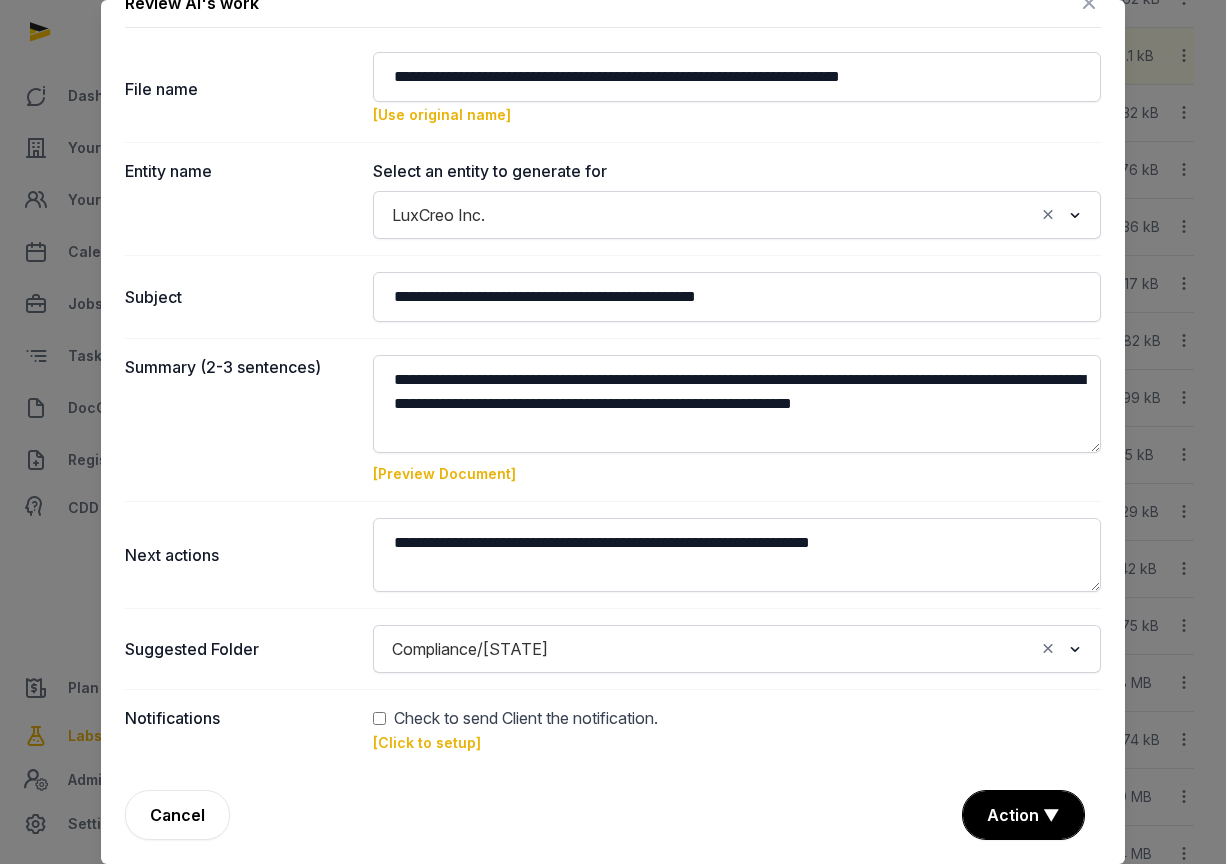 click on "[Preview Document]" at bounding box center [444, 473] 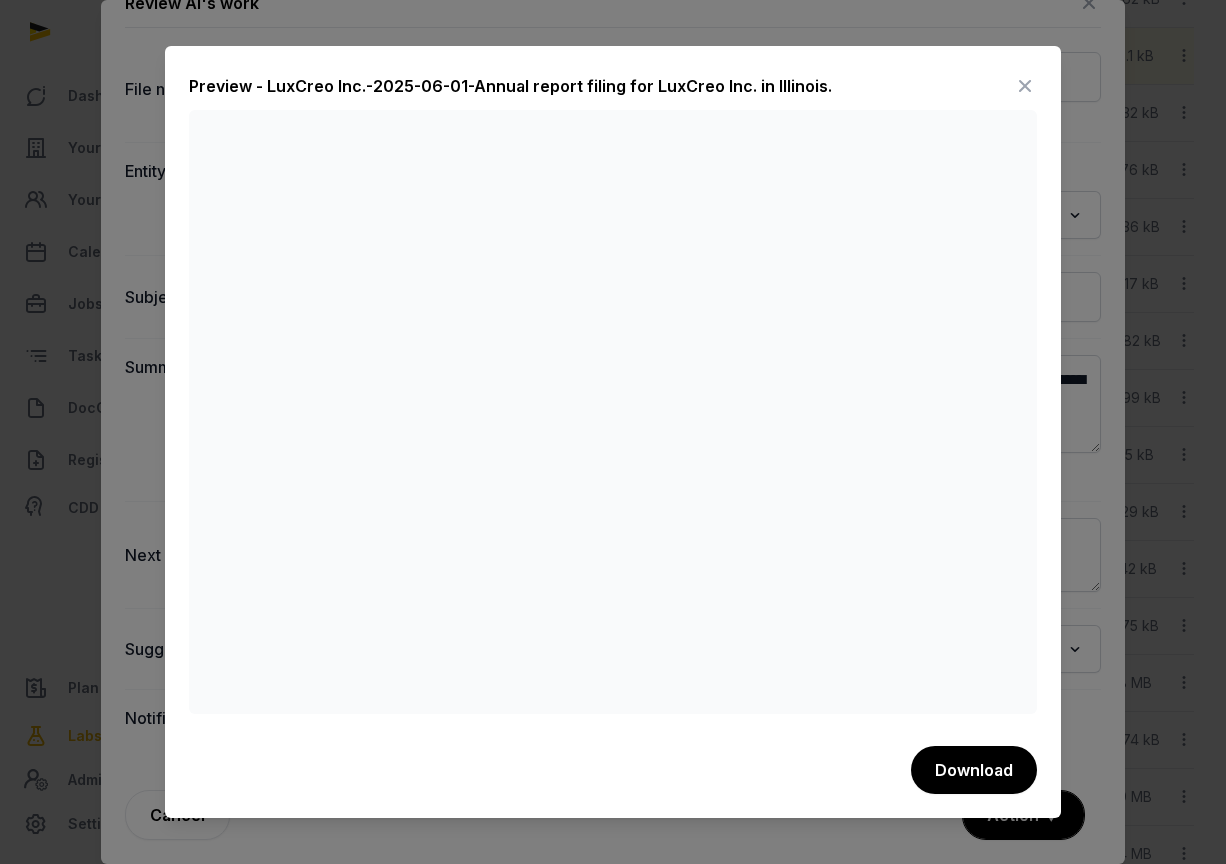 click at bounding box center [1025, 86] 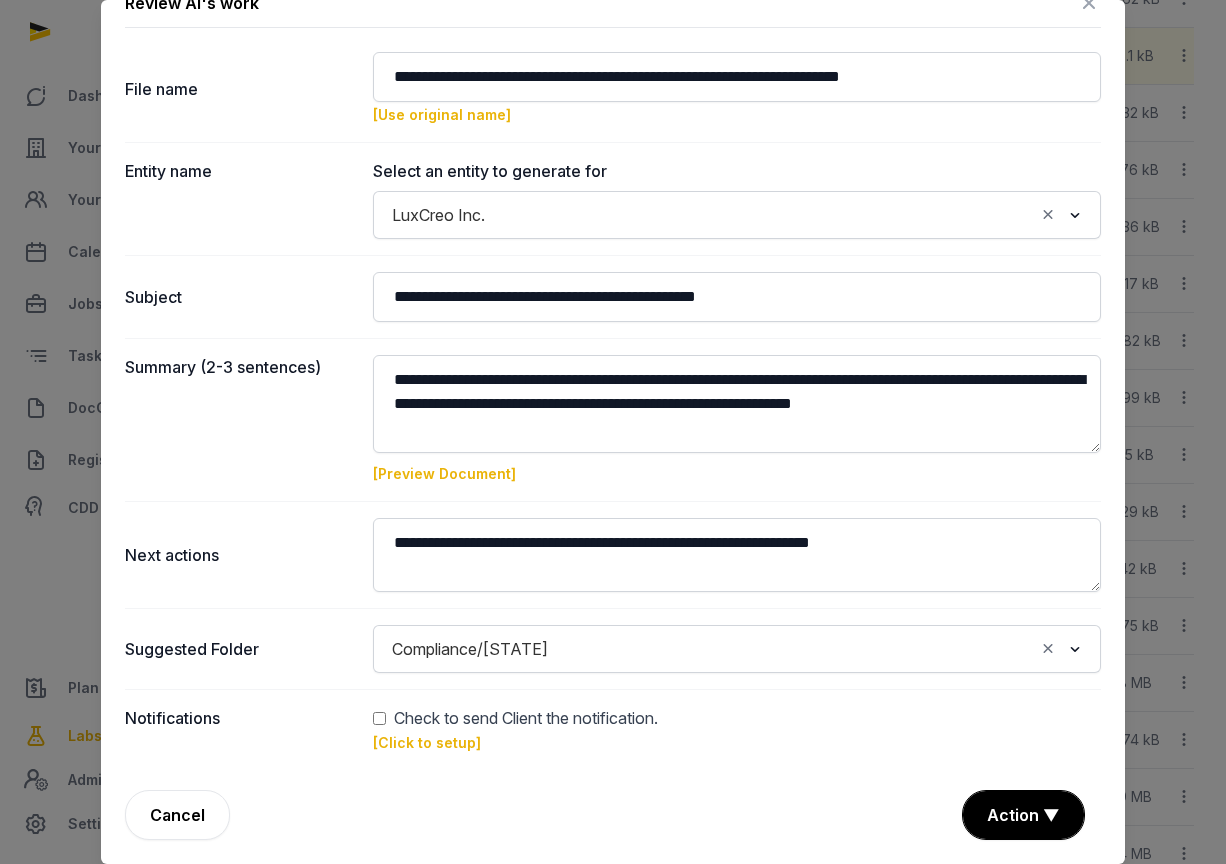 click at bounding box center [1089, 3] 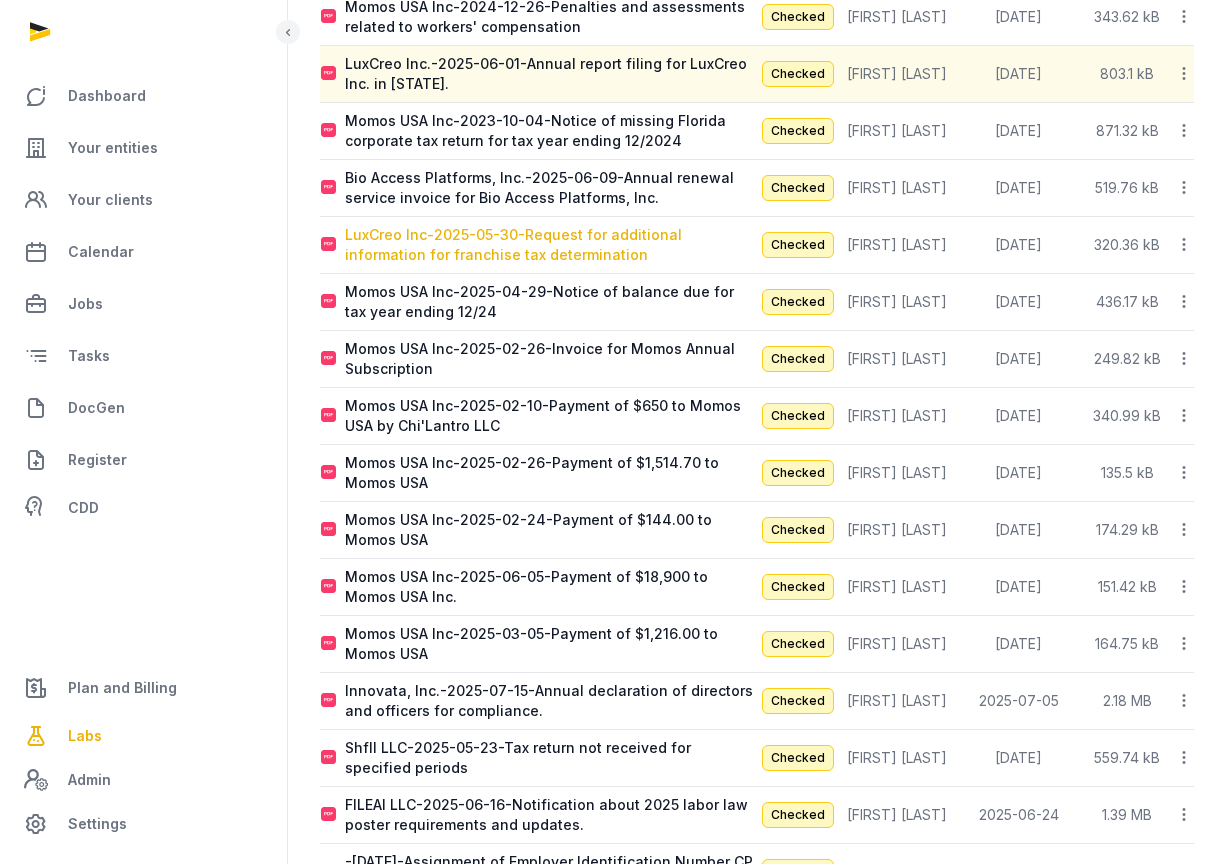 scroll, scrollTop: 1068, scrollLeft: 0, axis: vertical 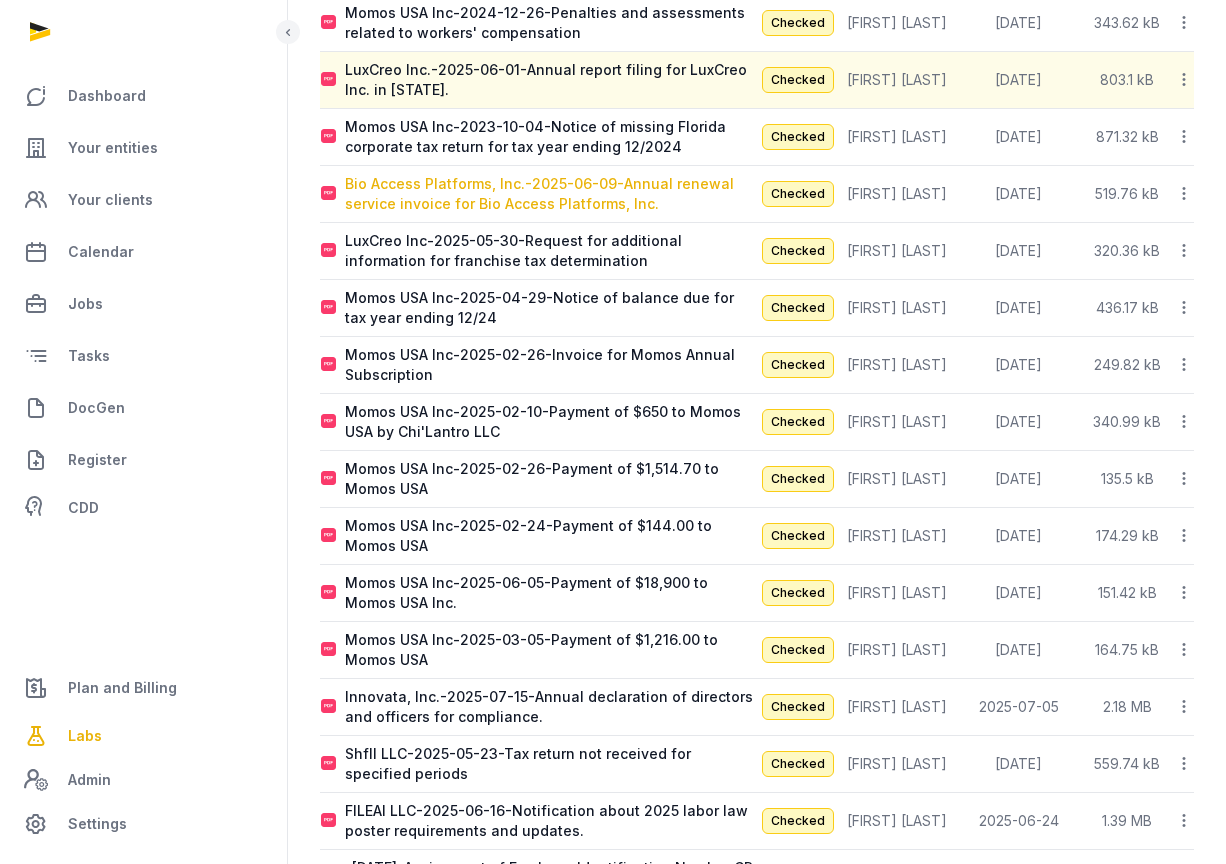click on "Bio Access Platforms, Inc.-2025-06-09-Annual renewal service invoice for Bio Access Platforms, Inc." at bounding box center [550, 194] 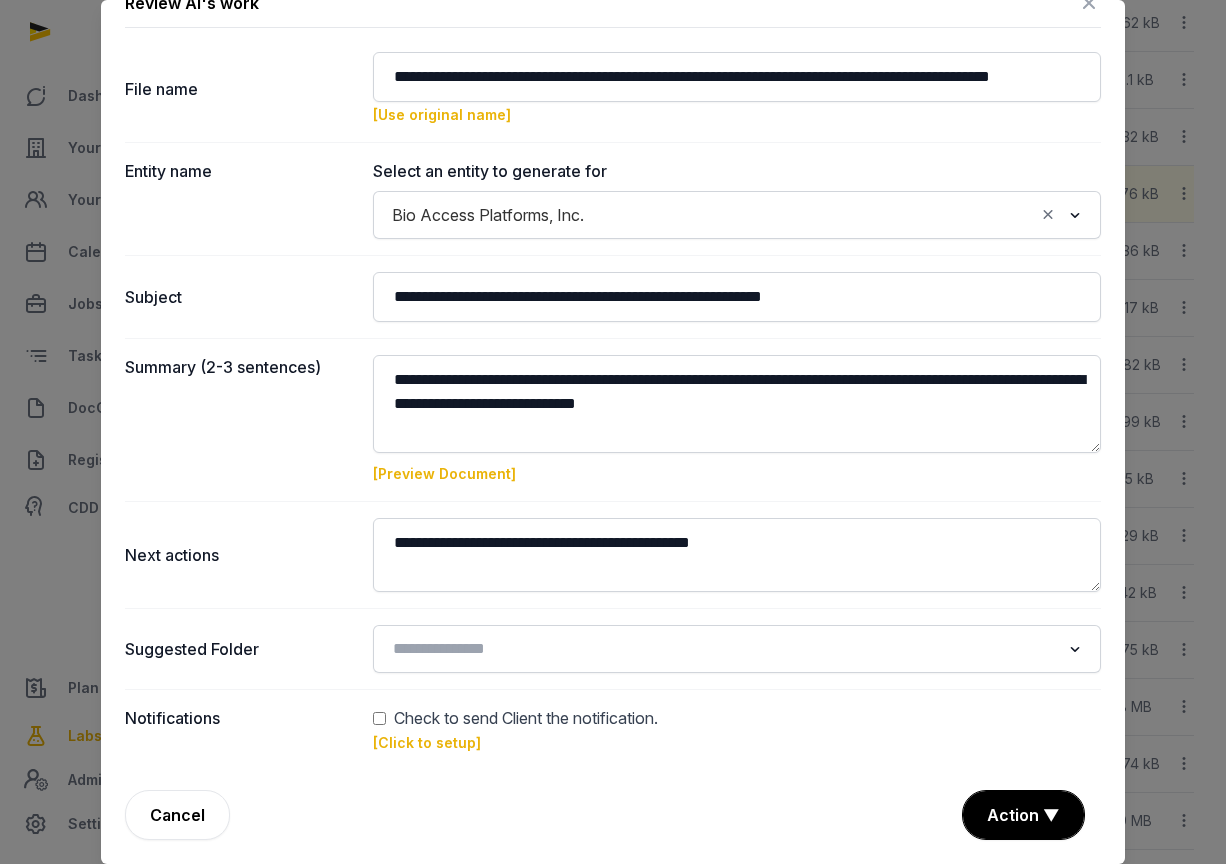 scroll, scrollTop: 0, scrollLeft: 0, axis: both 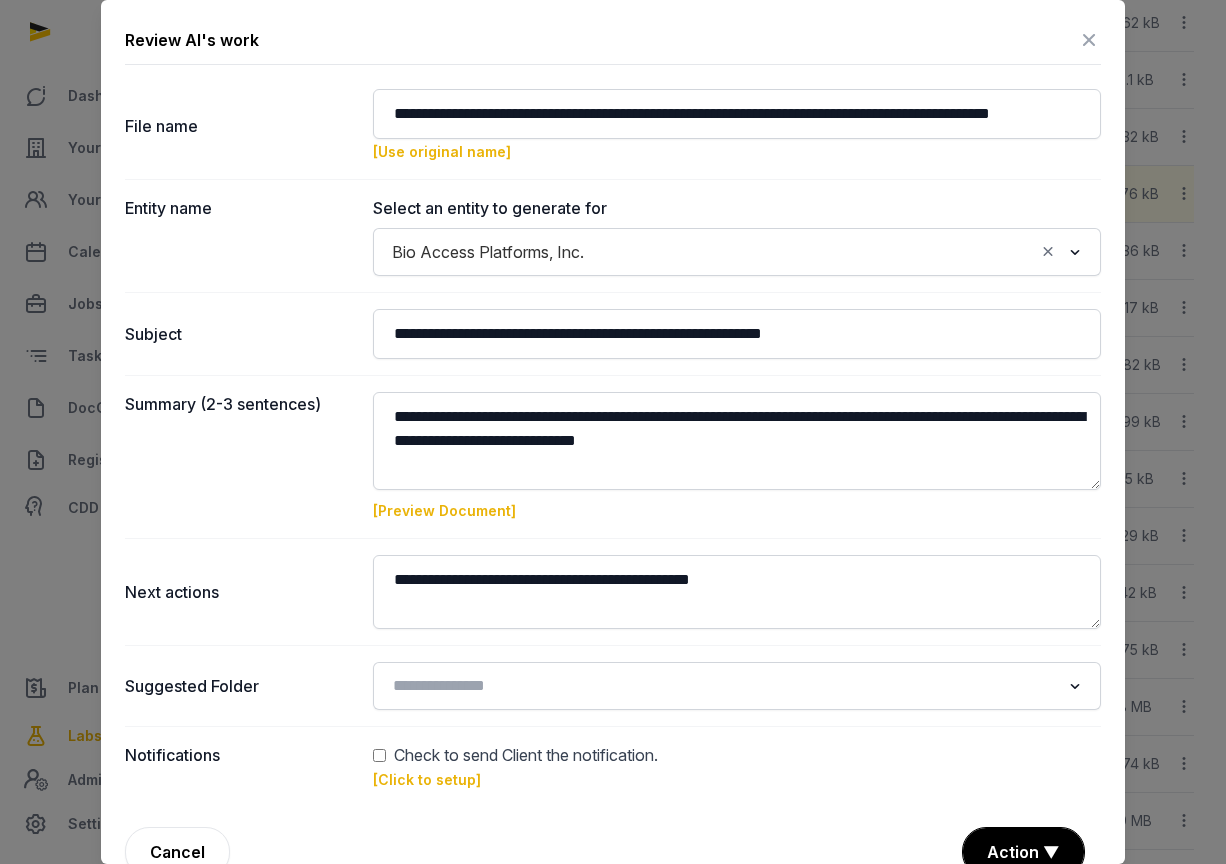 click at bounding box center (1089, 40) 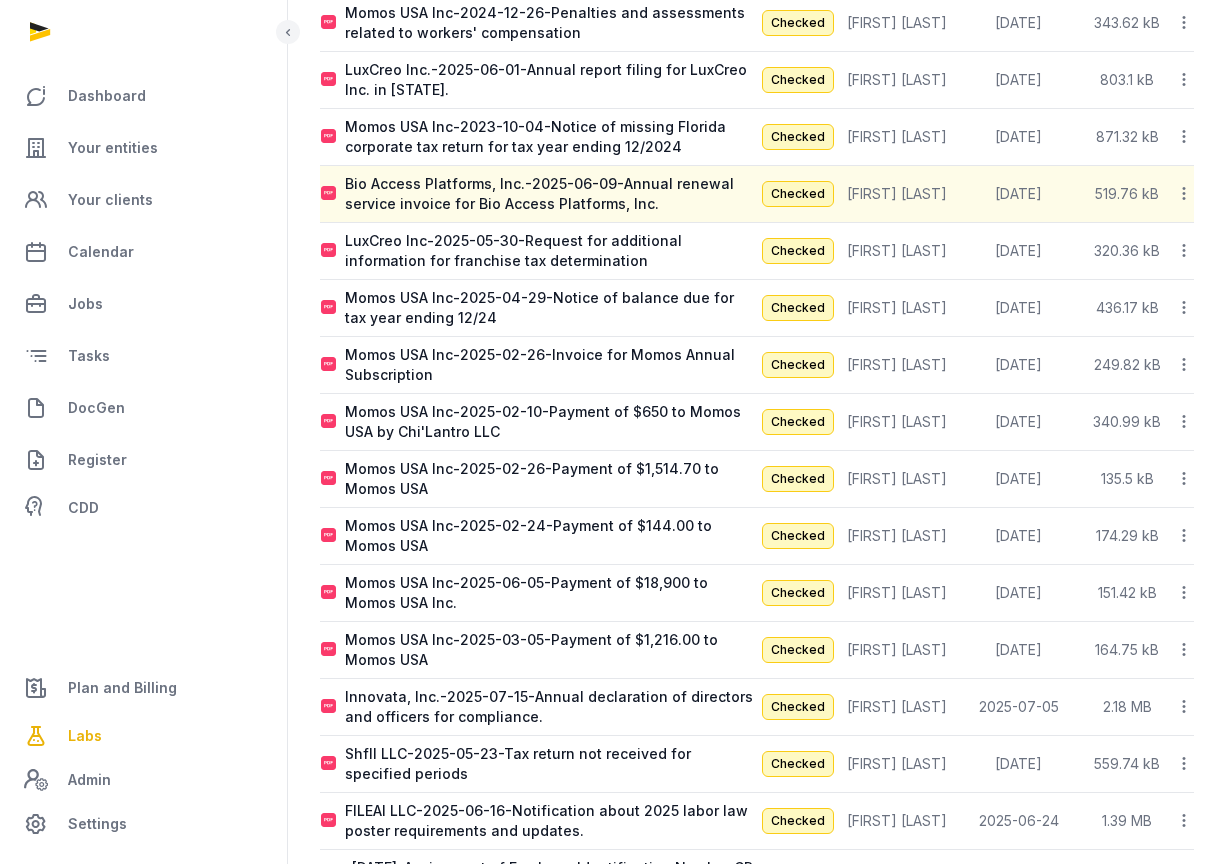 scroll, scrollTop: 1060, scrollLeft: 0, axis: vertical 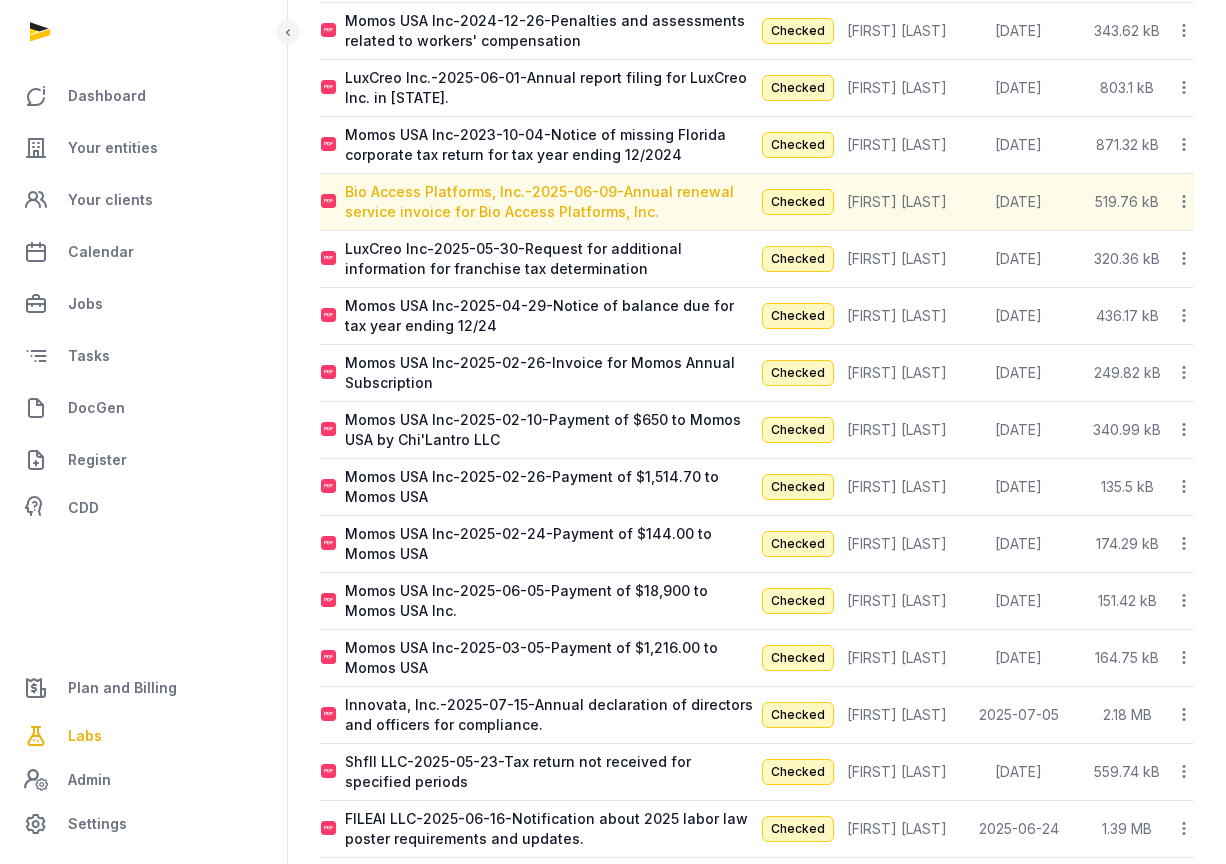 click on "Bio Access Platforms, Inc.-2025-06-09-Annual renewal service invoice for Bio Access Platforms, Inc." at bounding box center (550, 202) 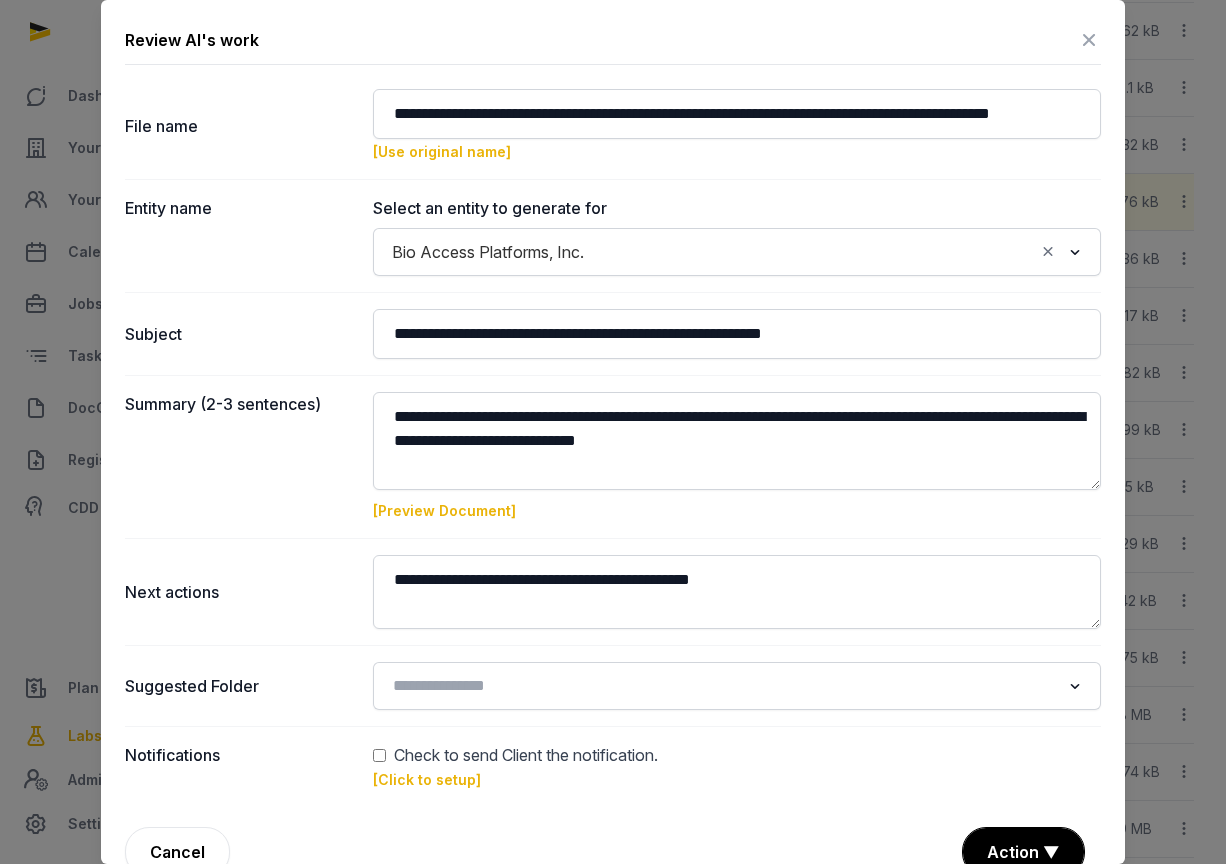 scroll, scrollTop: 37, scrollLeft: 0, axis: vertical 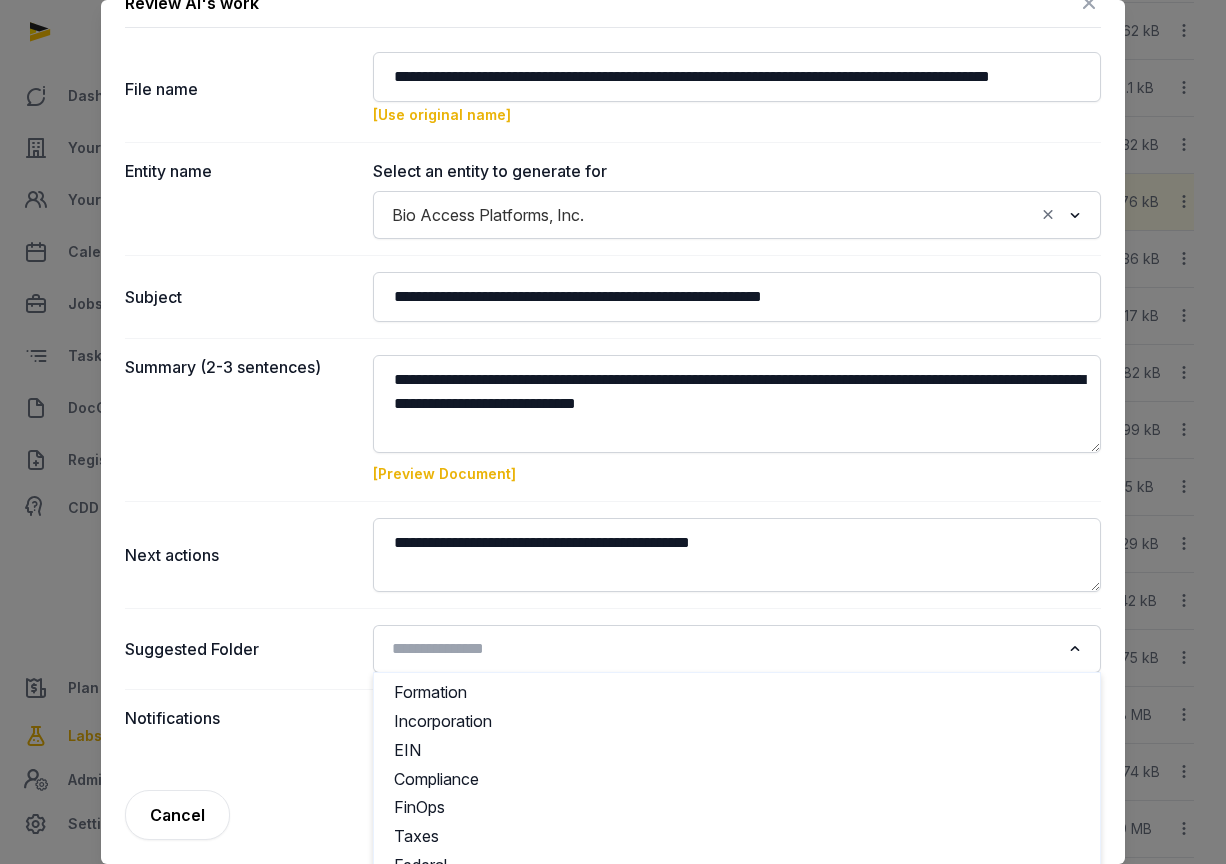 click 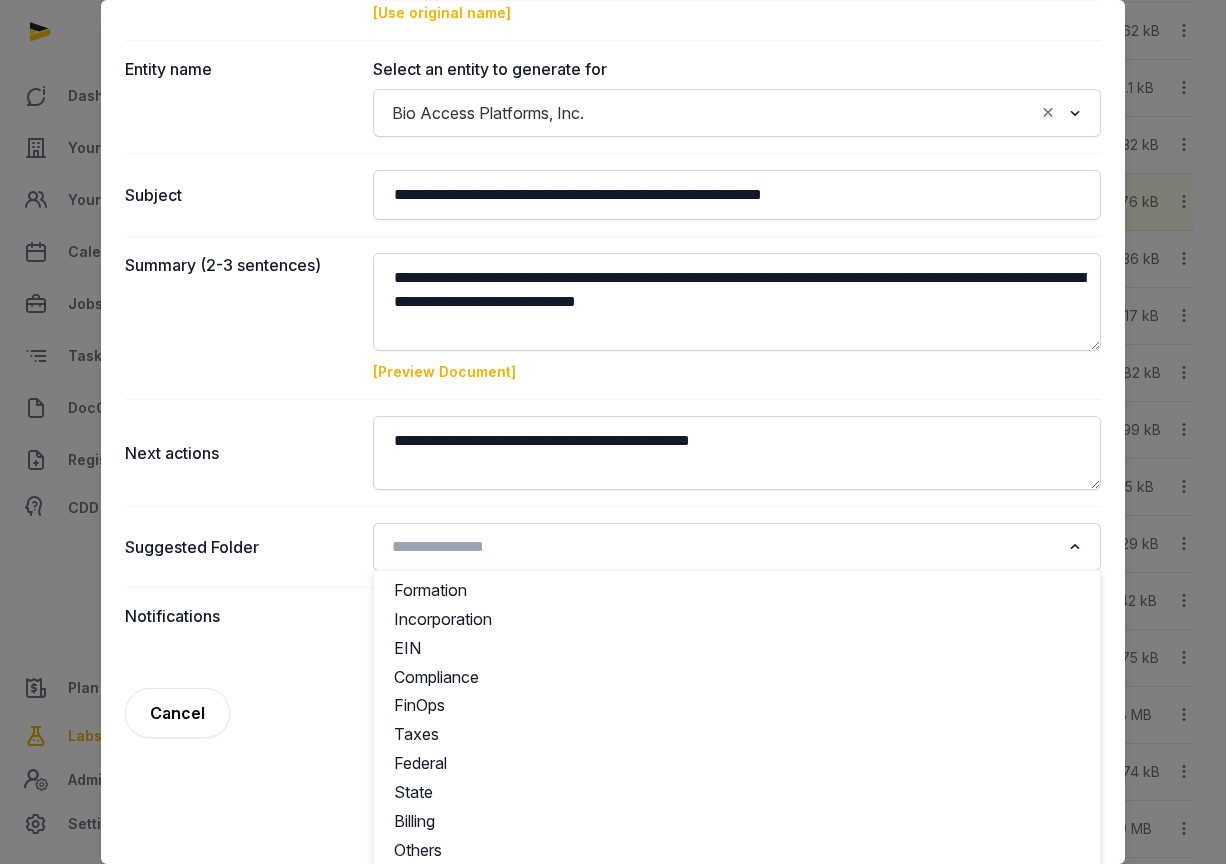 scroll, scrollTop: 145, scrollLeft: 0, axis: vertical 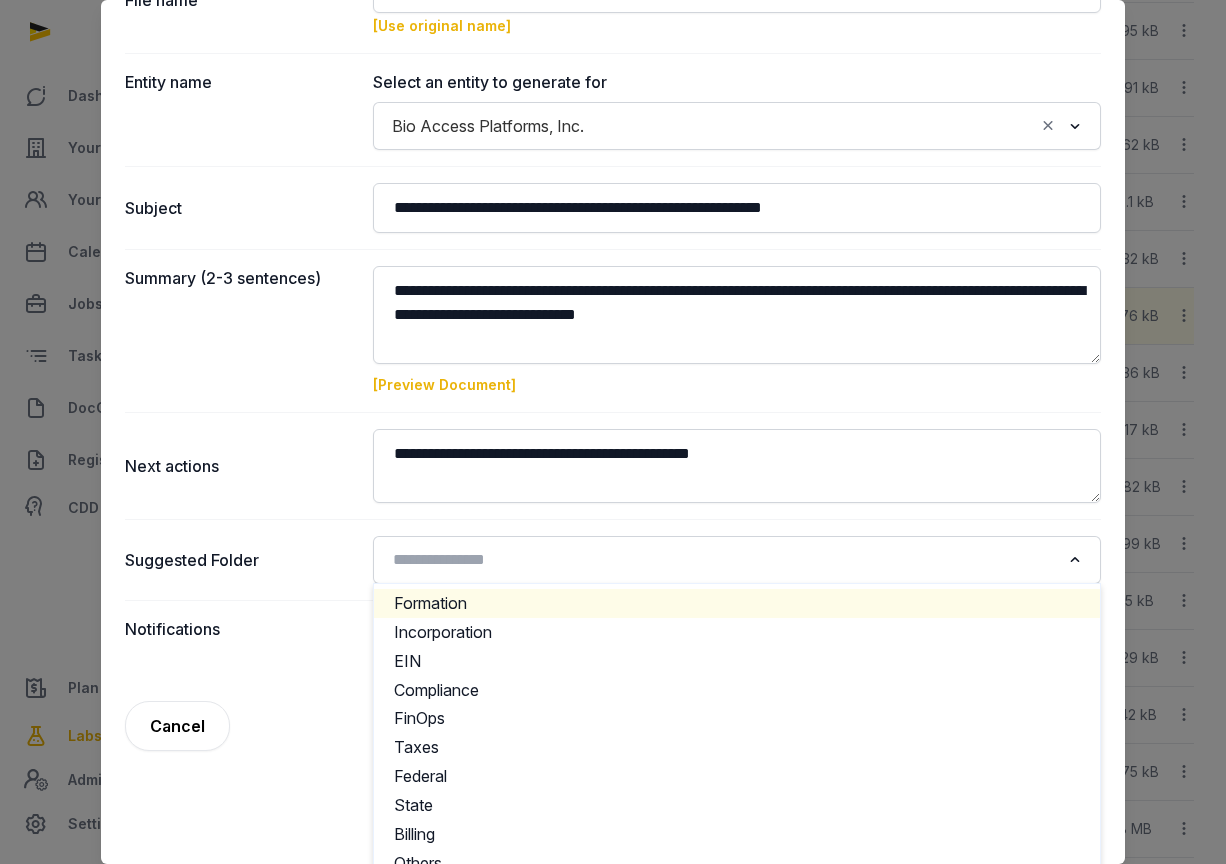 click on "Next actions" at bounding box center (613, 465) 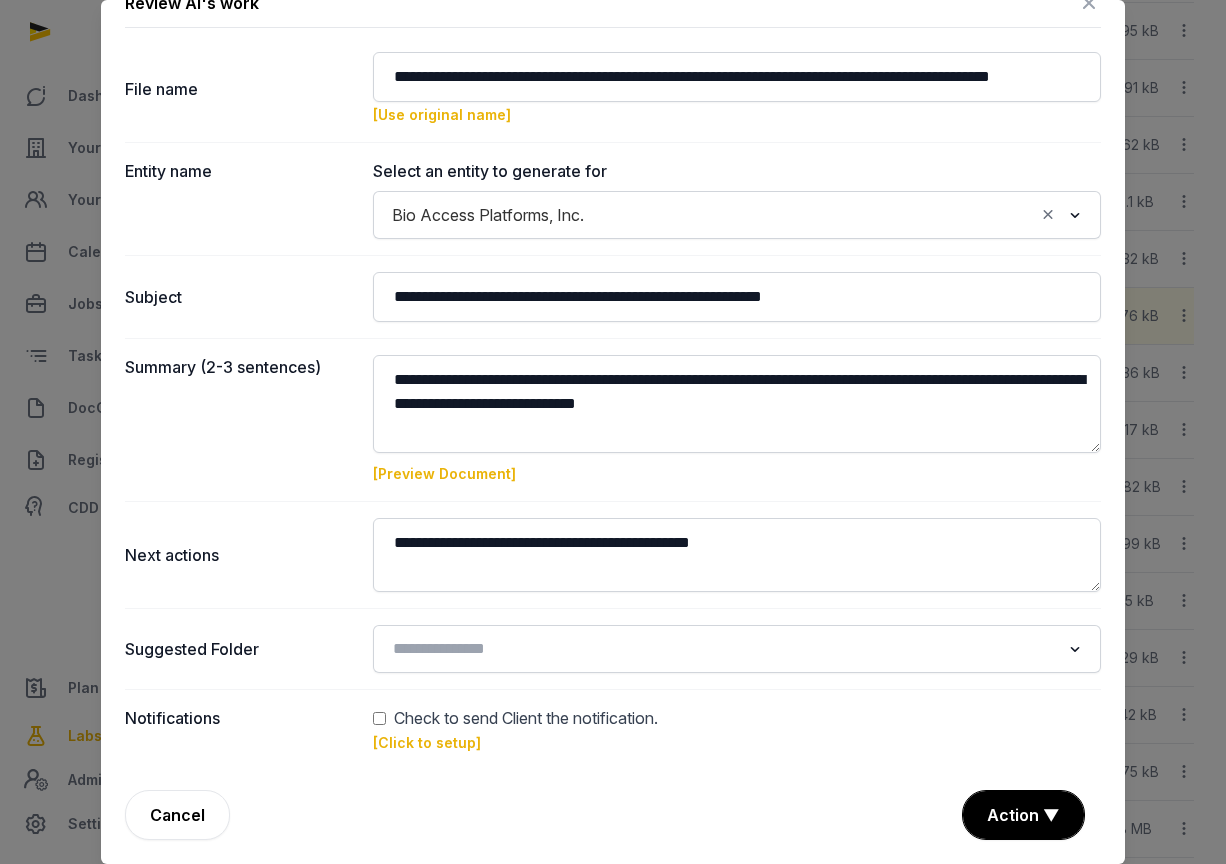scroll, scrollTop: 37, scrollLeft: 0, axis: vertical 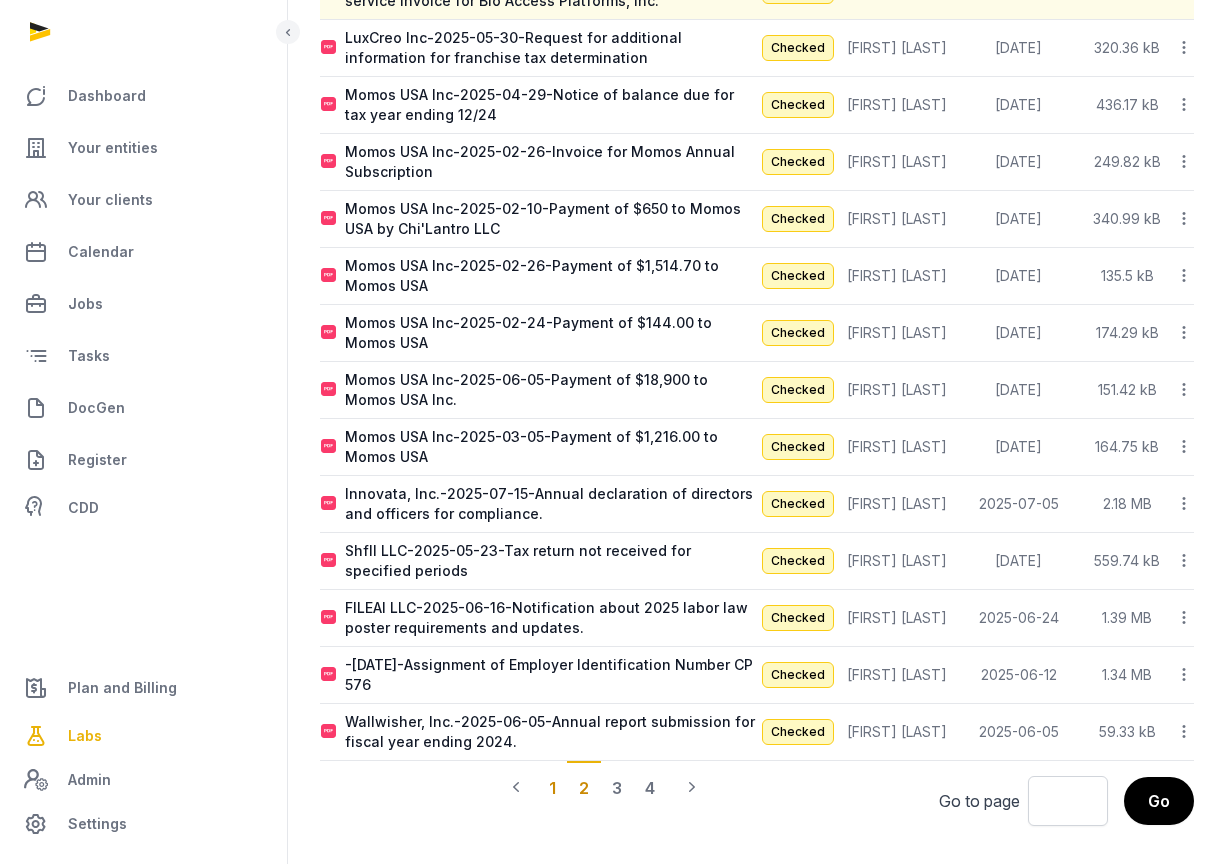 click on "1" 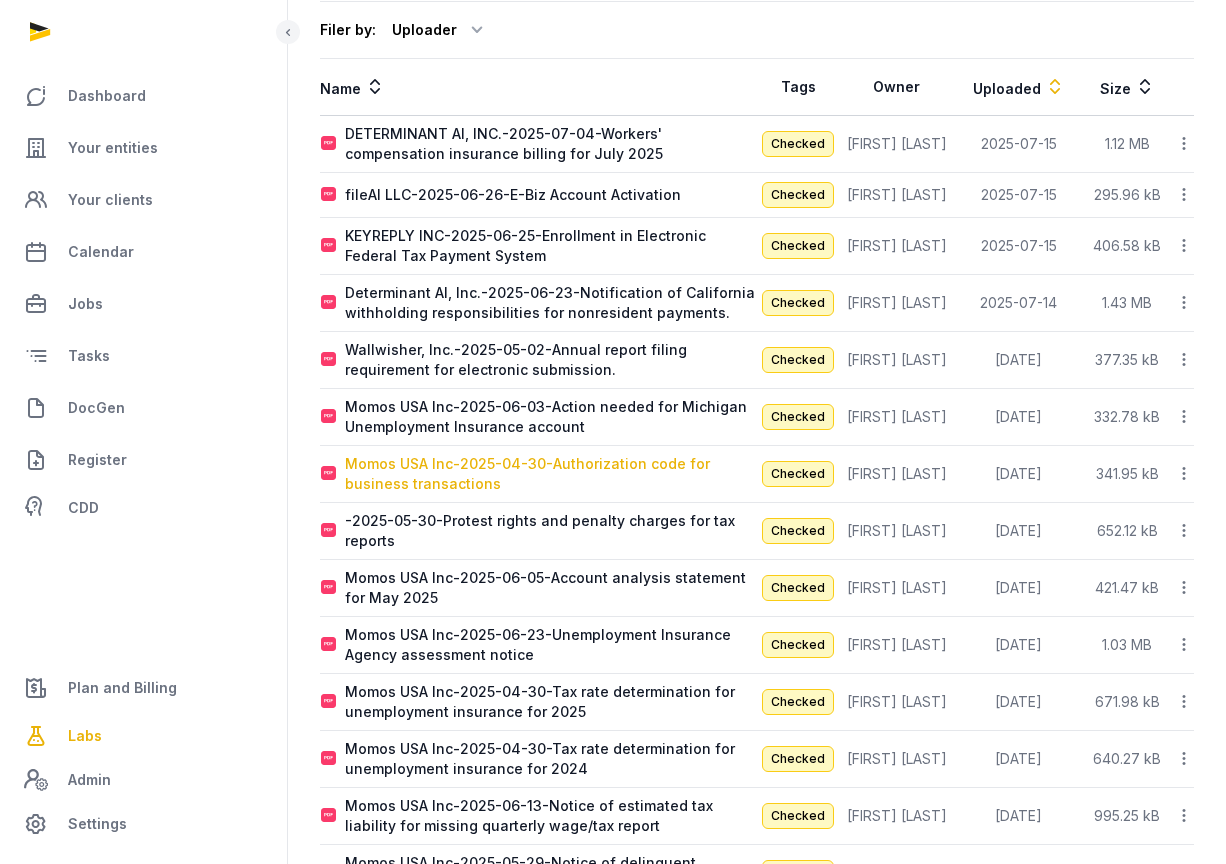 scroll, scrollTop: 185, scrollLeft: 0, axis: vertical 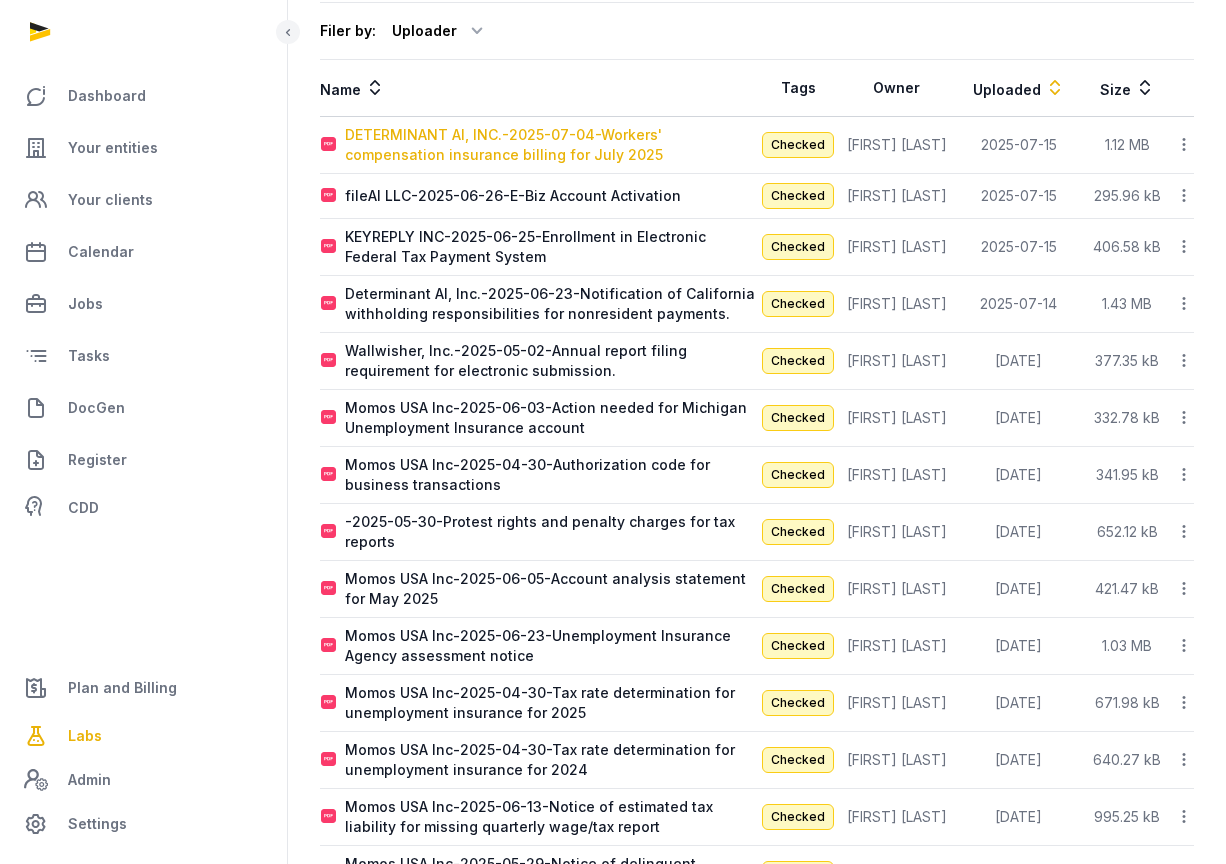click on "DETERMINANT AI, INC.-2025-07-04-Workers' compensation insurance billing for July 2025" at bounding box center (550, 145) 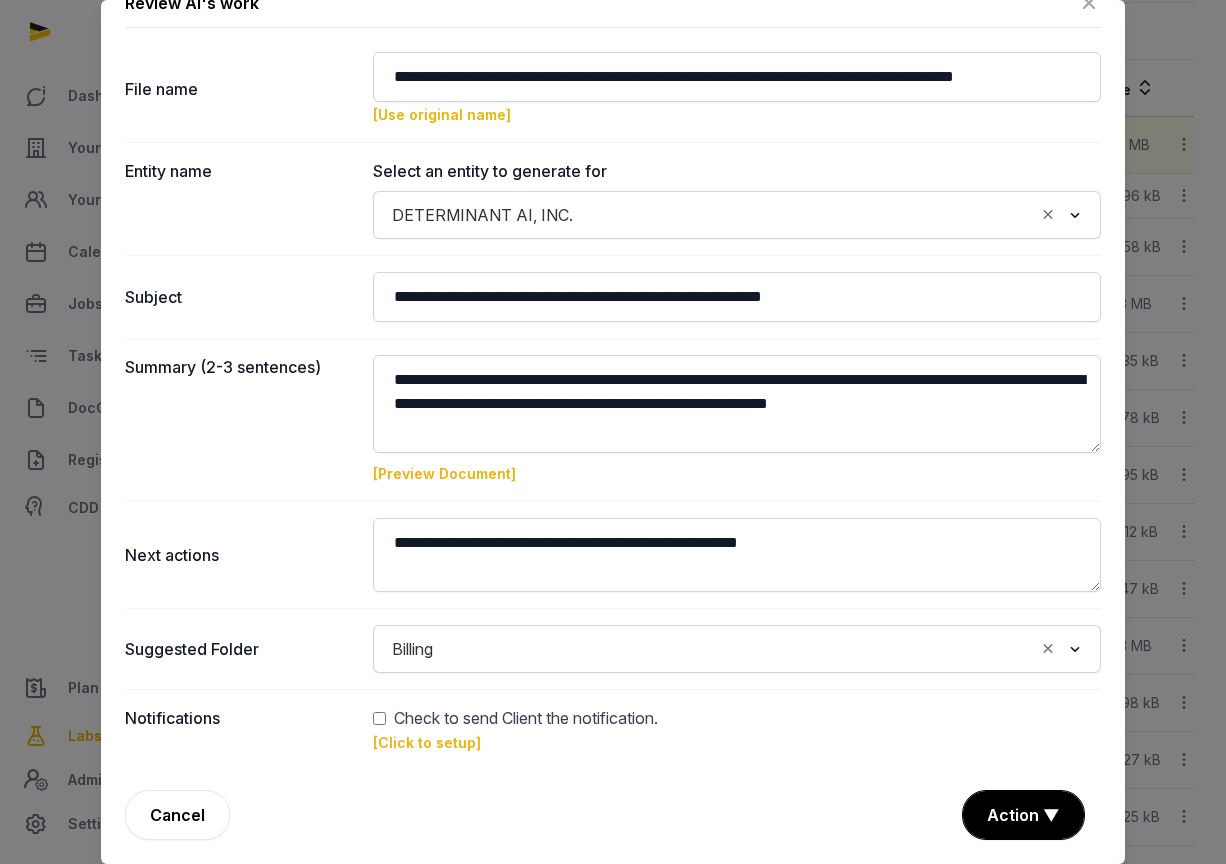 click on "[Preview Document]" at bounding box center (444, 473) 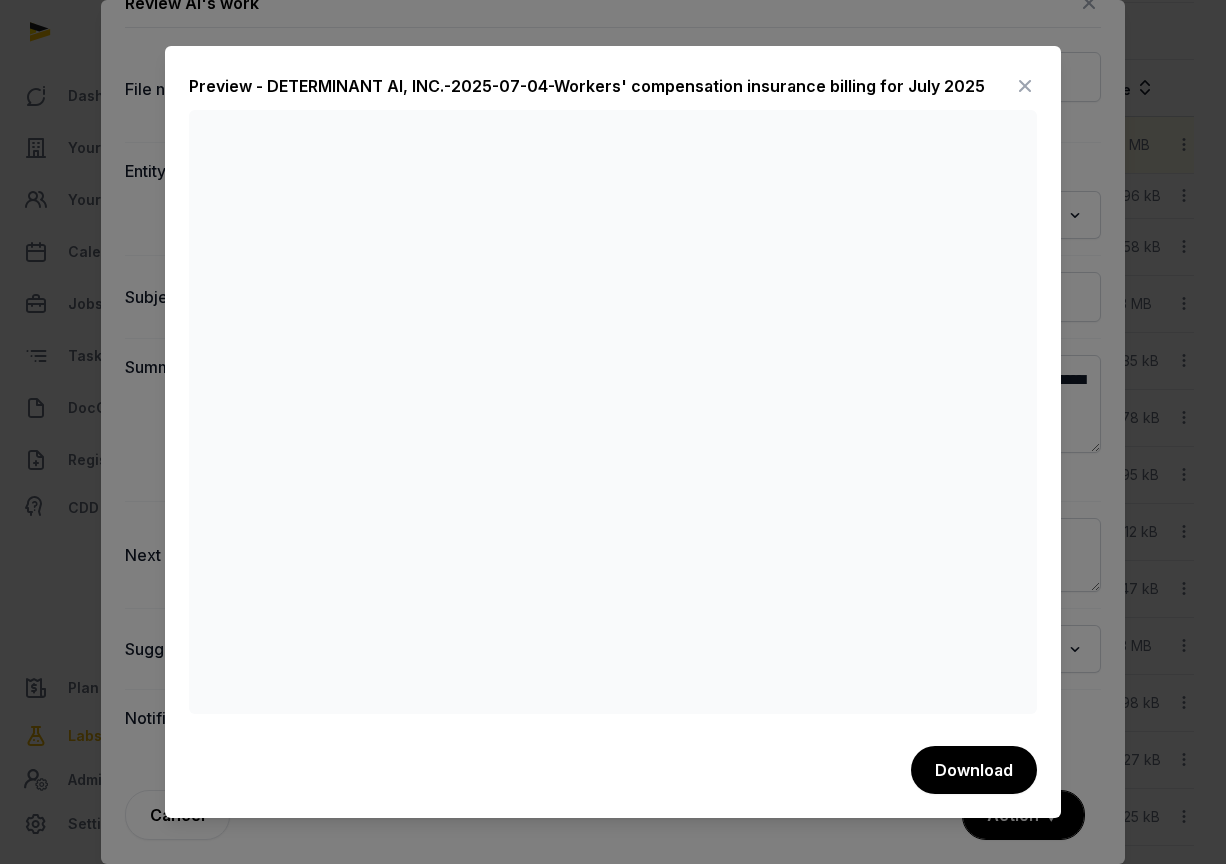 click at bounding box center (1025, 86) 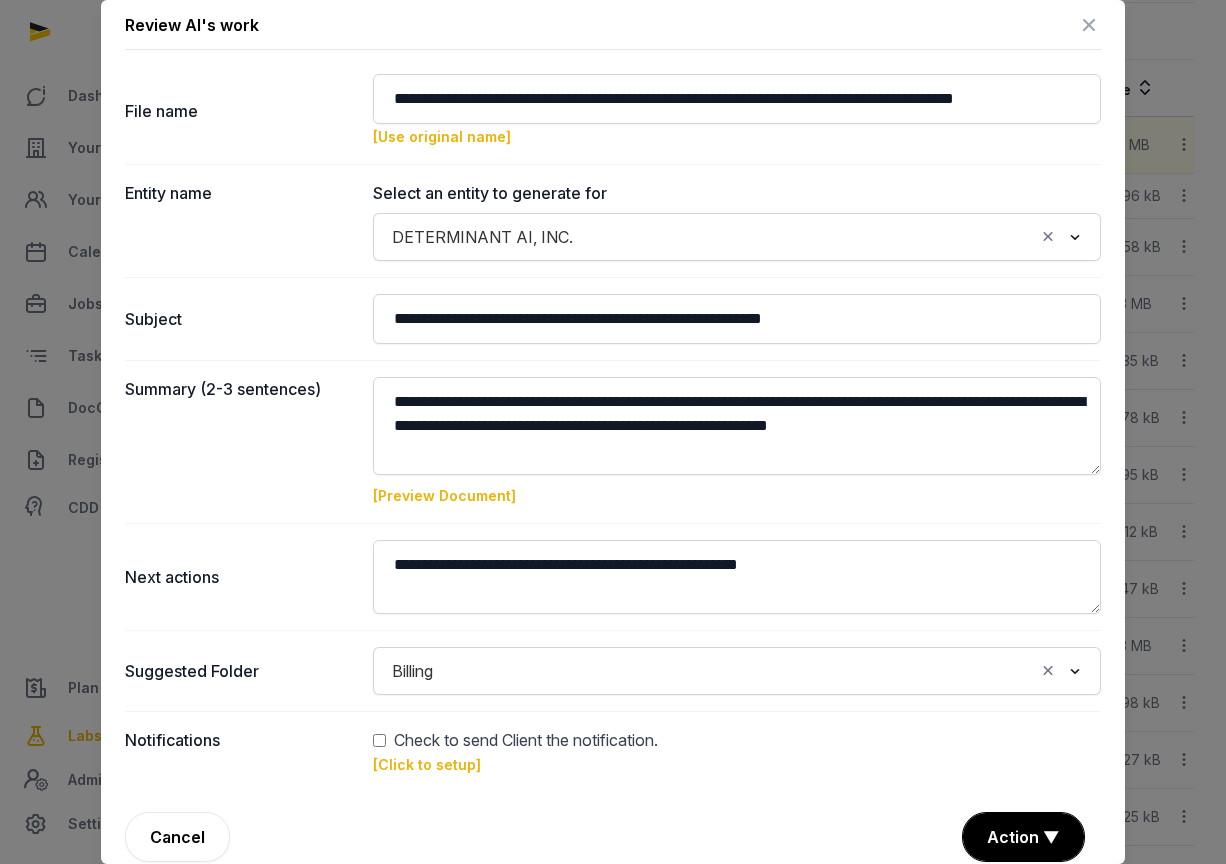 scroll, scrollTop: 0, scrollLeft: 0, axis: both 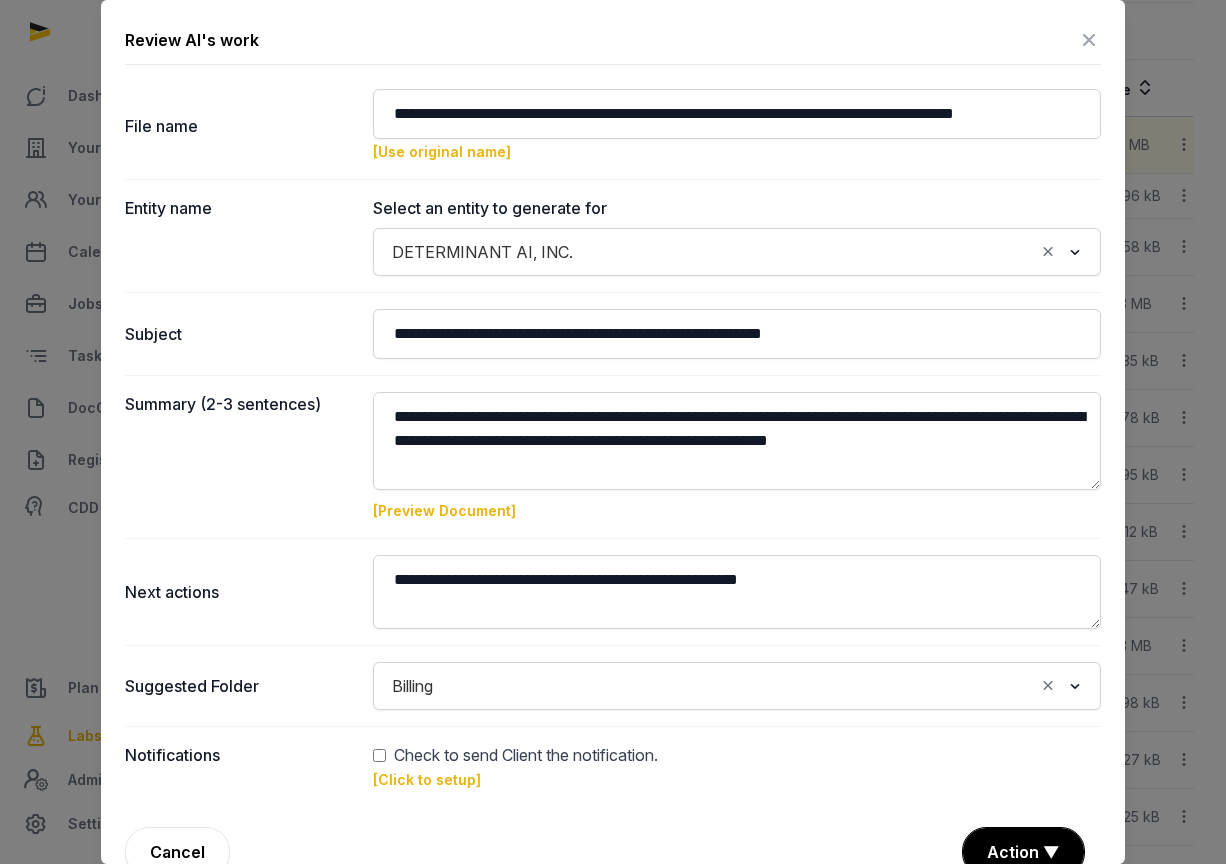 click at bounding box center [1089, 40] 